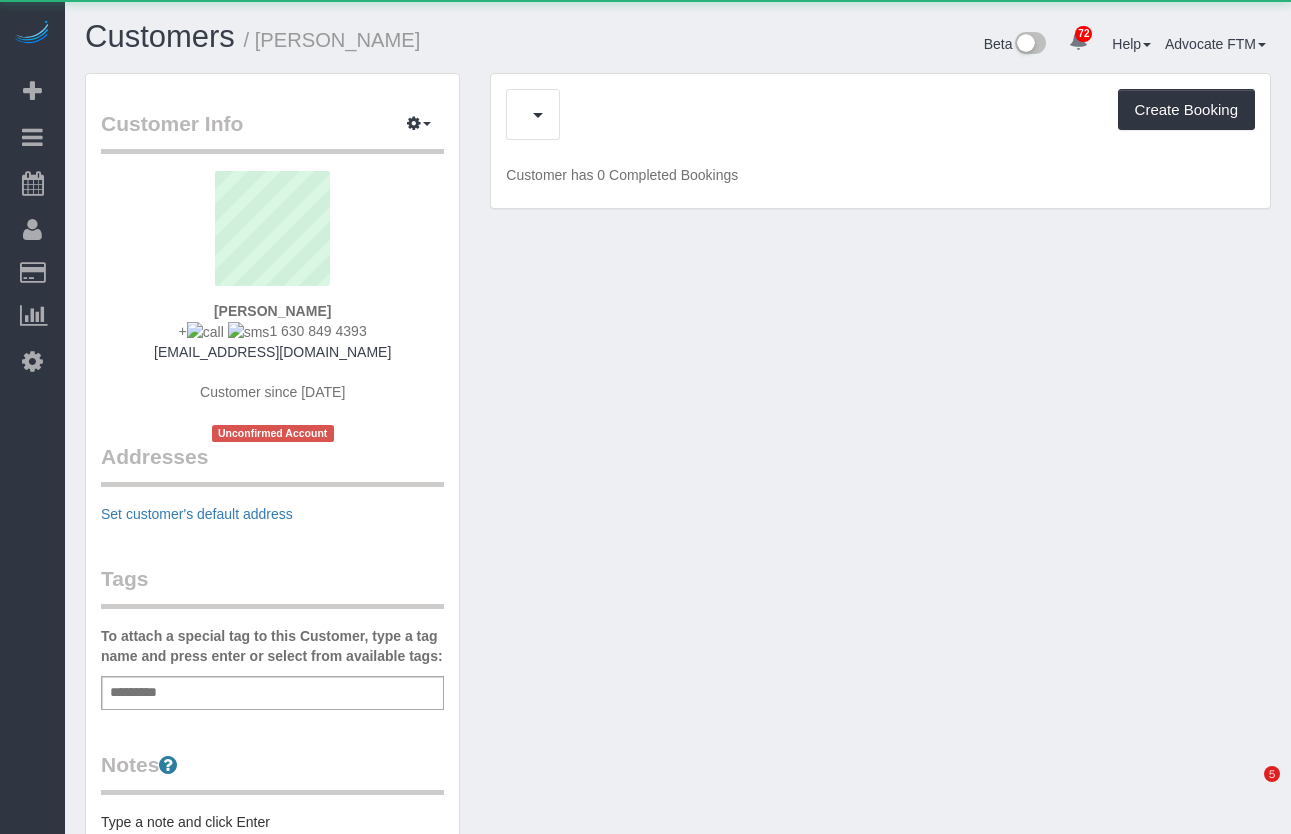 scroll, scrollTop: 0, scrollLeft: 0, axis: both 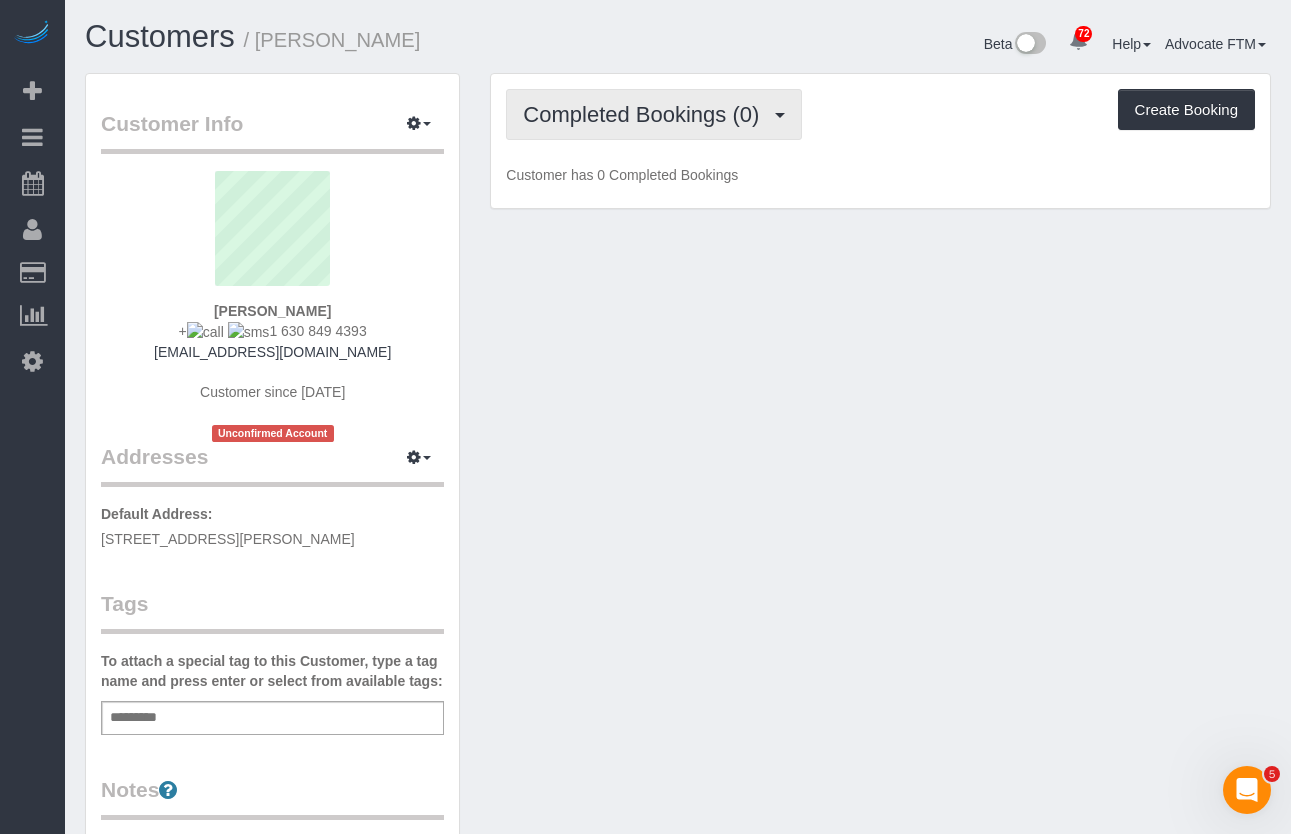 click on "Completed Bookings (0)" at bounding box center [654, 114] 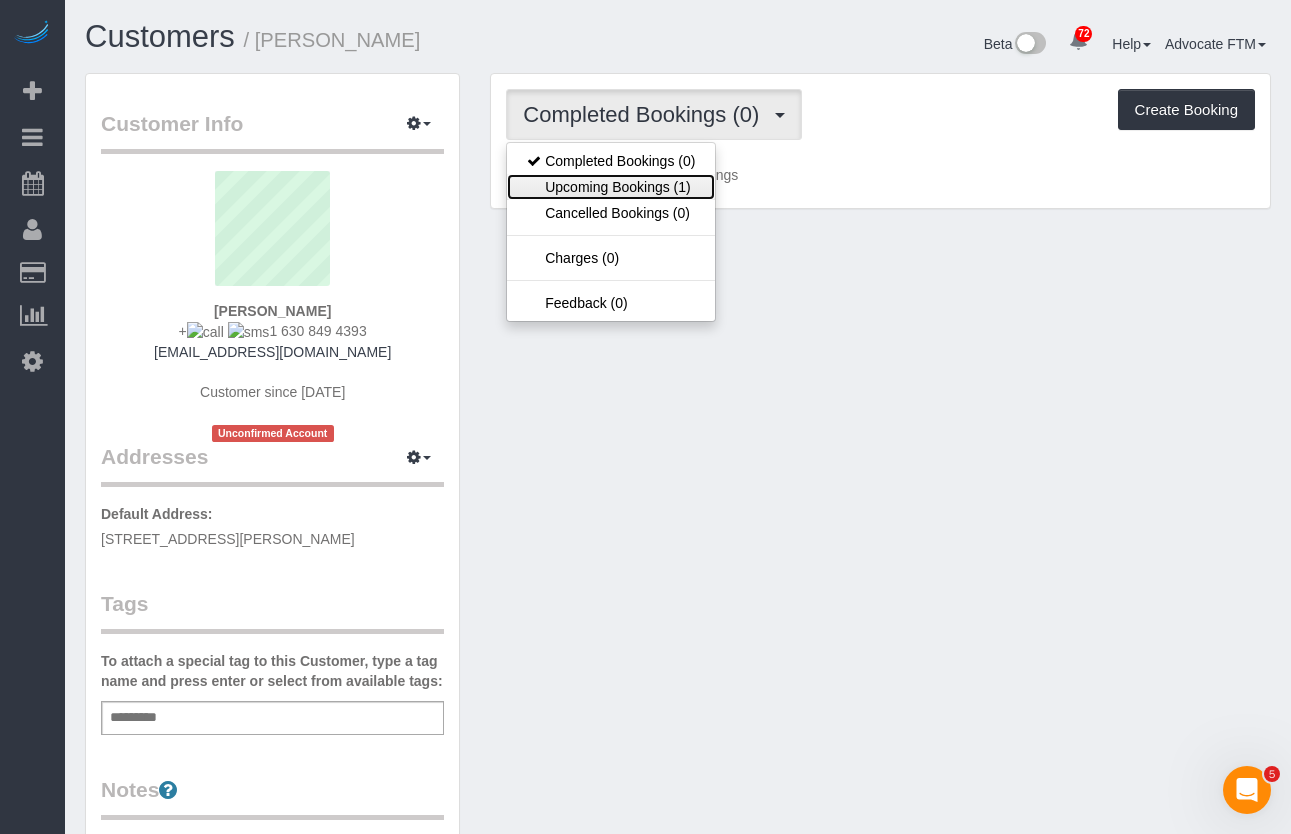 click on "Upcoming Bookings (1)" at bounding box center (611, 187) 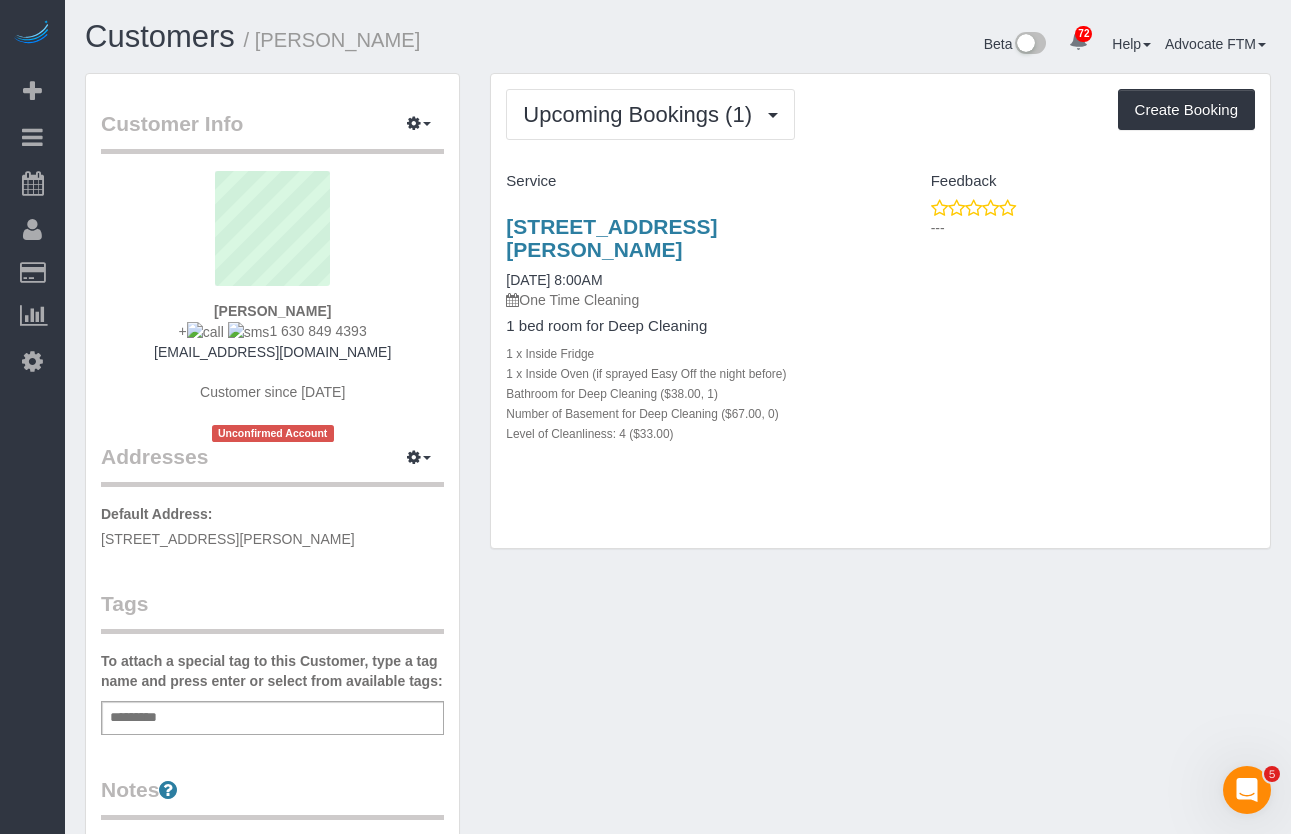 drag, startPoint x: 400, startPoint y: 38, endPoint x: 261, endPoint y: 43, distance: 139.0899 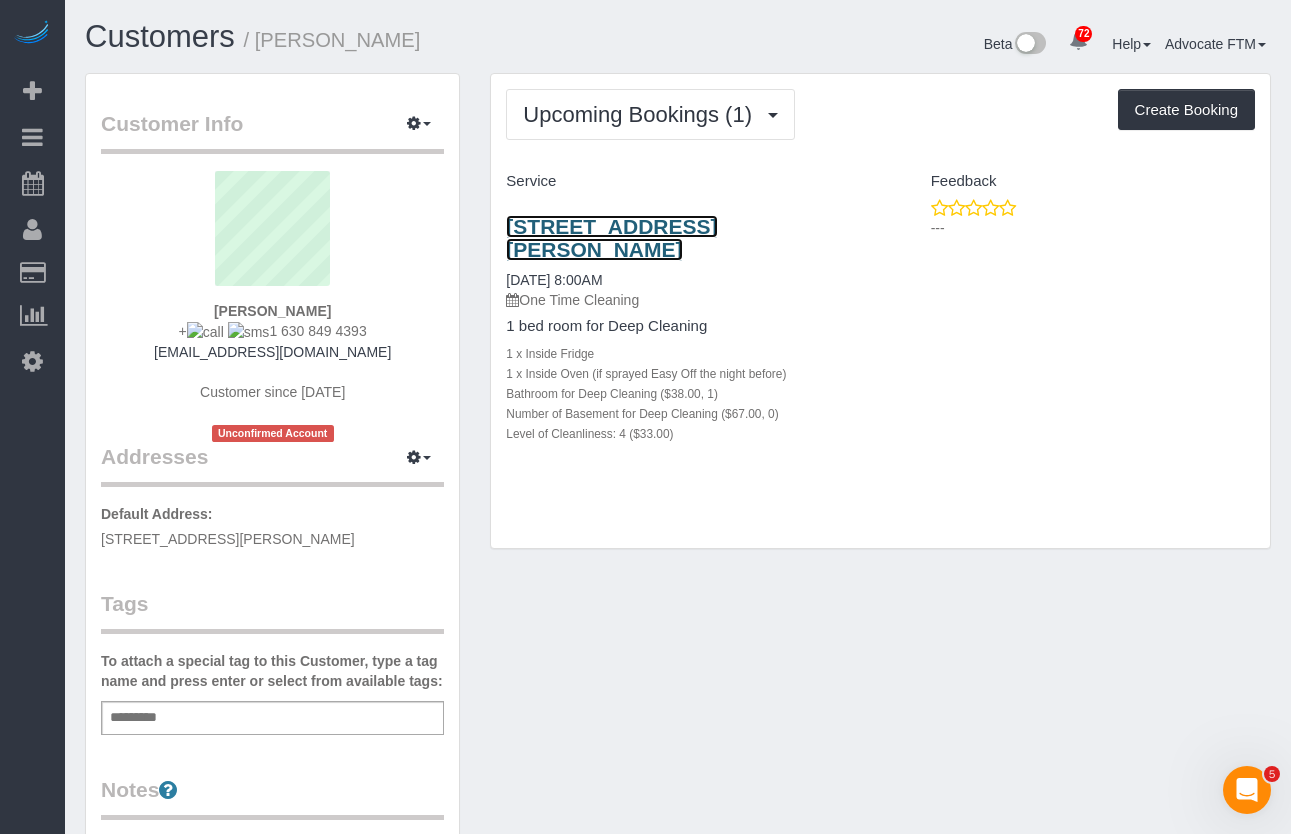 click on "[STREET_ADDRESS][PERSON_NAME]" at bounding box center [611, 238] 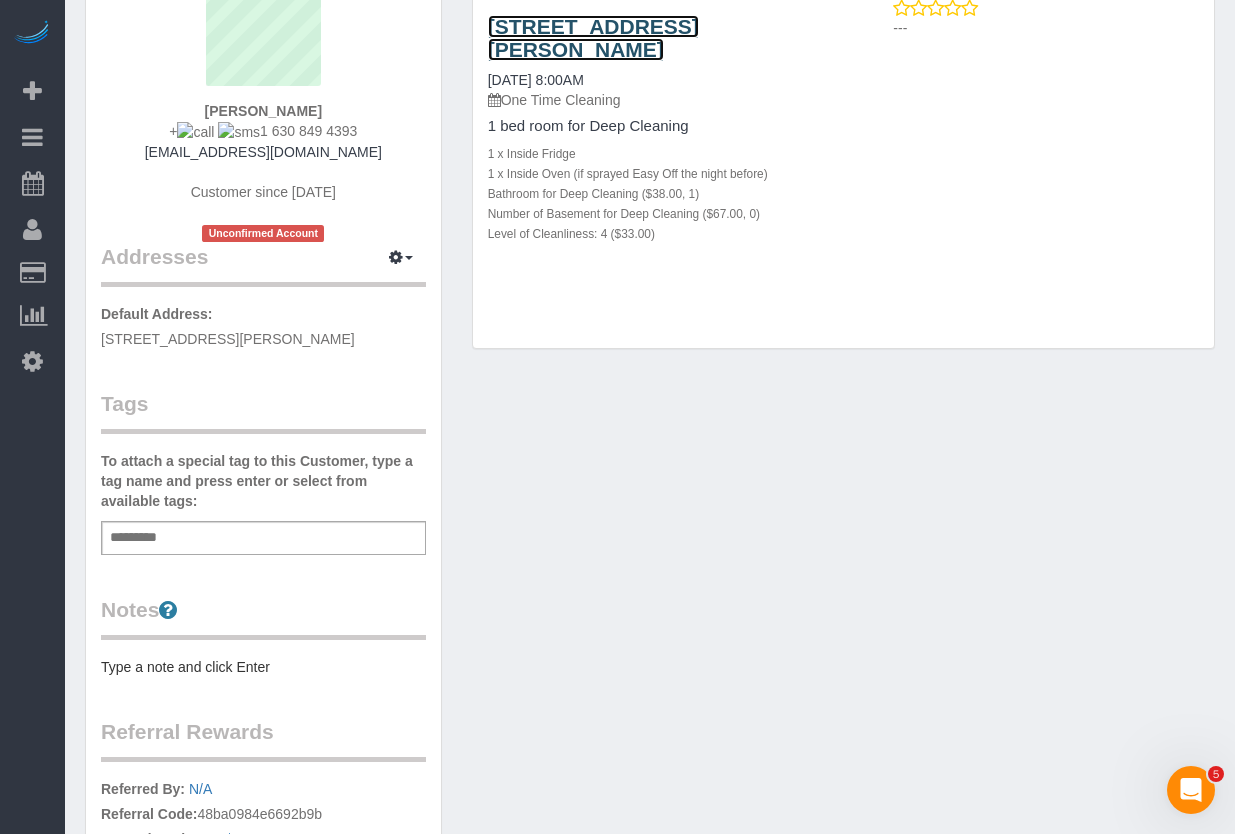 scroll, scrollTop: 400, scrollLeft: 0, axis: vertical 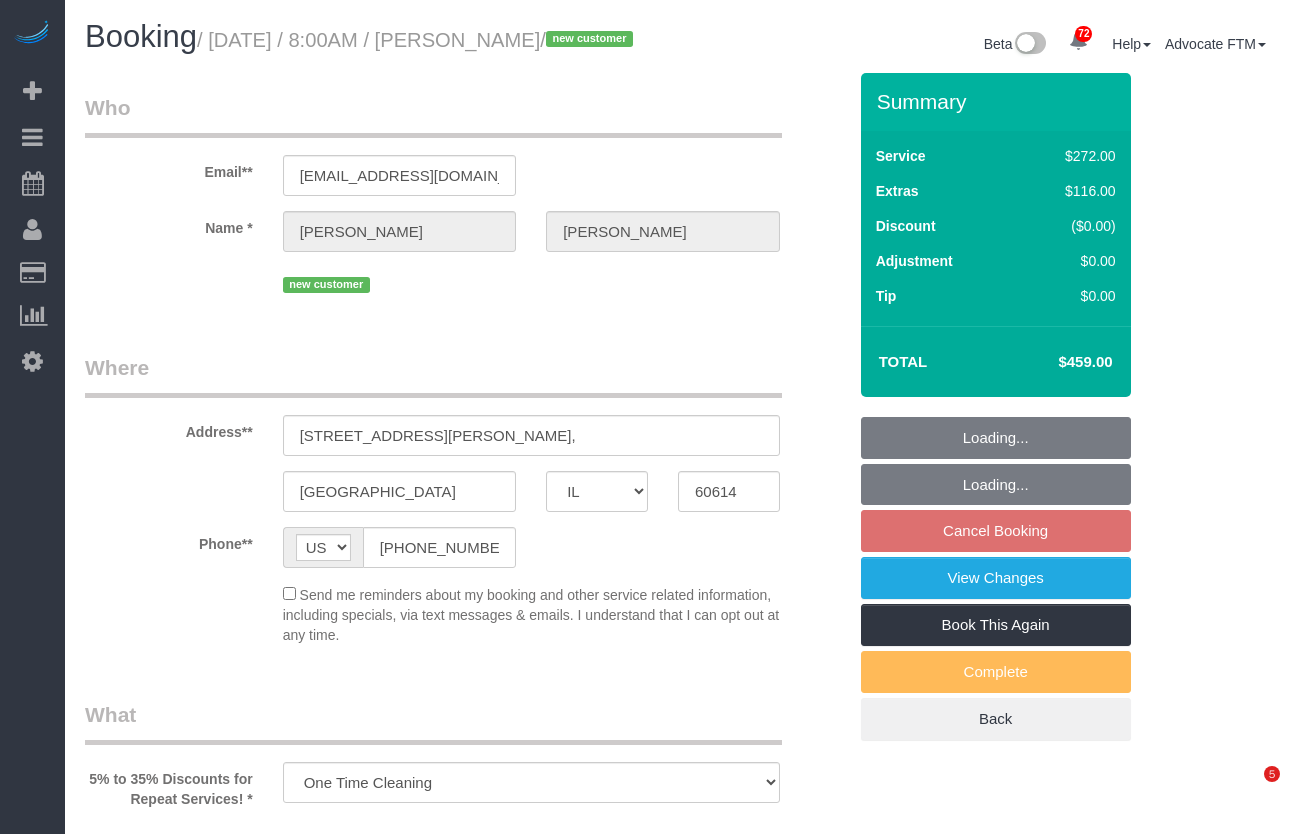 select on "IL" 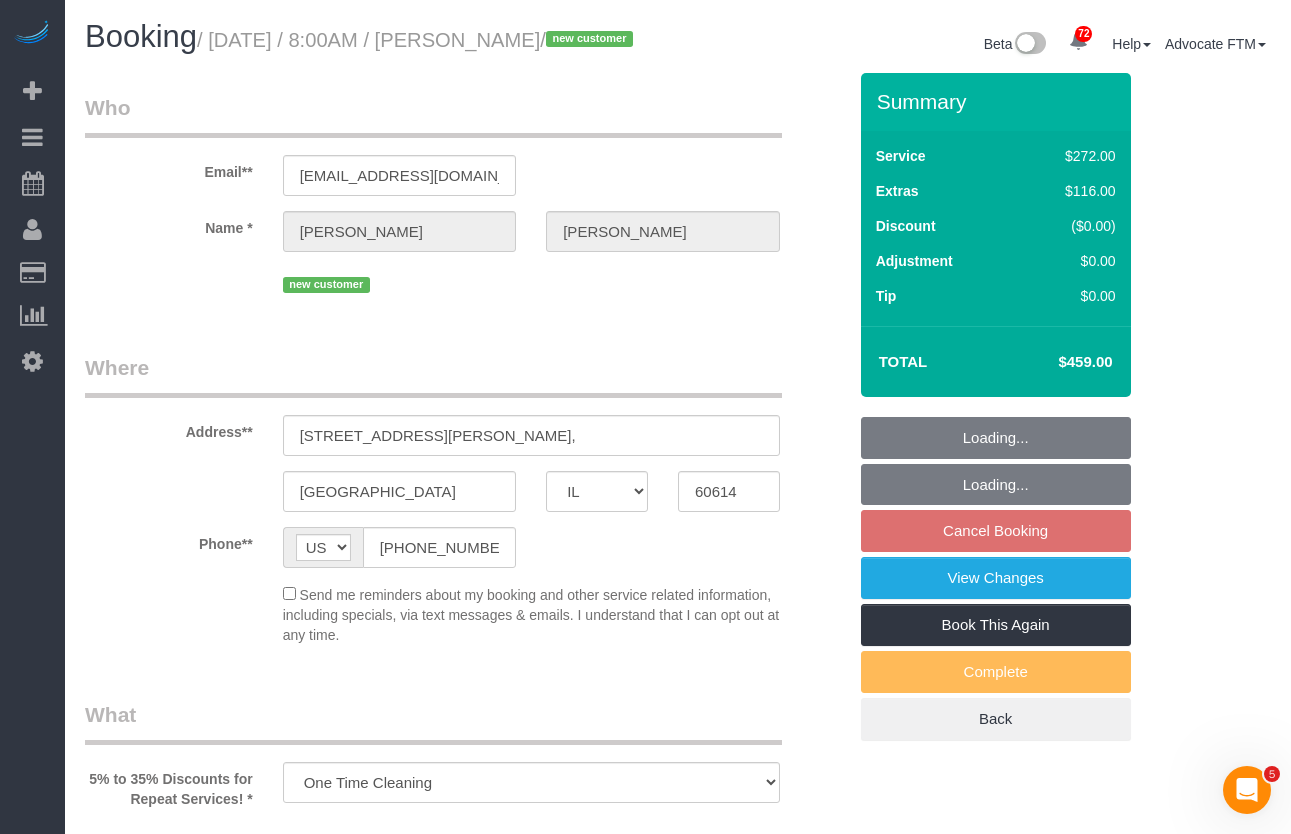scroll, scrollTop: 0, scrollLeft: 0, axis: both 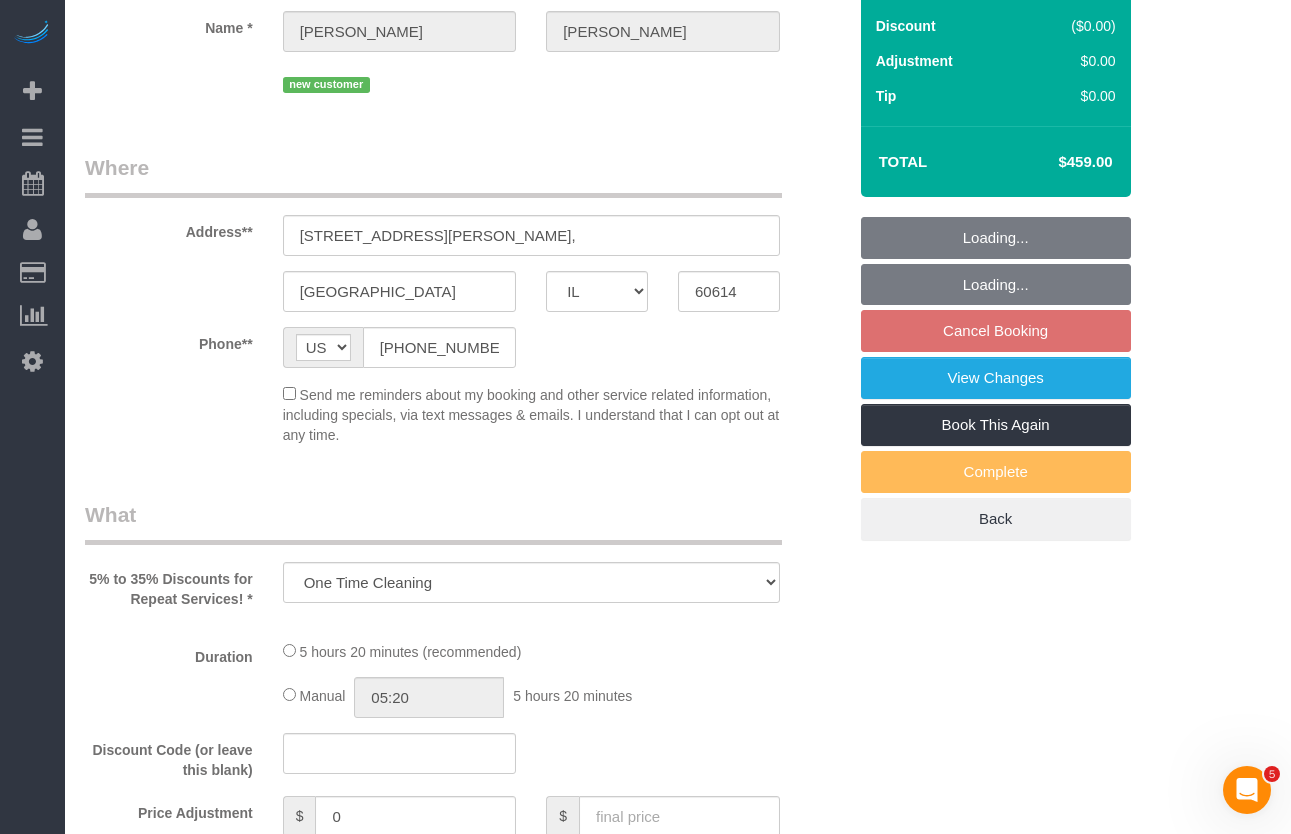 select on "string:fspay-46b22e8e-f7c6-452f-9727-af6884b43aae" 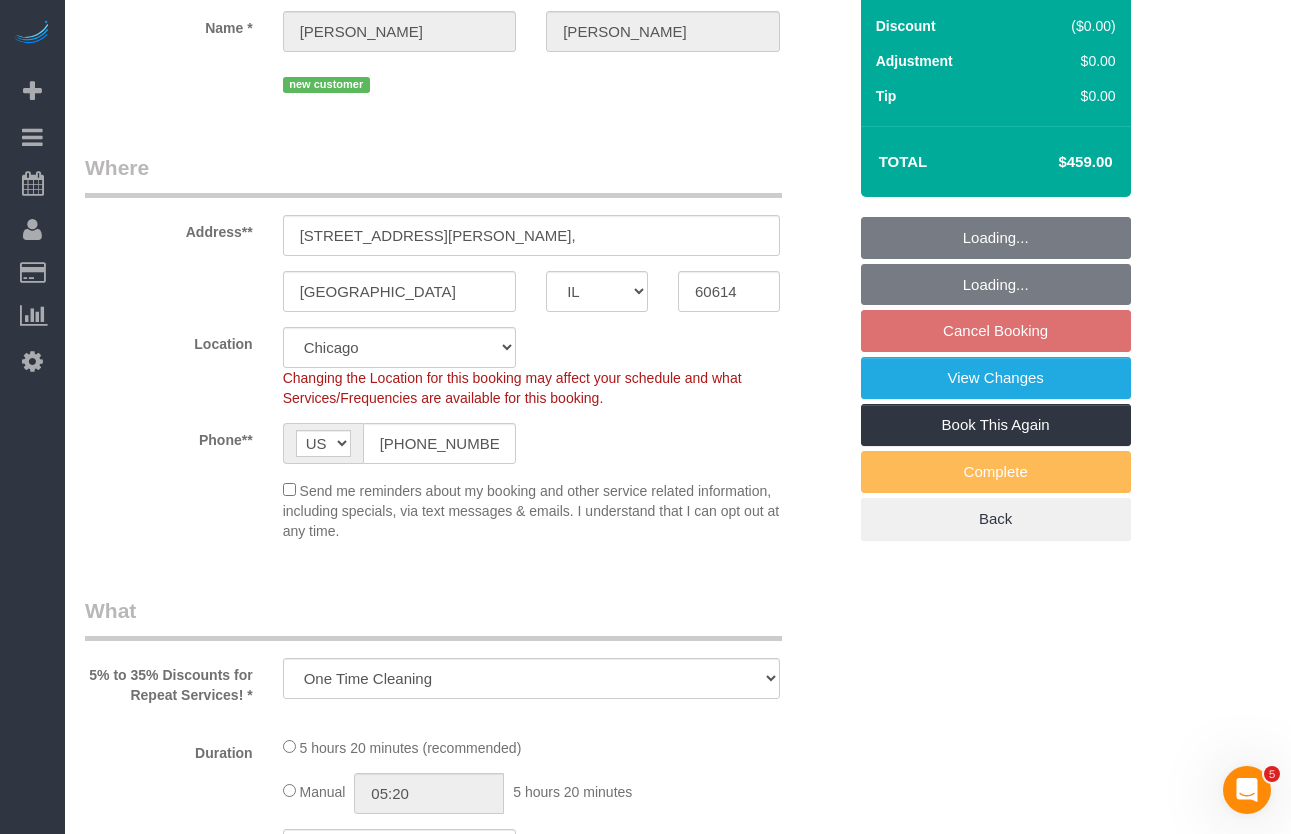 select on "513" 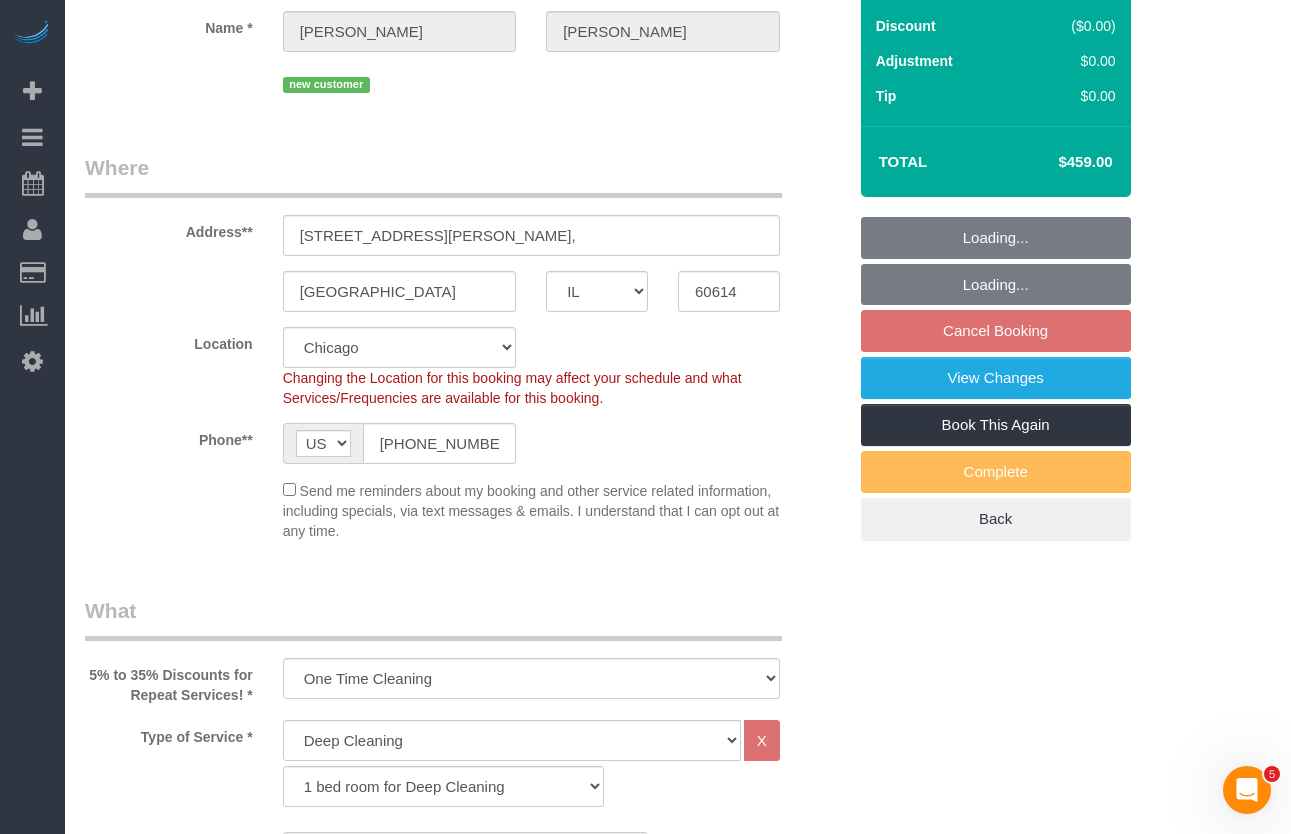 select on "object:1257" 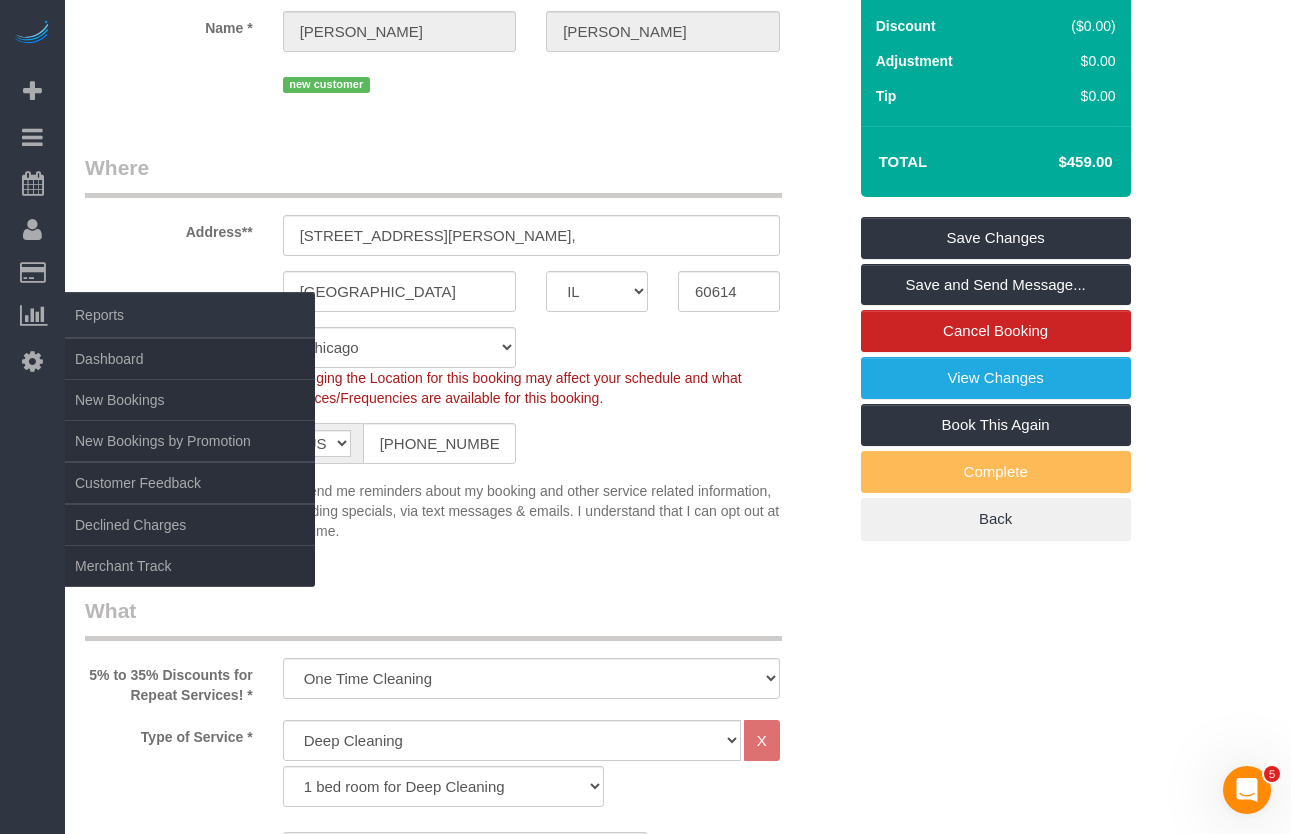 copy on "$459" 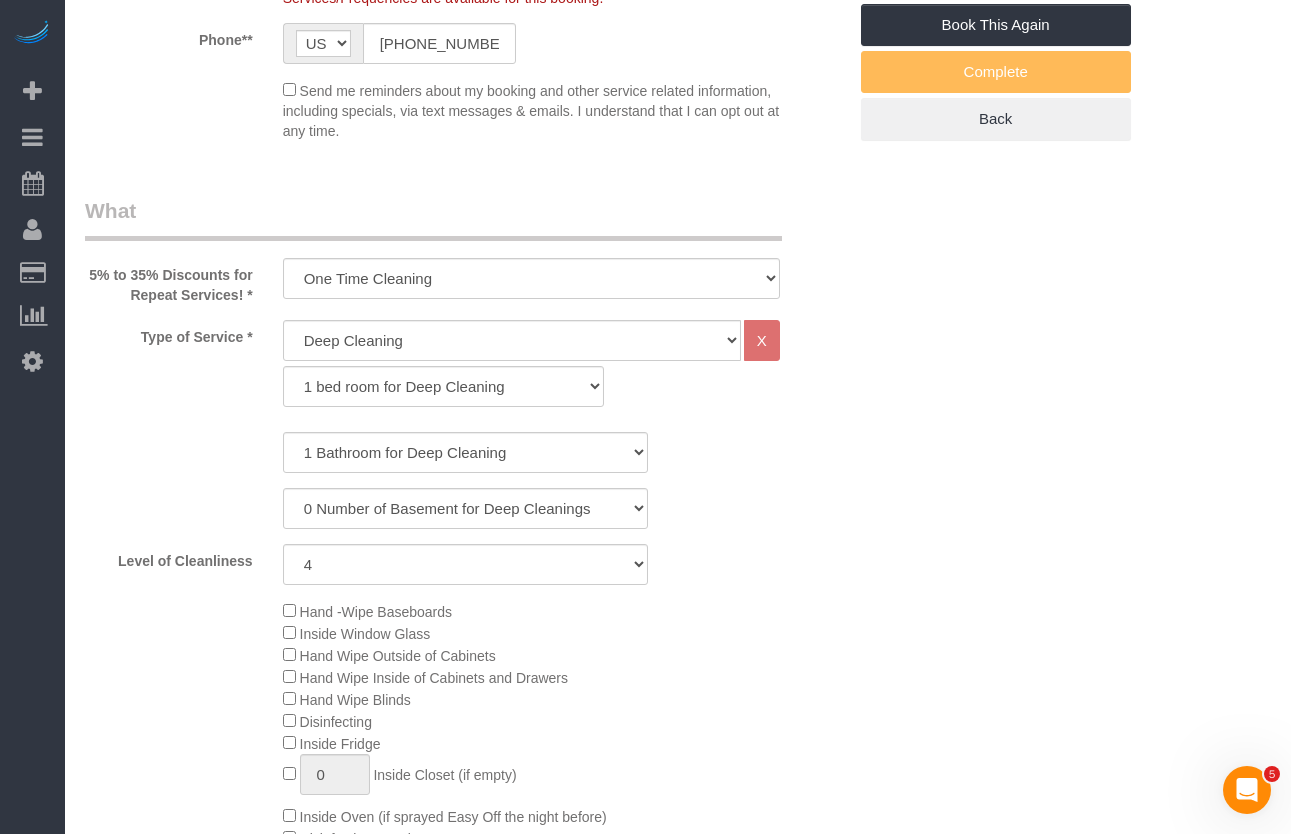 scroll, scrollTop: 0, scrollLeft: 0, axis: both 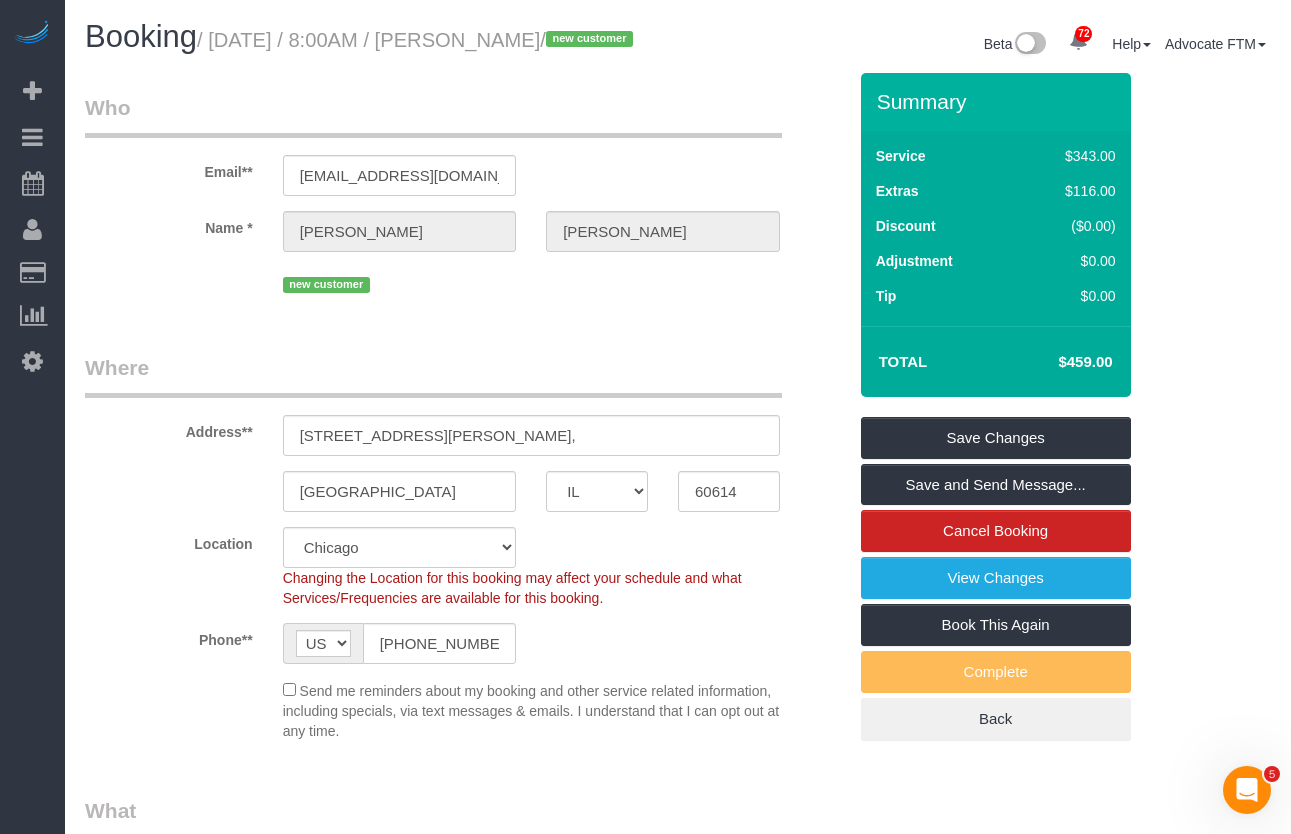 click on "Who
Email**
jimcorkery94@gmal.com
Name *
Jim
Corkery
new customer
Where
Address**
1850 N Clark St #2602,
Chicago
AK
AL
AR
AZ
CA
CO
CT
DC
DE
FL
GA
HI
IA
ID
IL
IN
KS
KY
LA
MA
MD
ME
MI
MN
MO
MS
MT
NC
ND" at bounding box center (465, 2256) 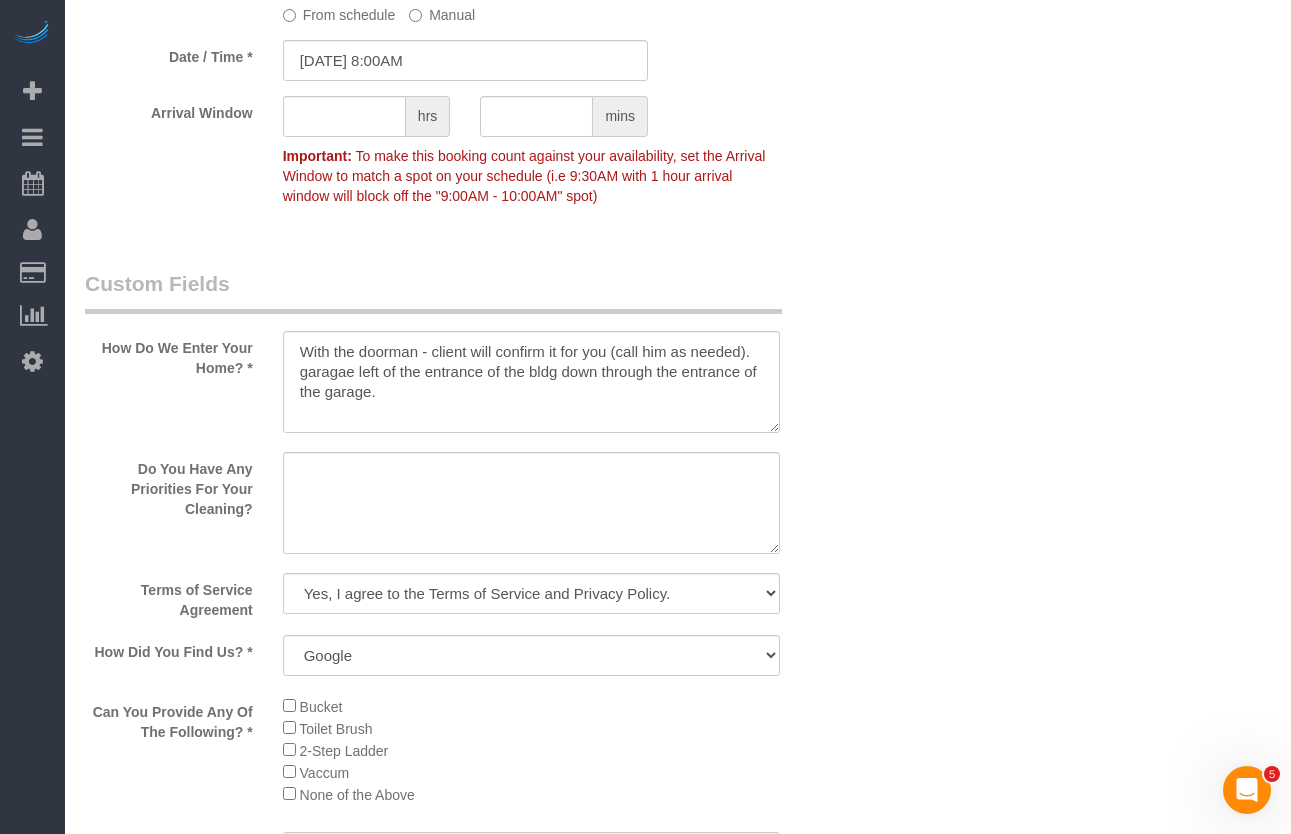 scroll, scrollTop: 2400, scrollLeft: 0, axis: vertical 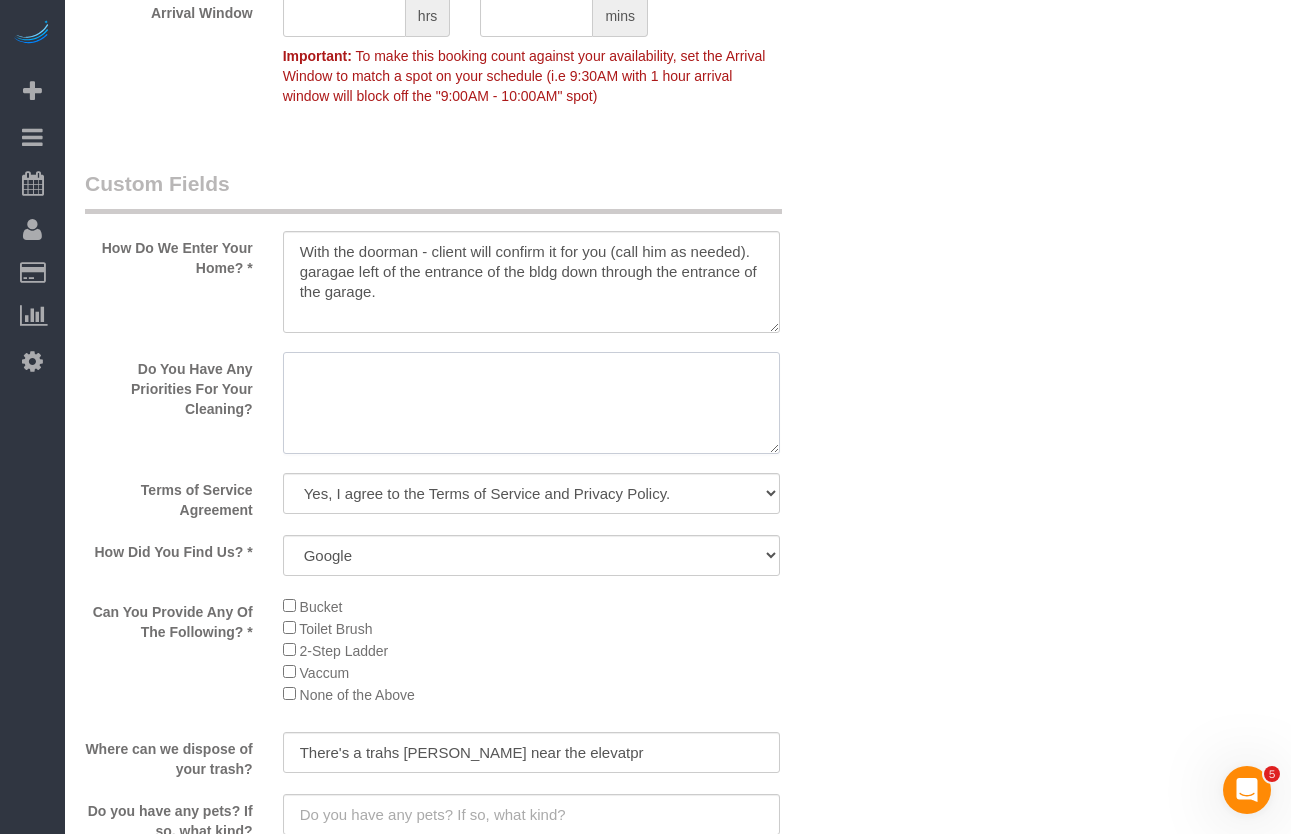 click at bounding box center (531, 403) 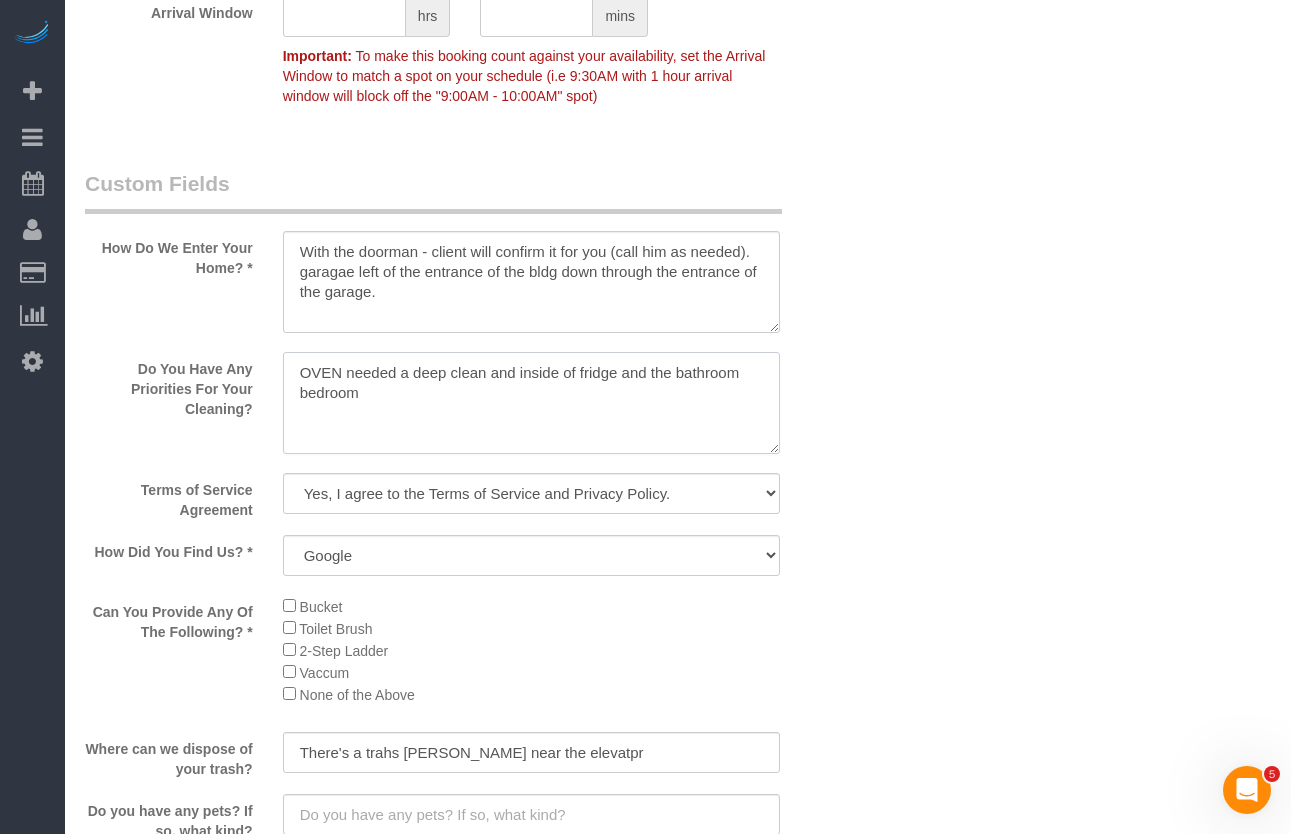 click at bounding box center (531, 403) 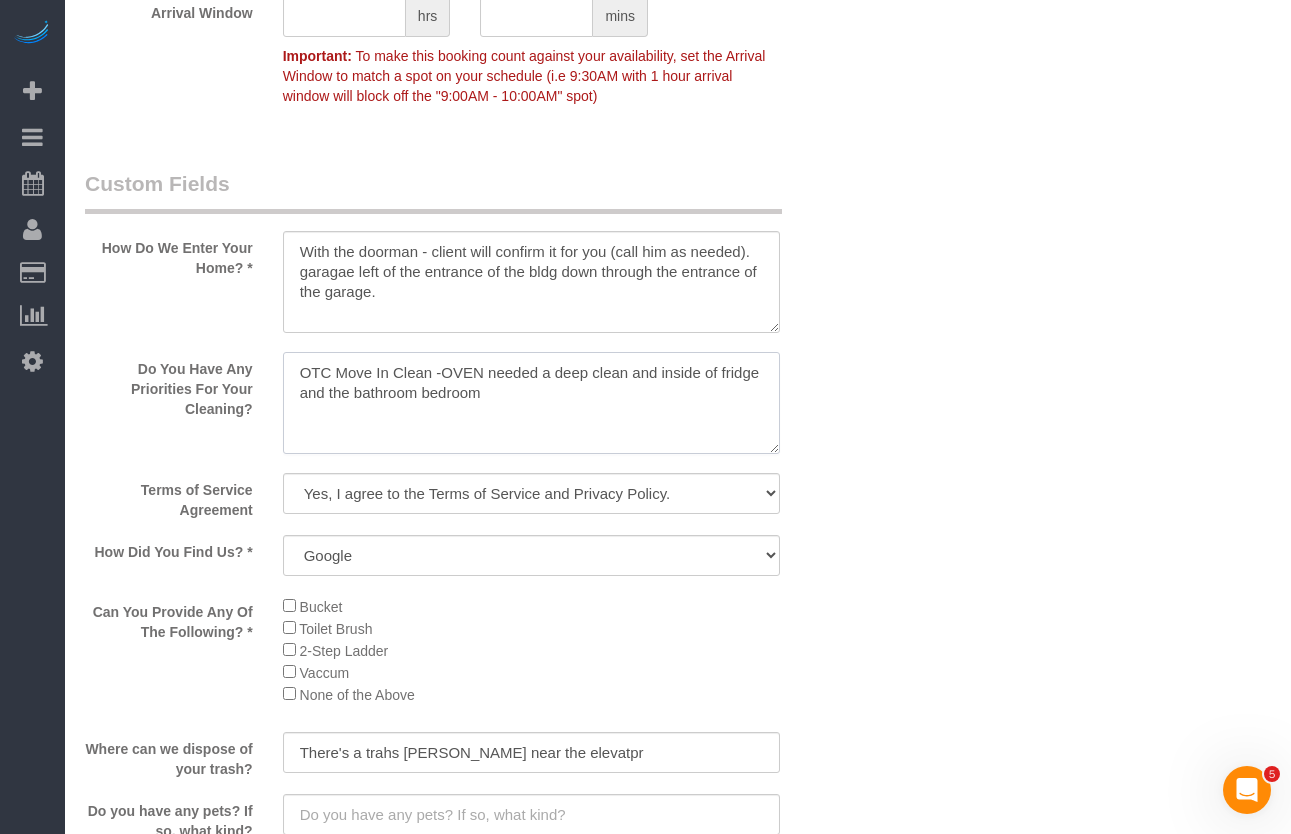 click at bounding box center [531, 403] 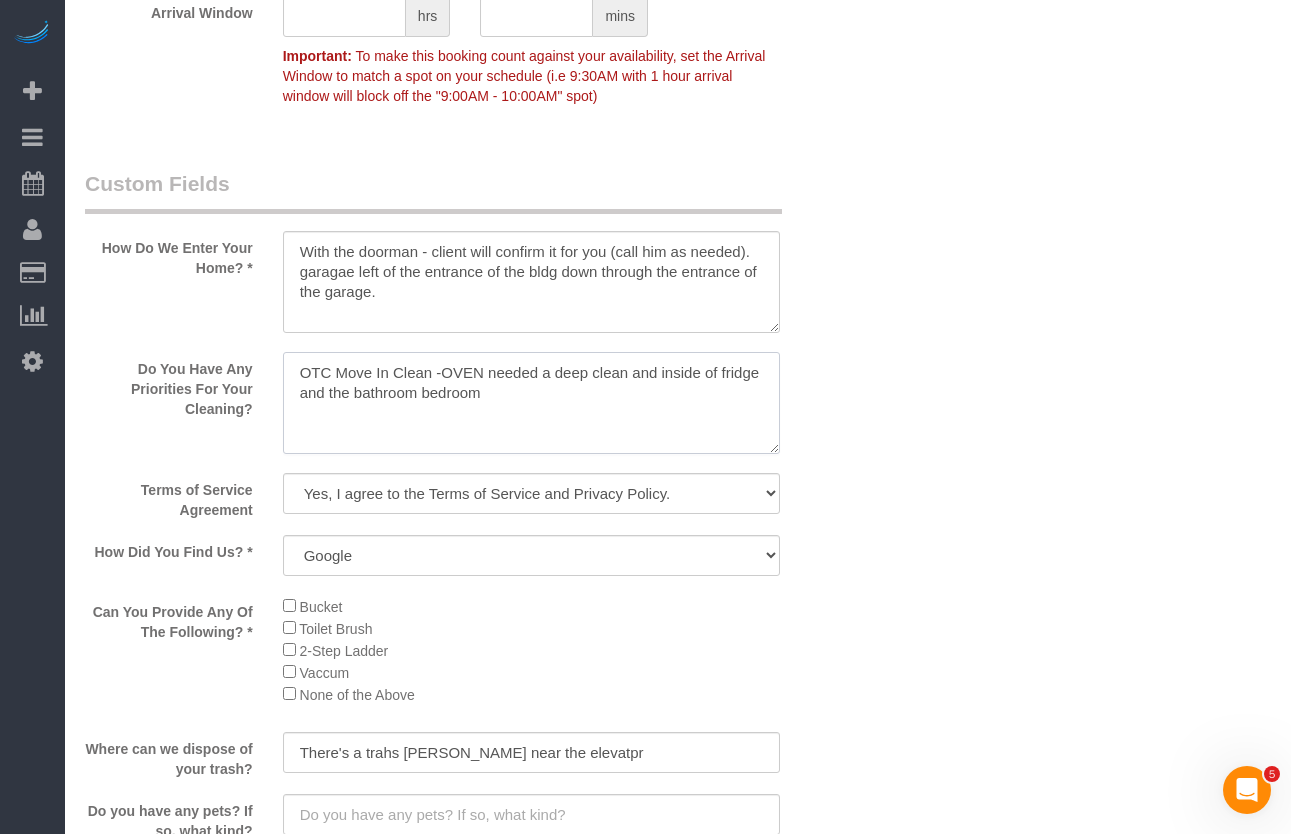 click at bounding box center (531, 403) 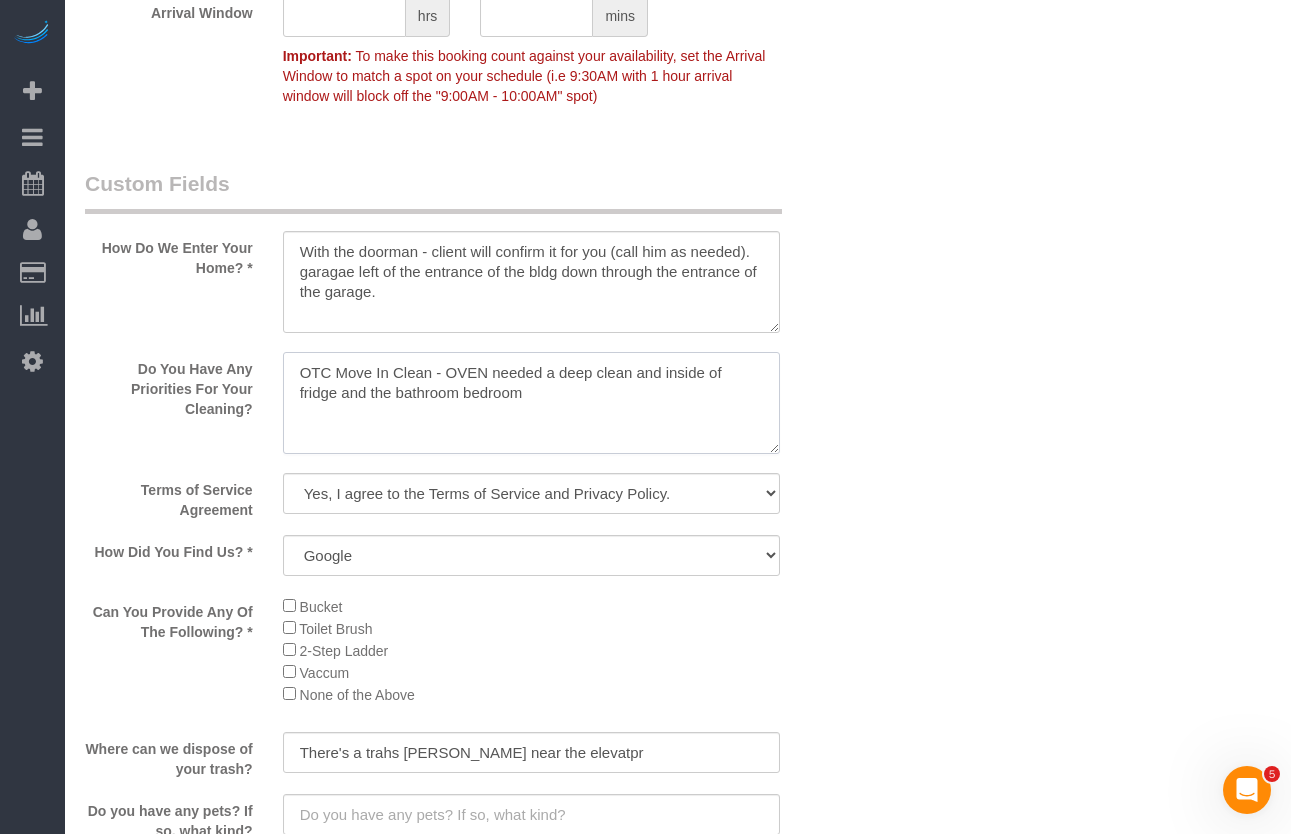 click at bounding box center [531, 403] 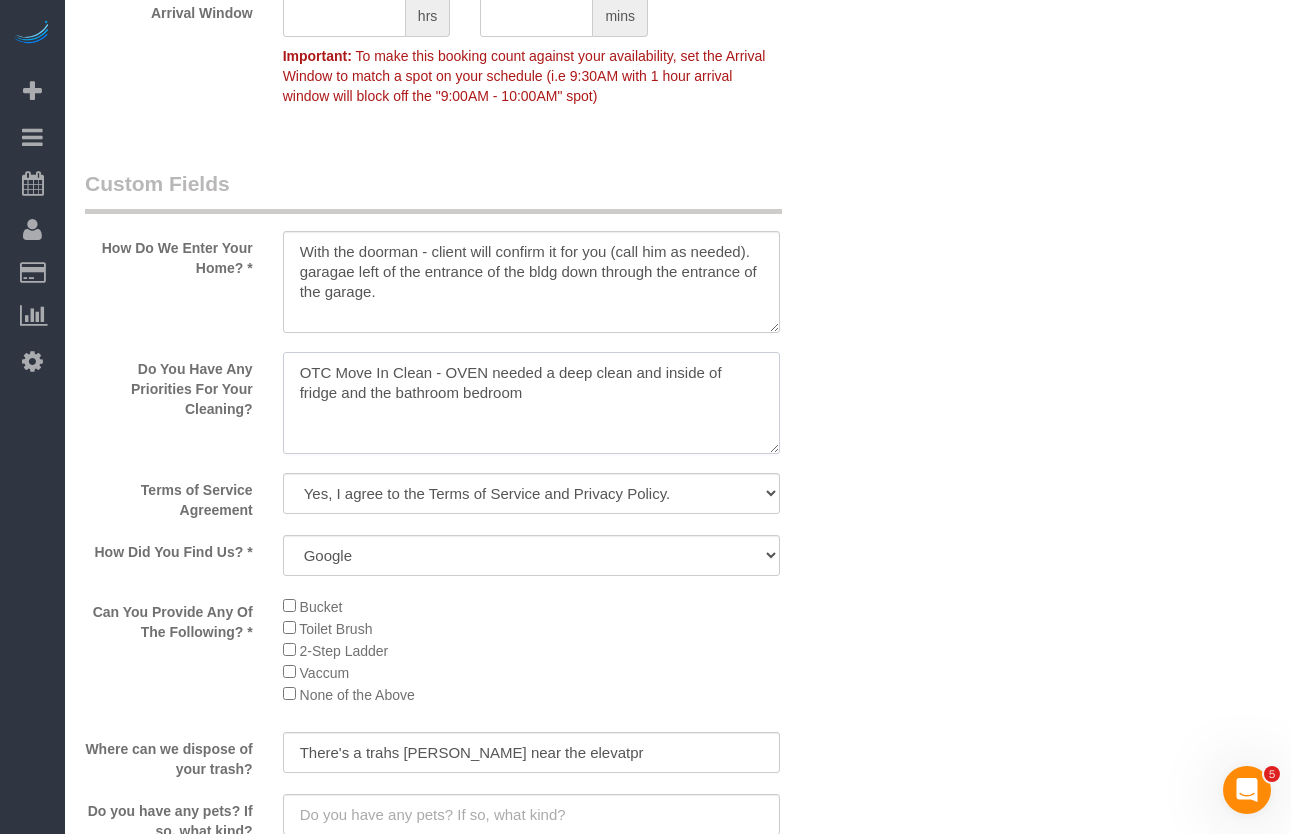 click at bounding box center [531, 403] 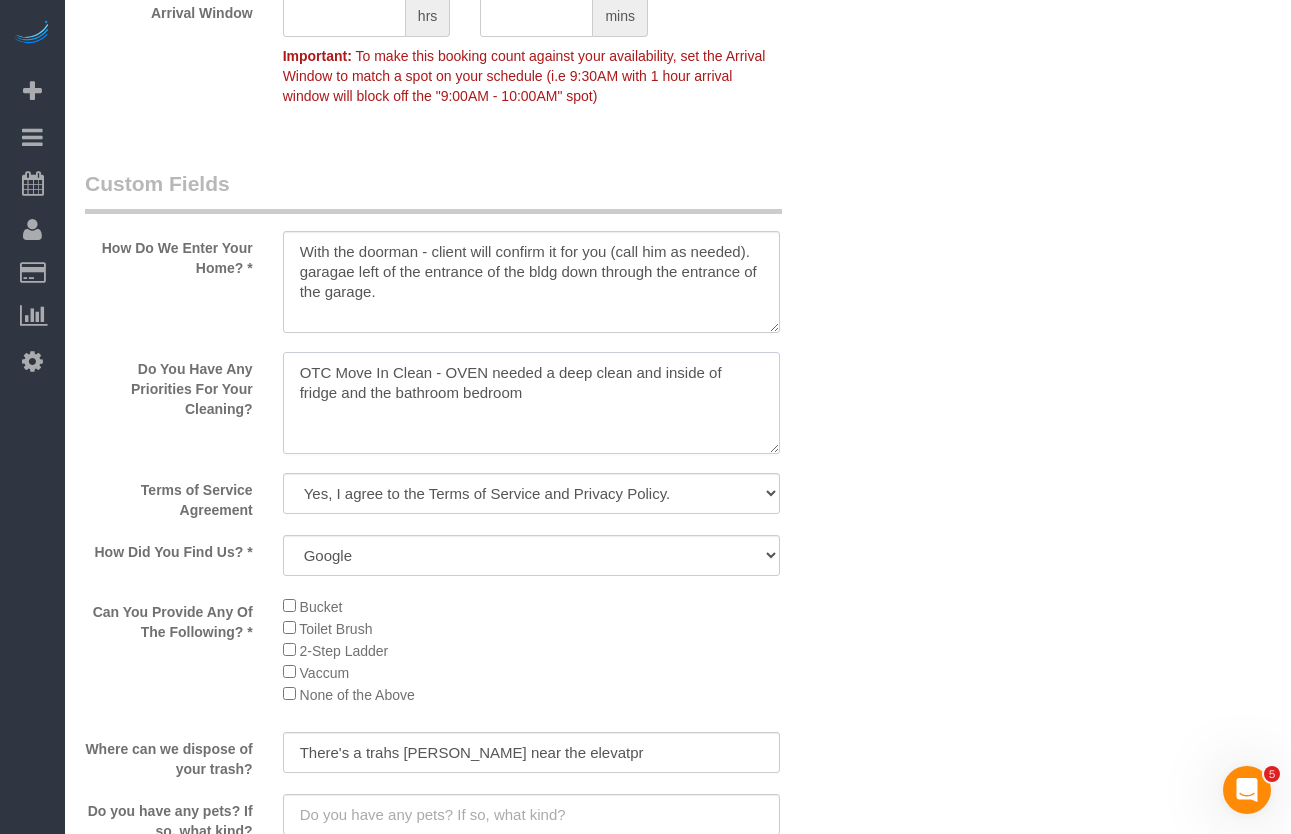 drag, startPoint x: 444, startPoint y: 373, endPoint x: 517, endPoint y: 392, distance: 75.43209 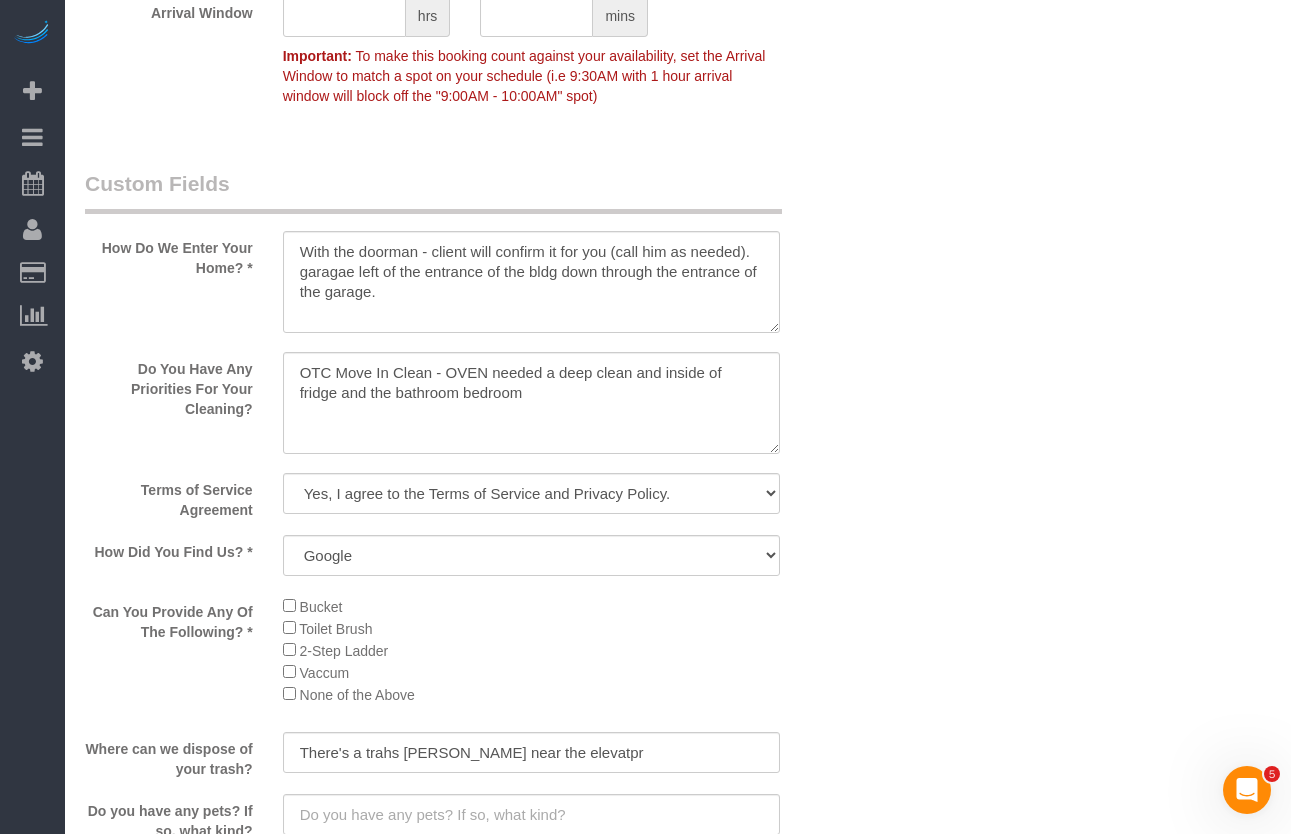 click on "Who
Email**
jimcorkery94@gmal.com
Name *
Jim
Corkery
new customer
Where
Address**
1850 N Clark St #2602,
Chicago
AK
AL
AR
AZ
CA
CO
CT
DC
DE
FL
GA
HI
IA
ID
IL
IN
KS
KY
LA
MA
MD
ME
MI
MN
MO
MS
MT
NC
ND" at bounding box center [678, -144] 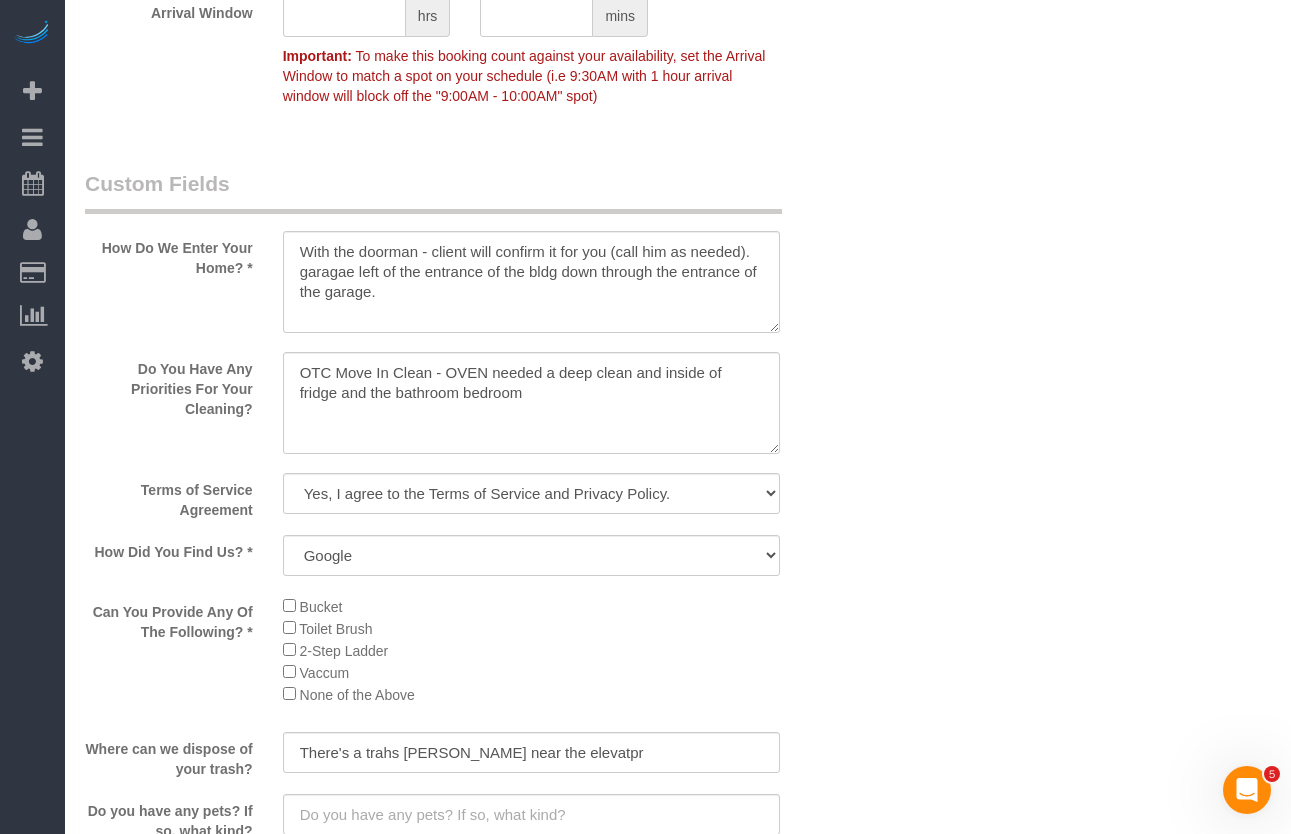 click on "Who
Email**
jimcorkery94@gmal.com
Name *
Jim
Corkery
new customer
Where
Address**
1850 N Clark St #2602,
Chicago
AK
AL
AR
AZ
CA
CO
CT
DC
DE
FL
GA
HI
IA
ID
IL
IN
KS
KY
LA
MA
MD
ME
MI
MN
MO
MS
MT
NC
ND" at bounding box center [678, -144] 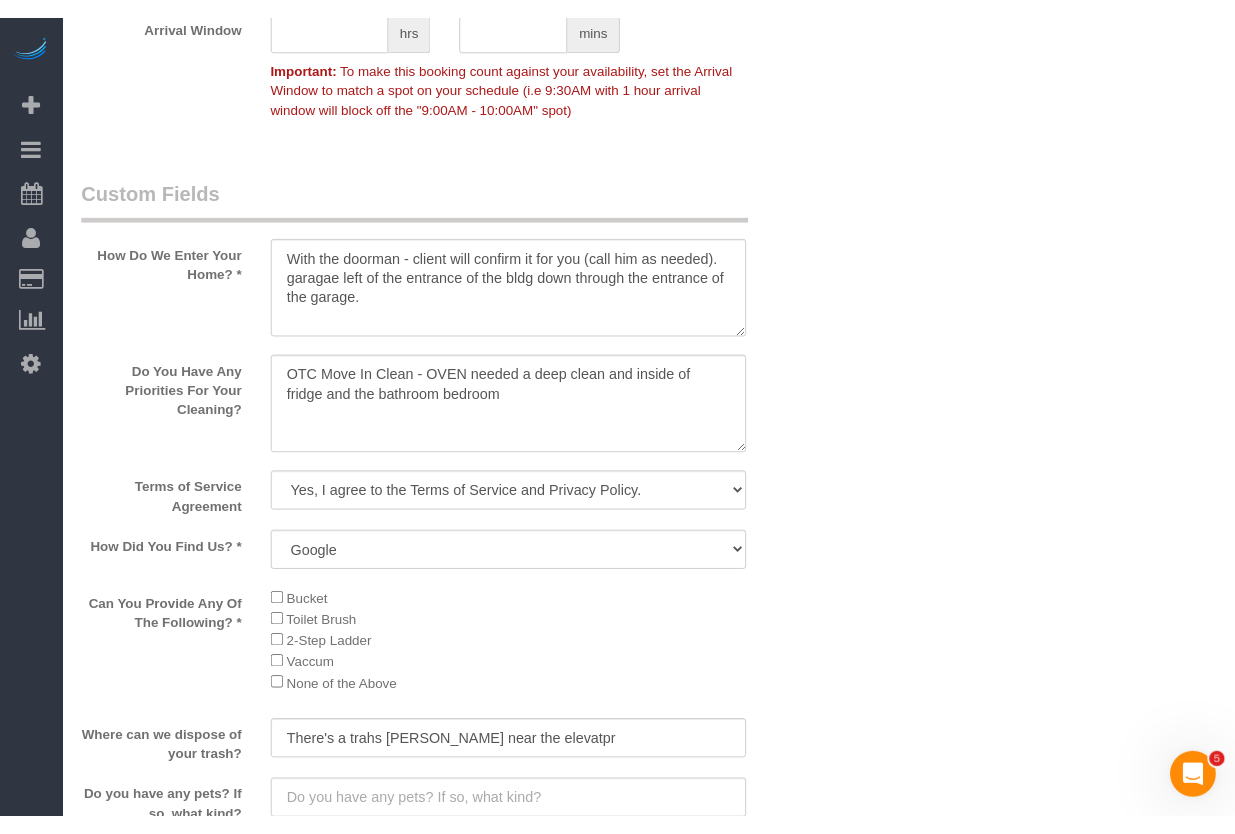 scroll, scrollTop: 2424, scrollLeft: 0, axis: vertical 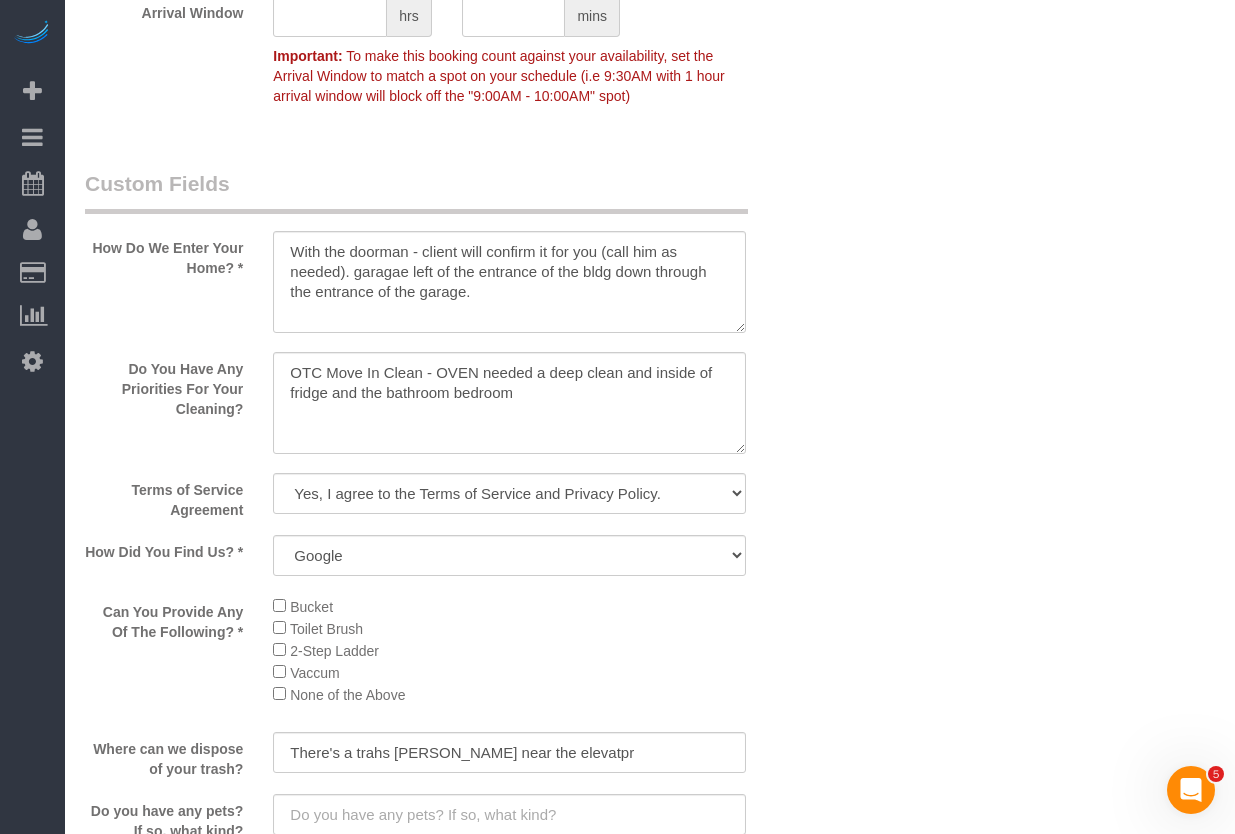 click on "Who
Email**
jimcorkery94@gmal.com
Name *
Jim
Corkery
new customer
Where
Address**
1850 N Clark St #2602,
Chicago
AK
AL
AR
AZ
CA
CO
CT
DC
DE
FL
GA
HI
IA
ID
IL
IN
KS
KY
LA
MA
MD
ME
MI
MN
MO
MS
MT
NC
ND" at bounding box center (650, -124) 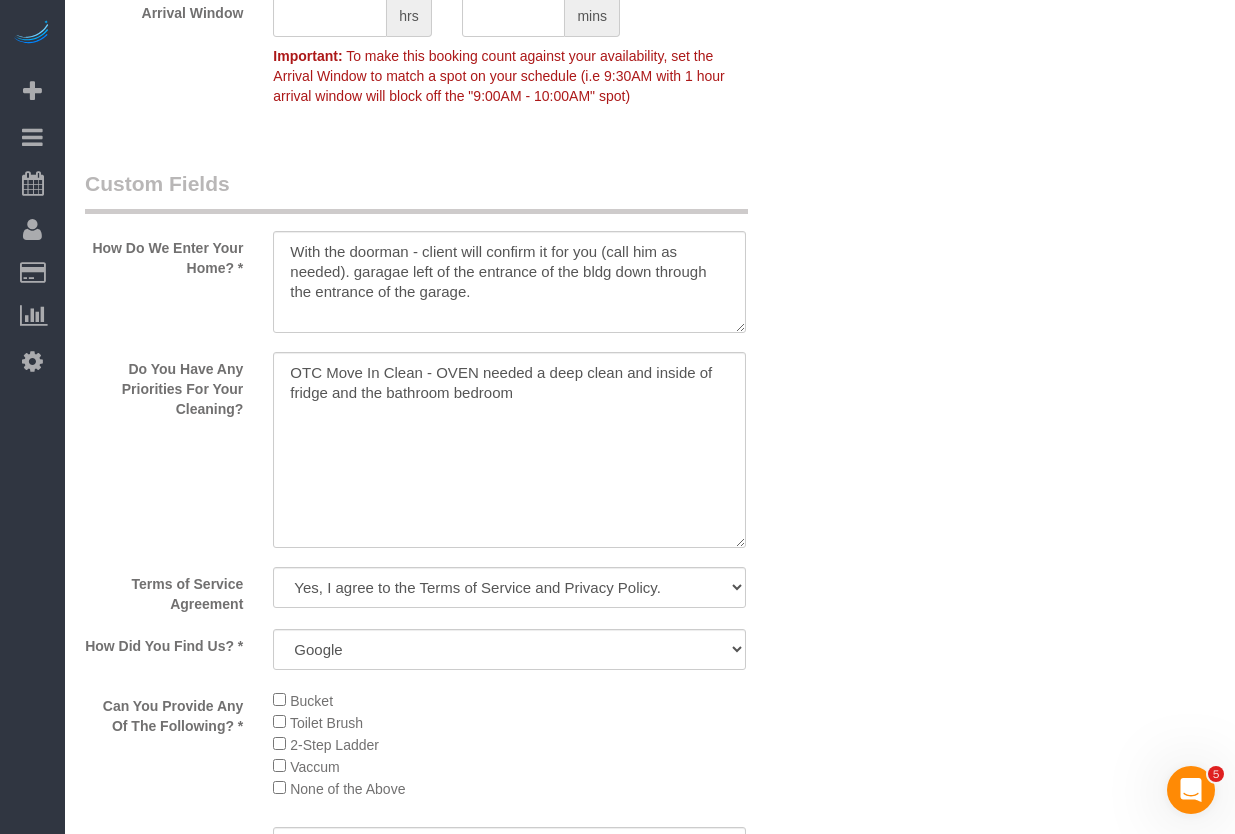 drag, startPoint x: 736, startPoint y: 445, endPoint x: 730, endPoint y: 555, distance: 110.16351 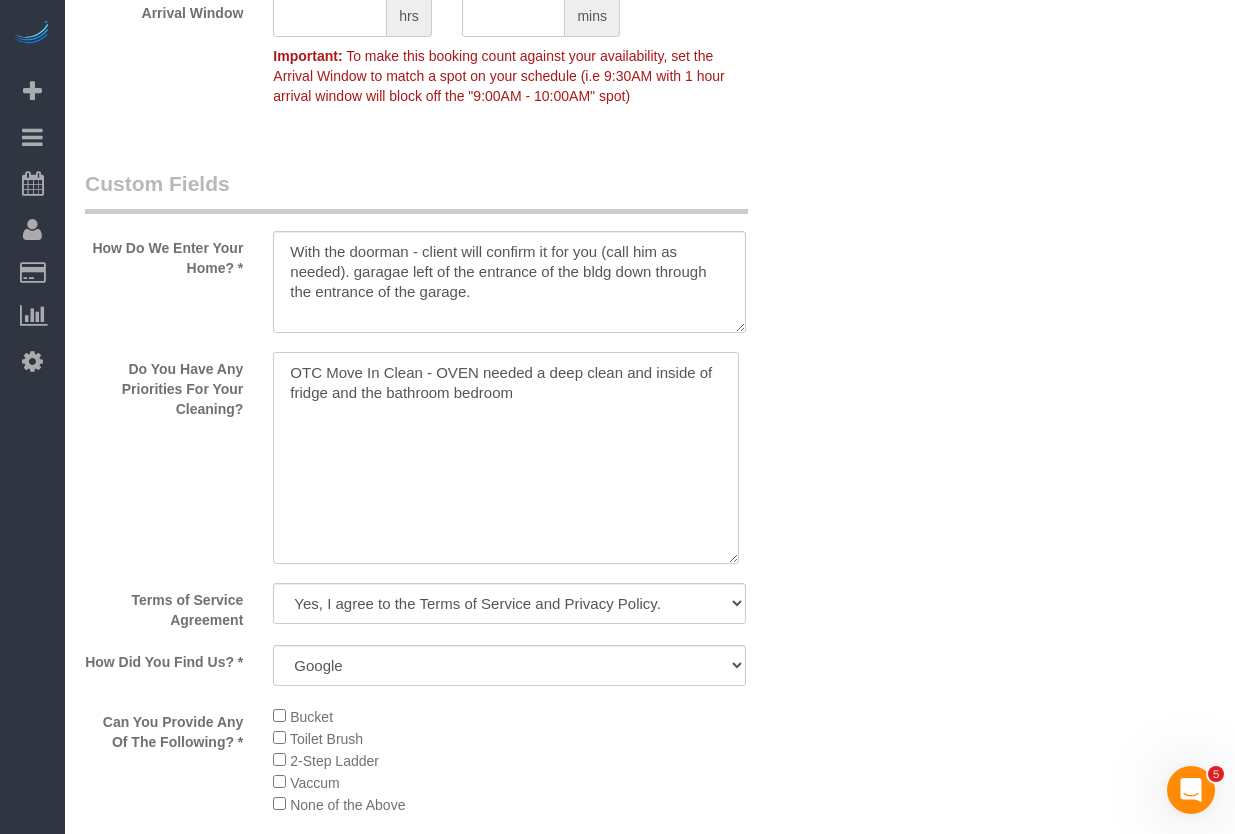 click at bounding box center [506, 458] 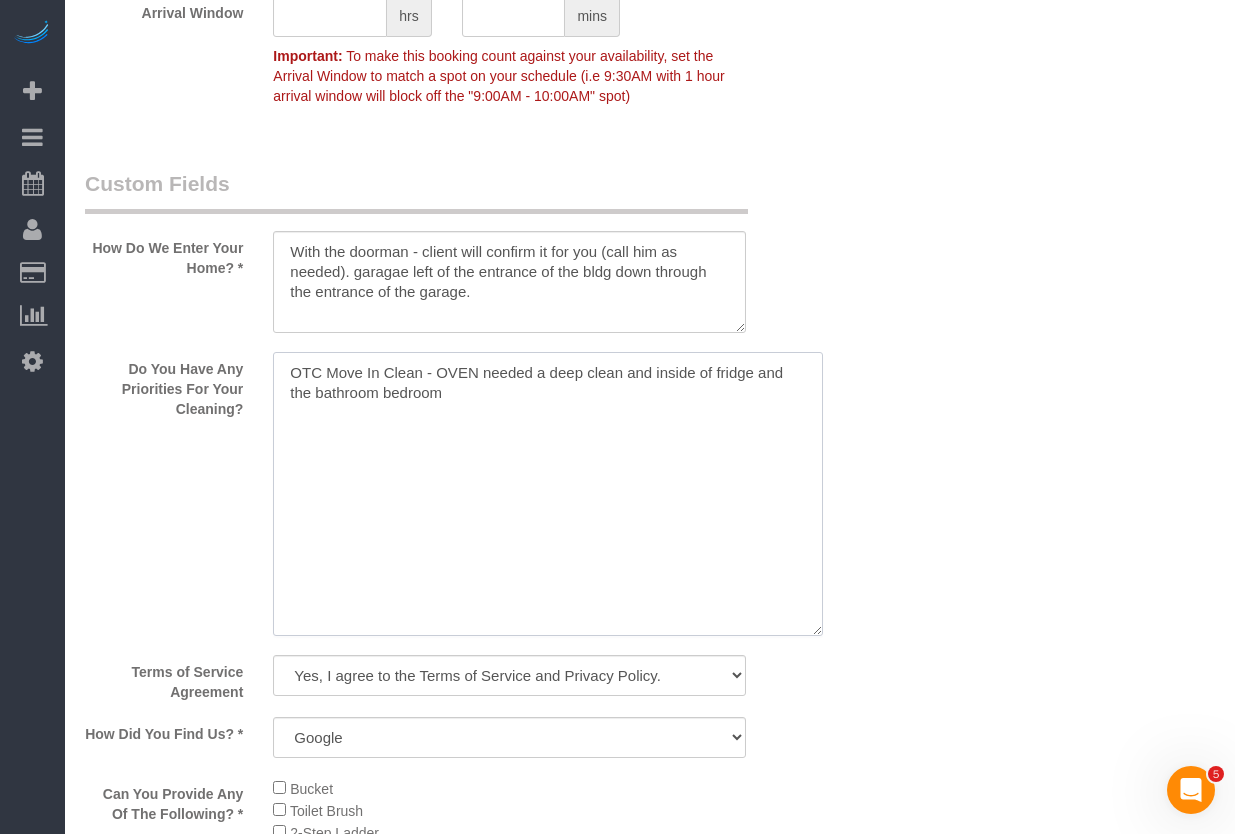 drag, startPoint x: 733, startPoint y: 553, endPoint x: 784, endPoint y: 583, distance: 59.16925 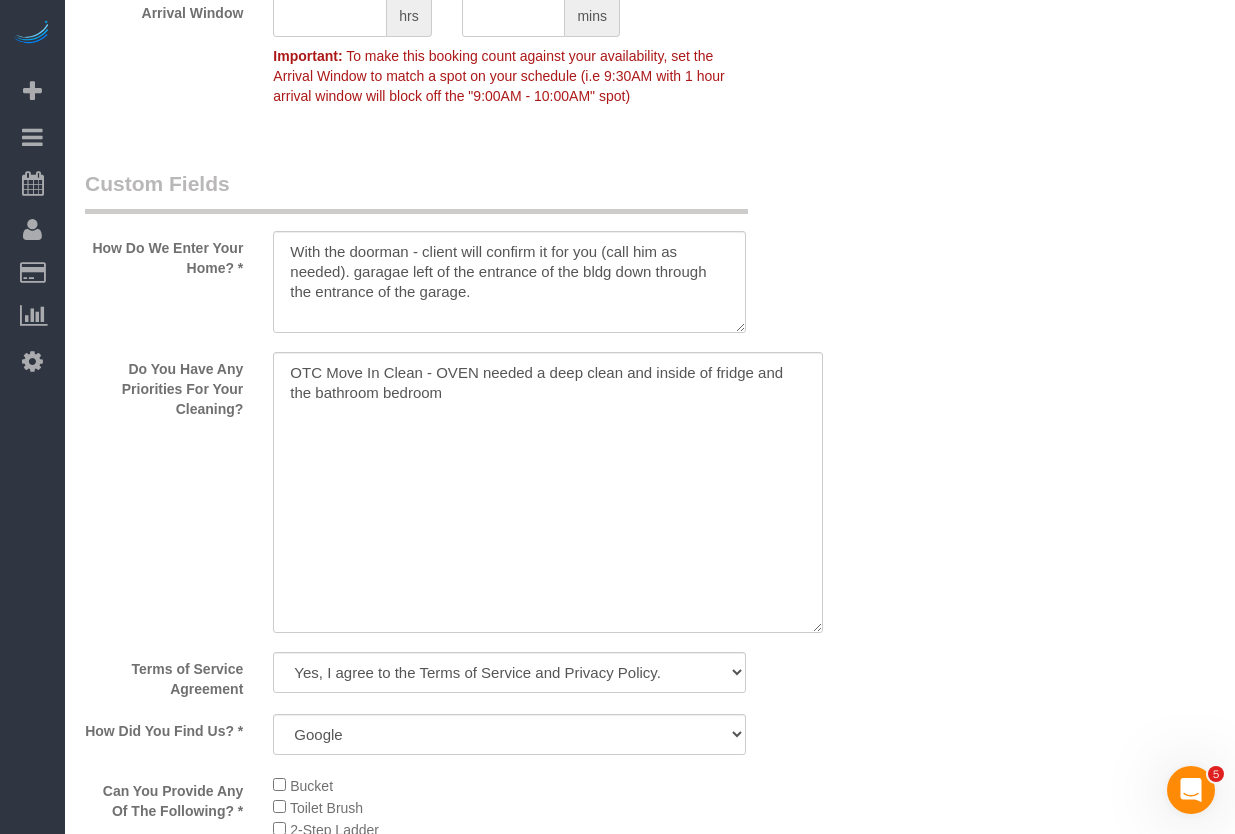 click on "Who
Email**
jimcorkery94@gmal.com
Name *
Jim
Corkery
new customer
Where
Address**
1850 N Clark St #2602,
Chicago
AK
AL
AR
AZ
CA
CO
CT
DC
DE
FL
GA
HI
IA
ID
IL
IN
KS
KY
LA
MA
MD
ME
MI
MN
MO
MS
MT
NC
ND" at bounding box center (650, -35) 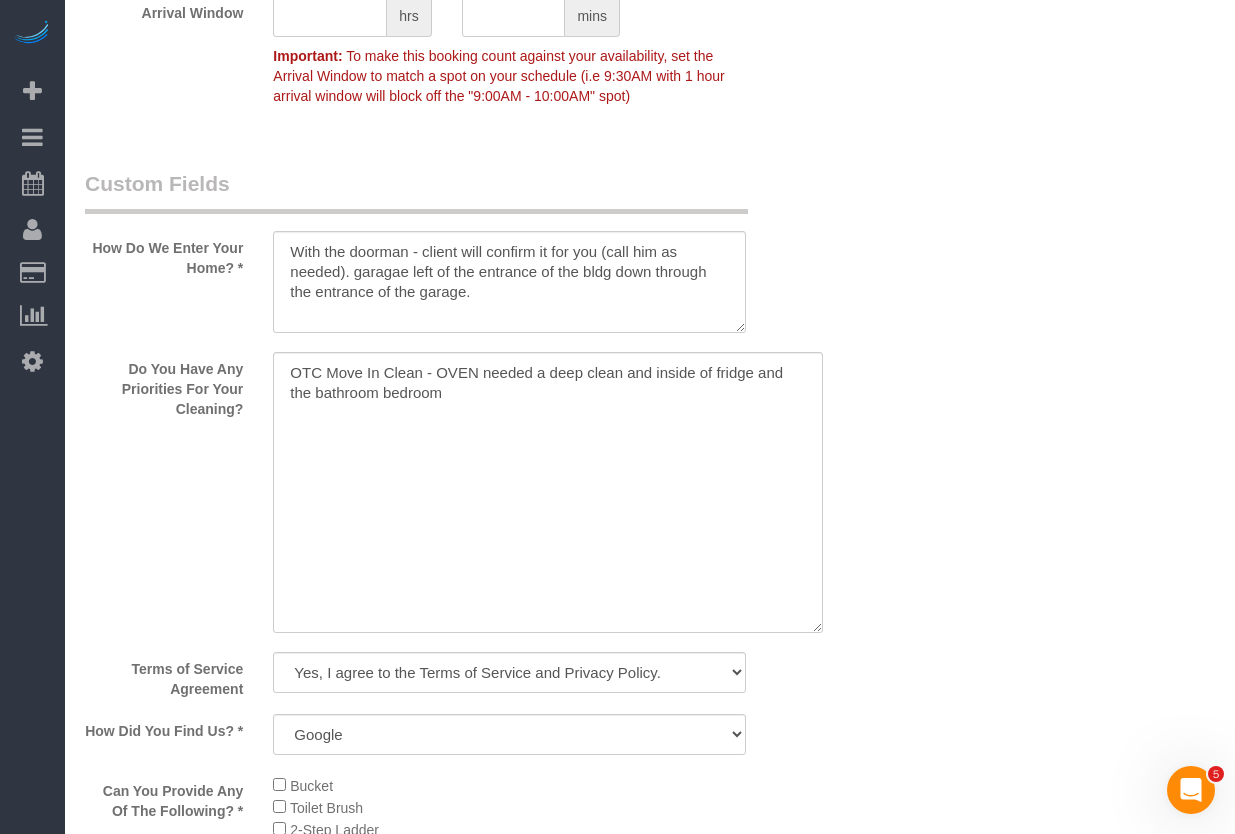 click on "Who
Email**
jimcorkery94@gmal.com
Name *
Jim
Corkery
new customer
Where
Address**
1850 N Clark St #2602,
Chicago
AK
AL
AR
AZ
CA
CO
CT
DC
DE
FL
GA
HI
IA
ID
IL
IN
KS
KY
LA
MA
MD
ME
MI
MN
MO
MS
MT
NC
ND" at bounding box center [650, -35] 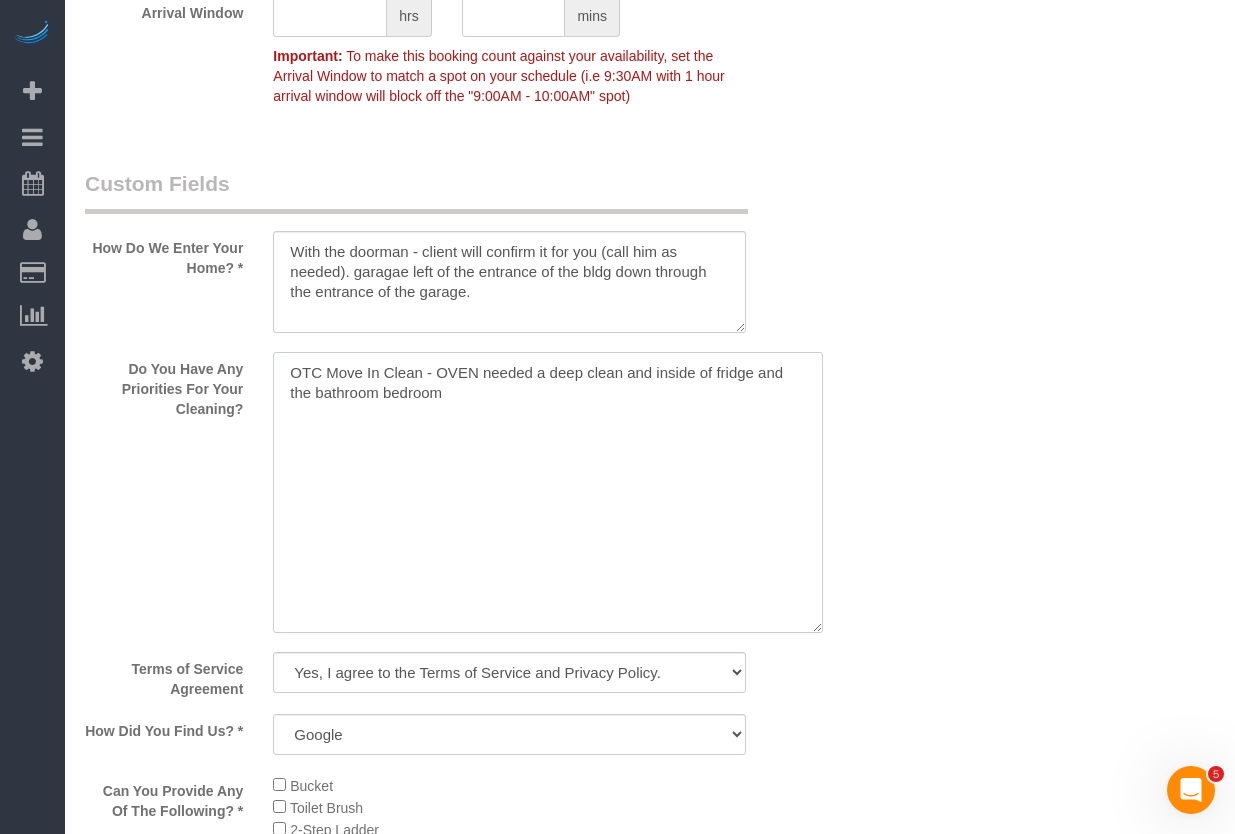click at bounding box center [548, 492] 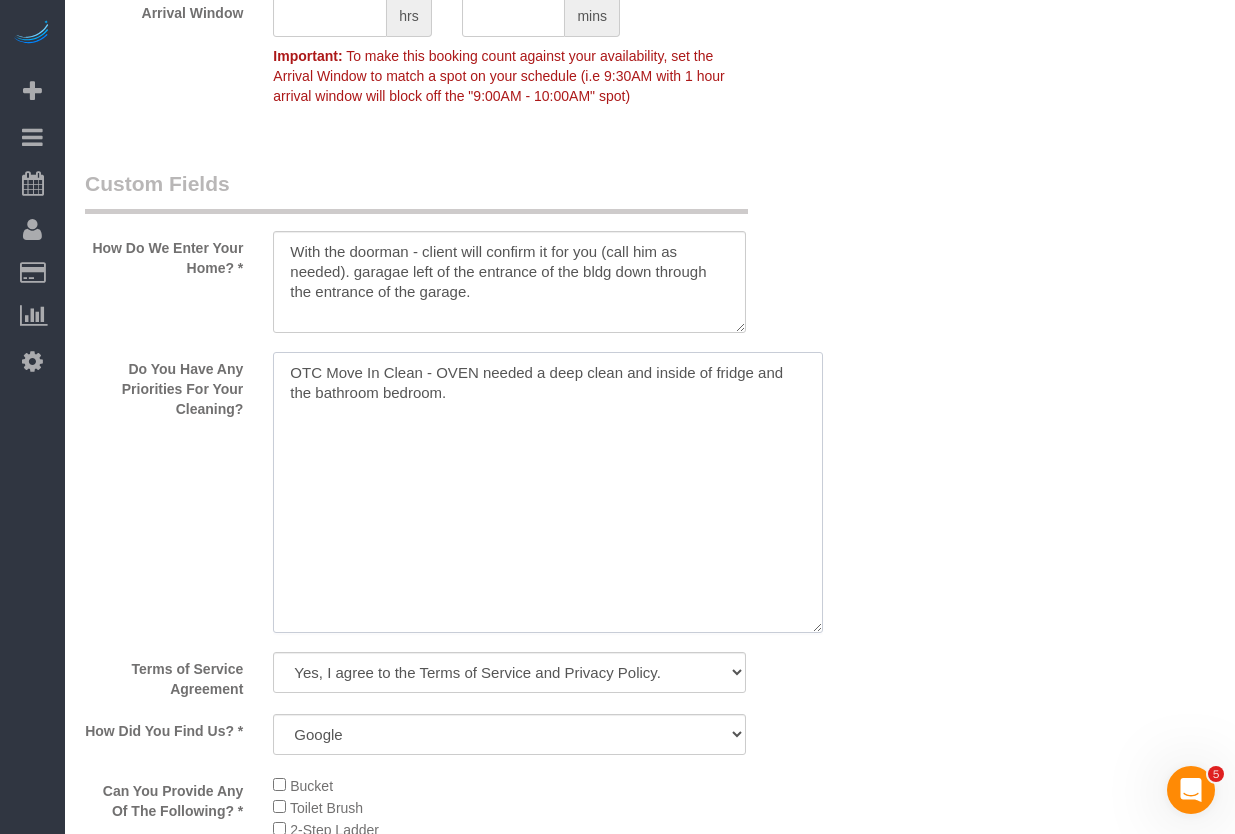 click at bounding box center (548, 492) 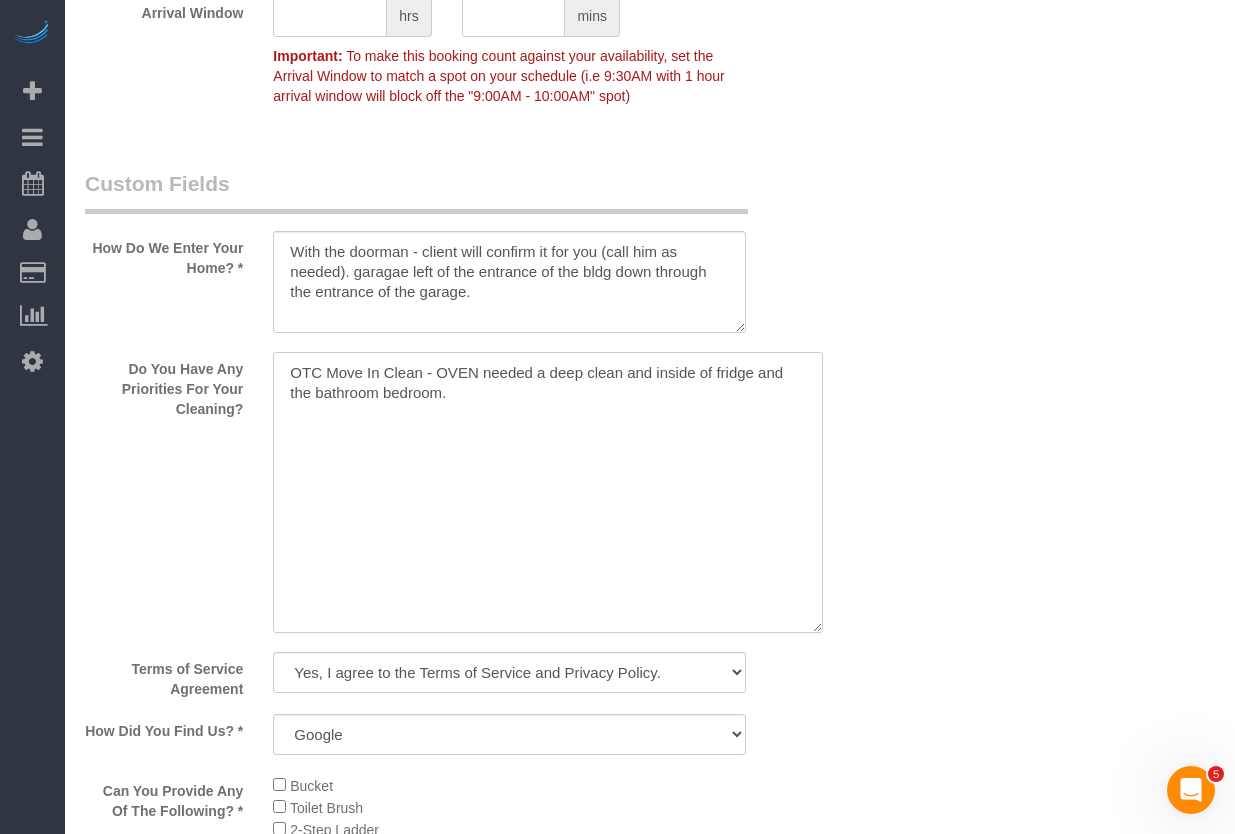 click at bounding box center (548, 492) 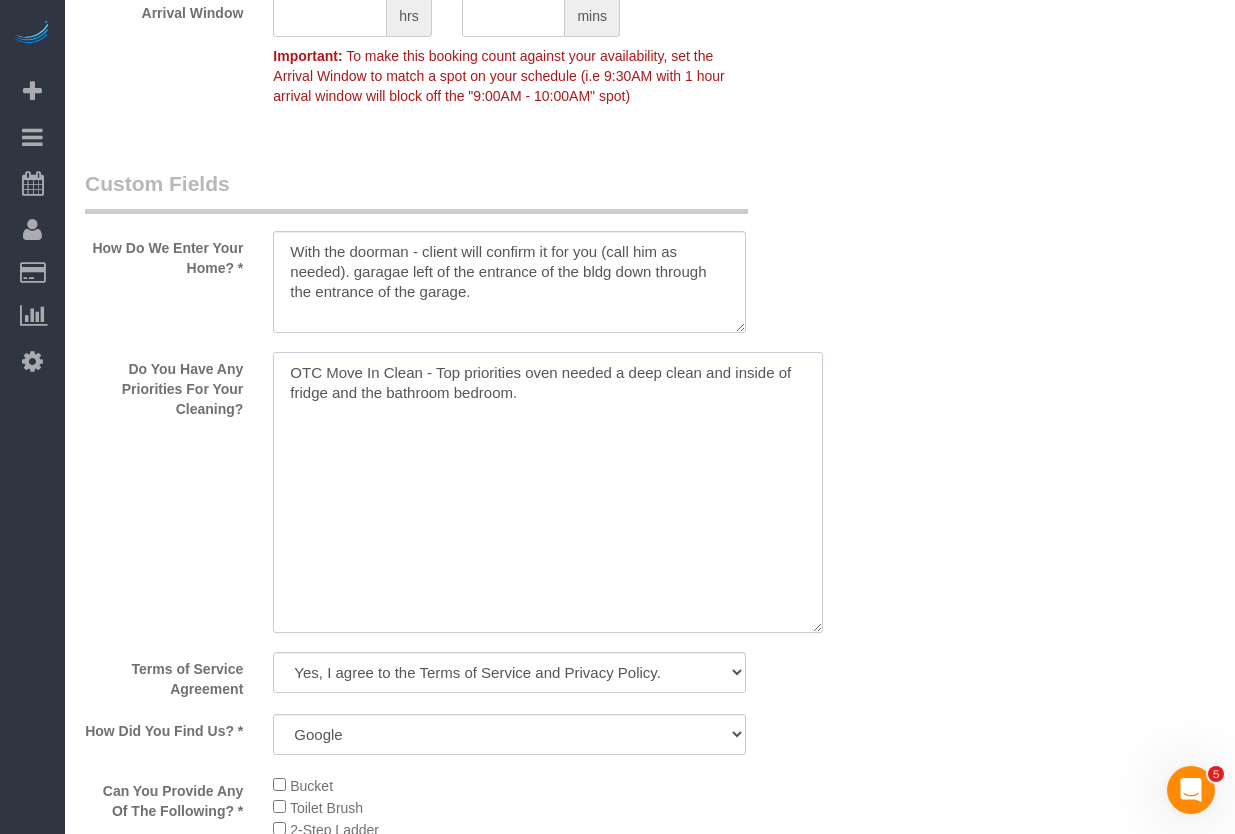 click at bounding box center (548, 492) 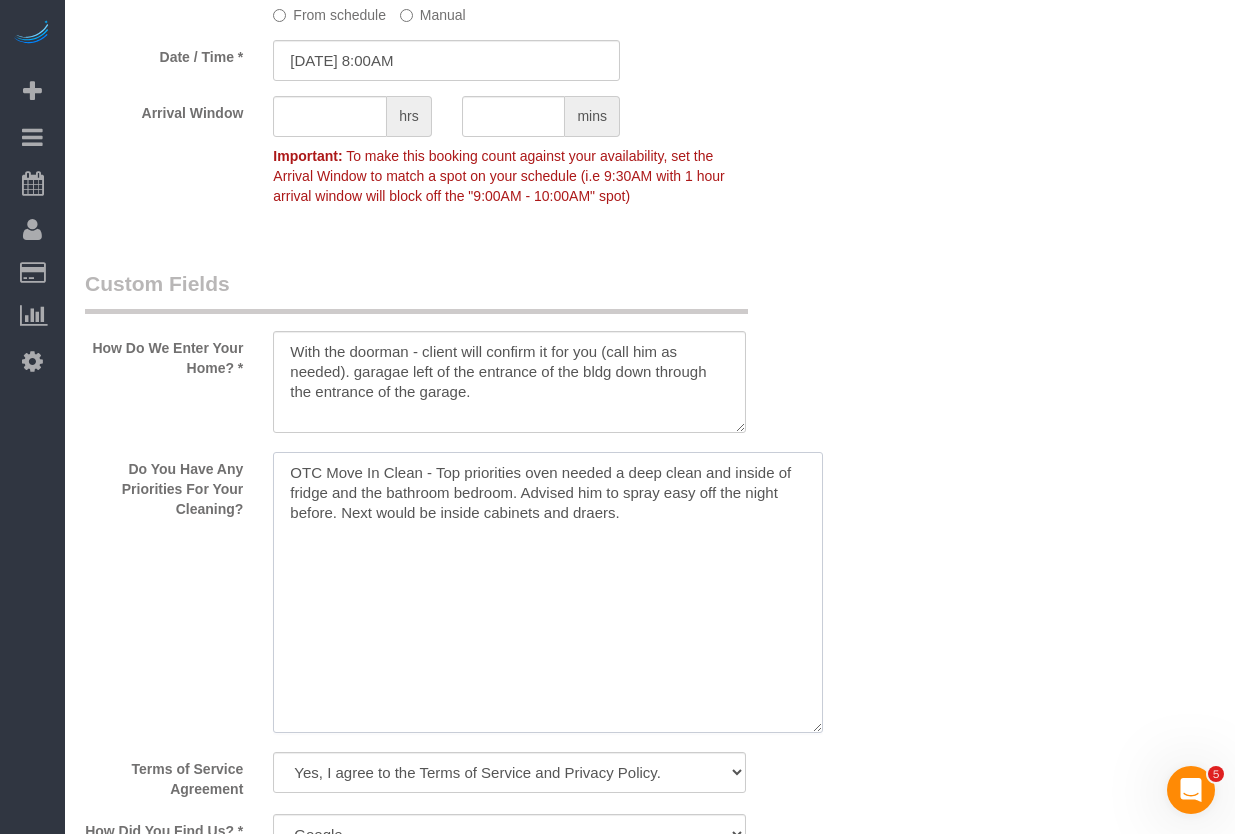 click at bounding box center (548, 592) 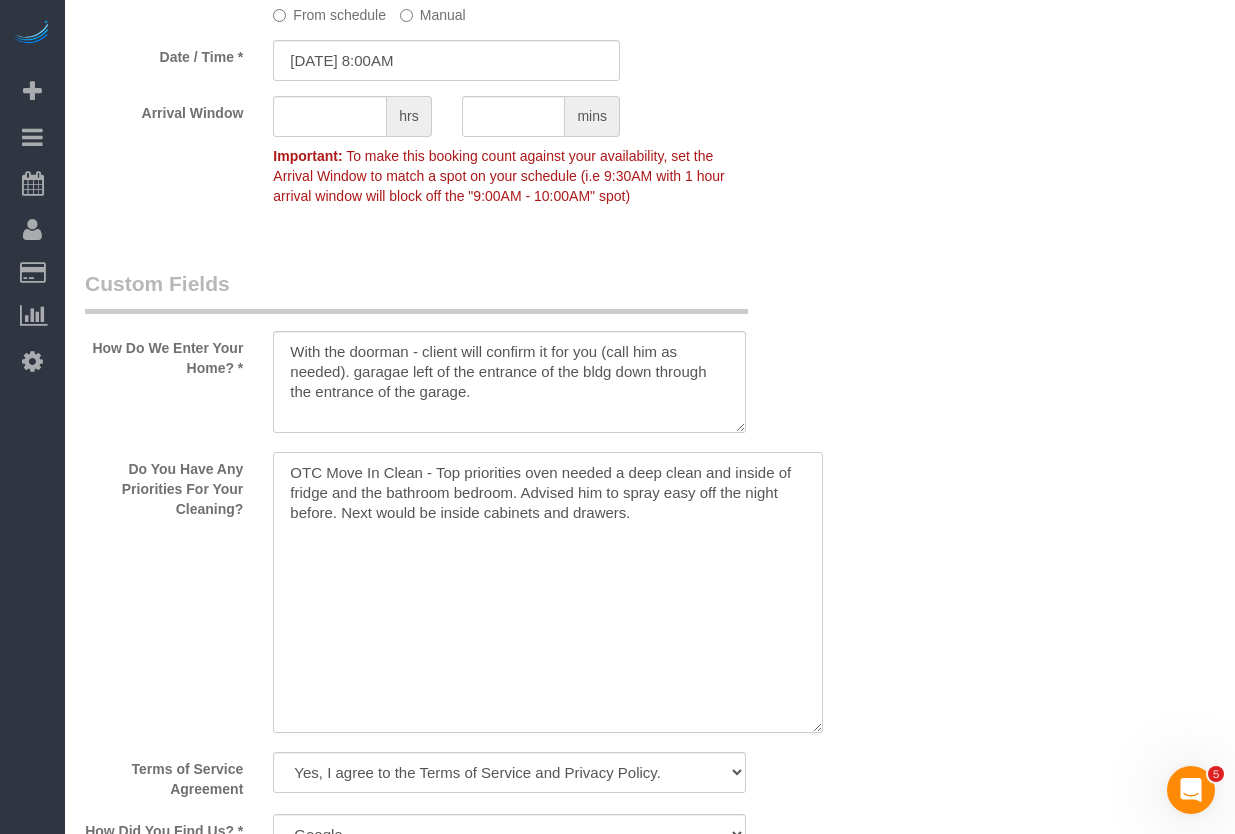 click at bounding box center (548, 592) 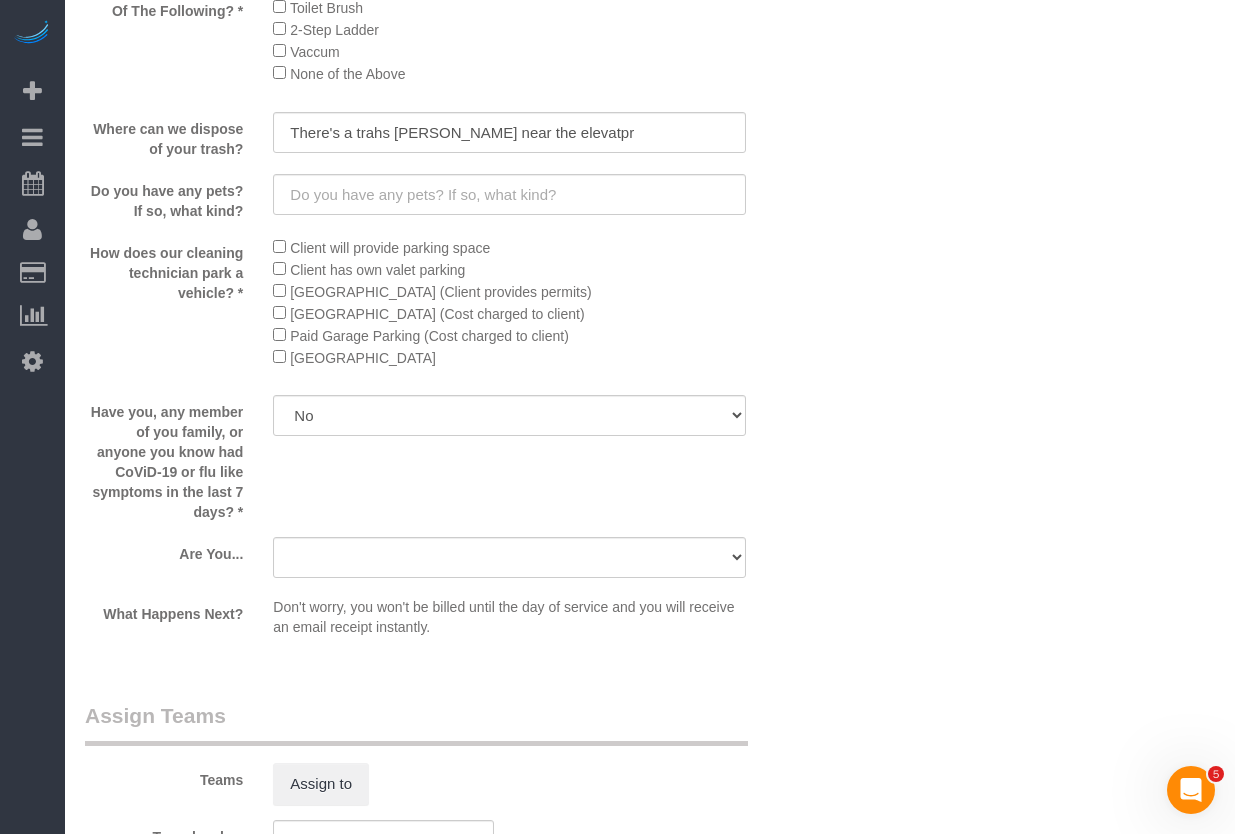 scroll, scrollTop: 3524, scrollLeft: 0, axis: vertical 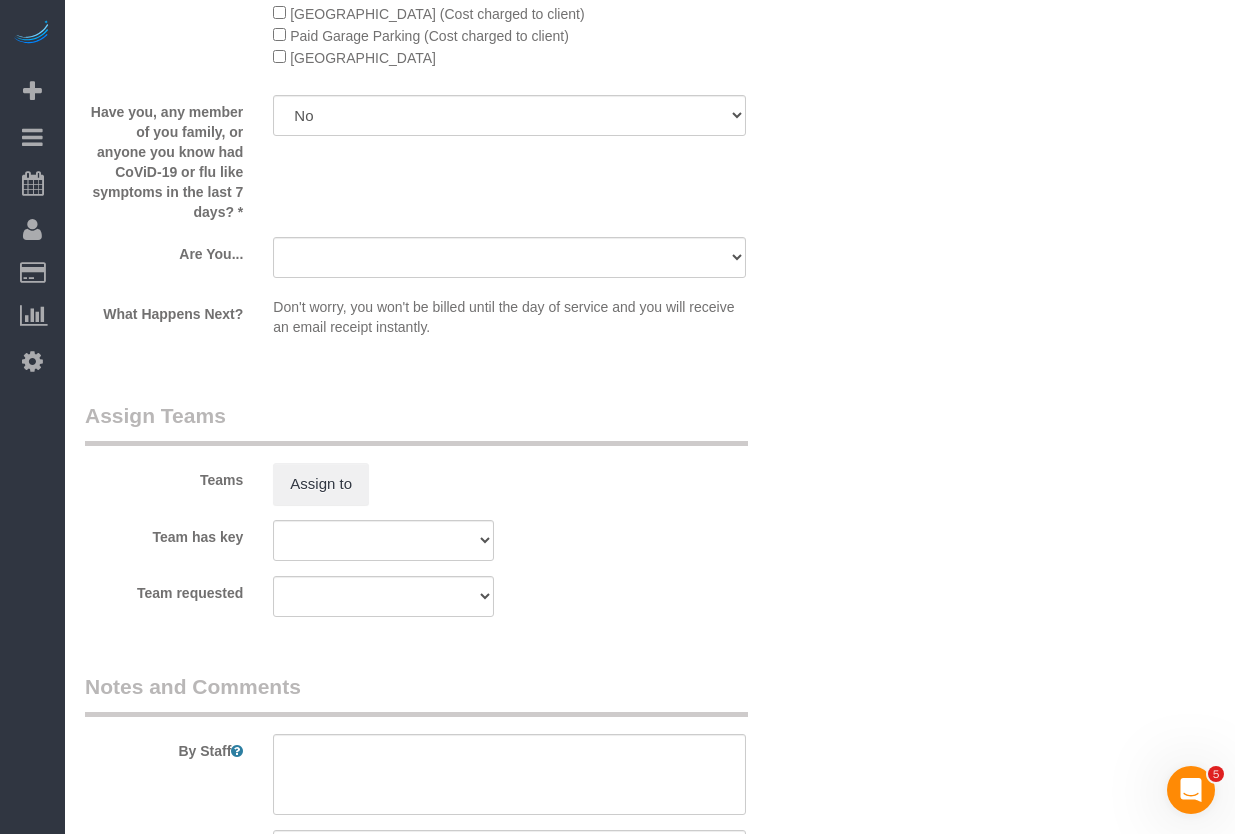 type on "OTC Move In Clean - Top priorities oven needed a deep clean and inside of fridge and the bathroom bedroom. Advised him to spray easy off the night before. Next would be inside cabinets and drawers." 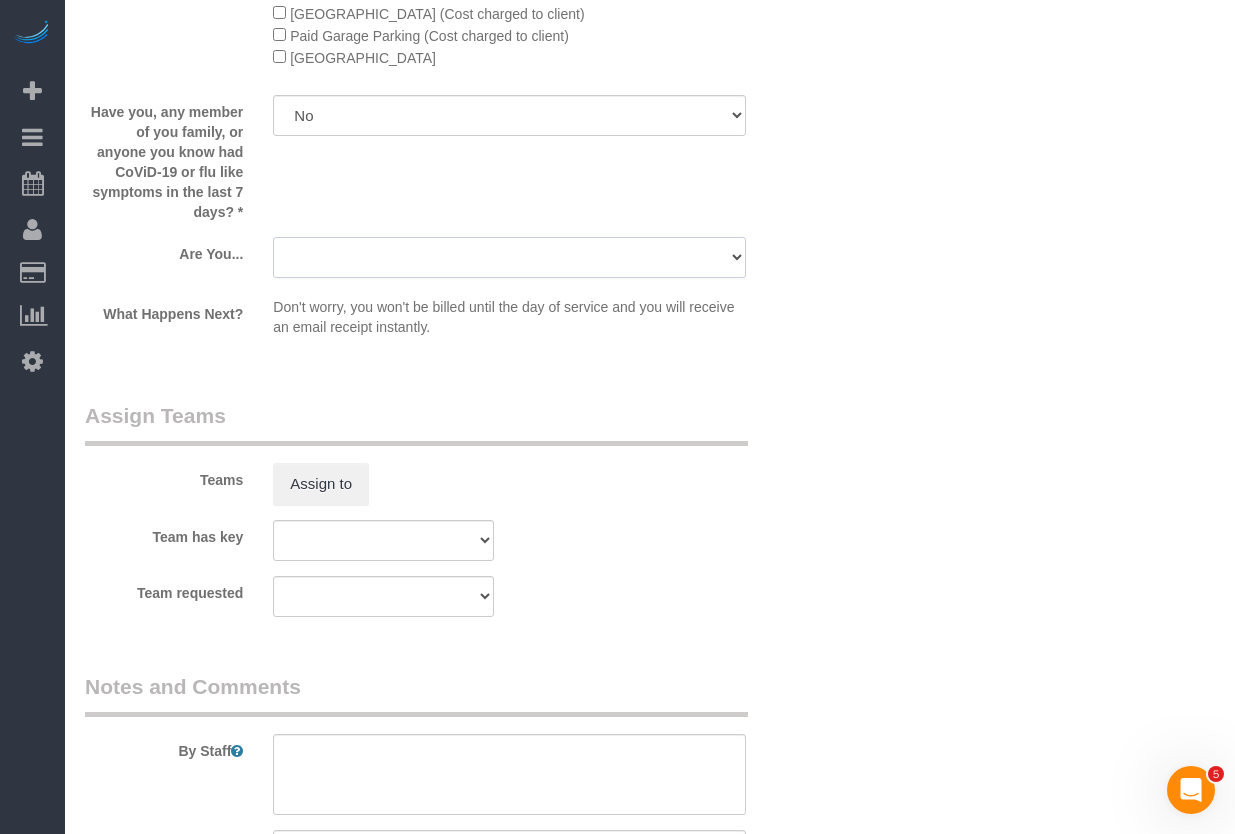 click on "A parent with kids living at home. A parent with kids out of home. A person looking for maid service for parents. A professional with no children. A retiree Other" at bounding box center [509, 257] 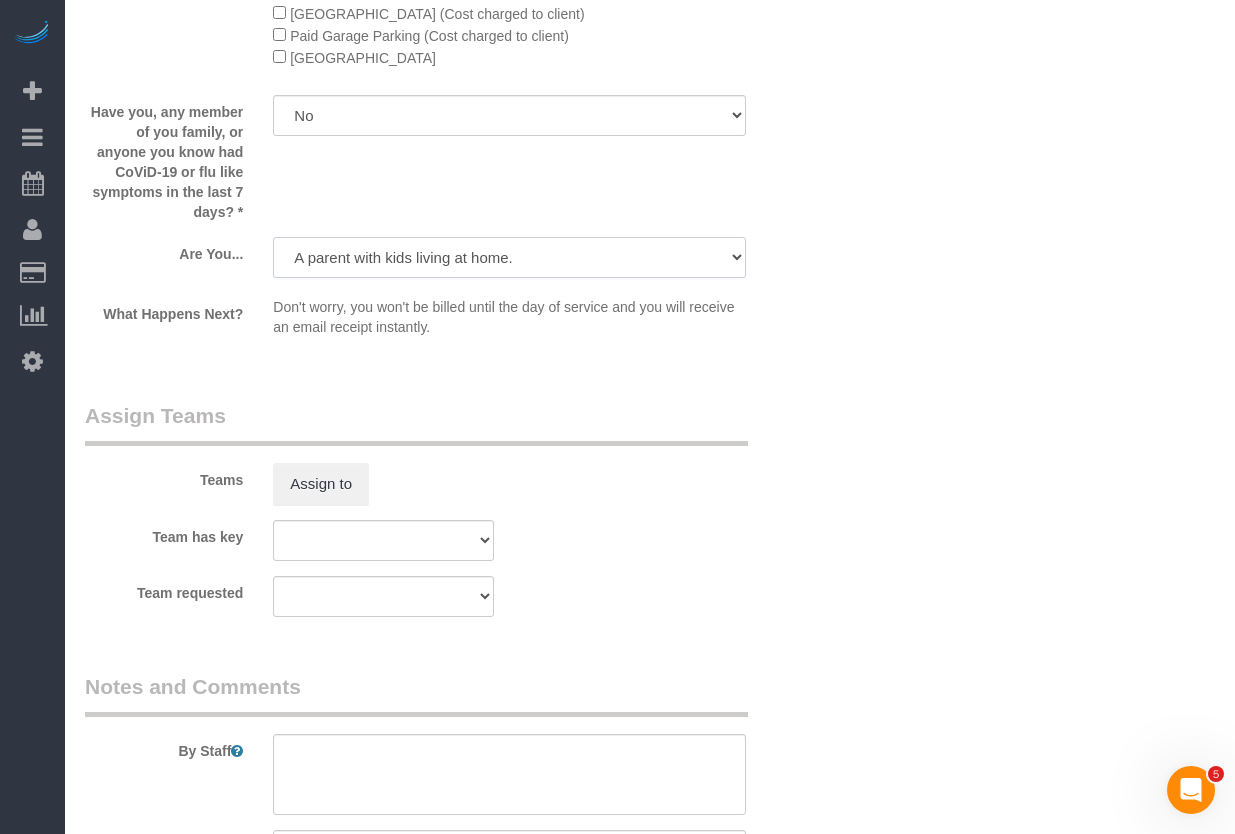click on "A parent with kids living at home. A parent with kids out of home. A person looking for maid service for parents. A professional with no children. A retiree Other" at bounding box center (509, 257) 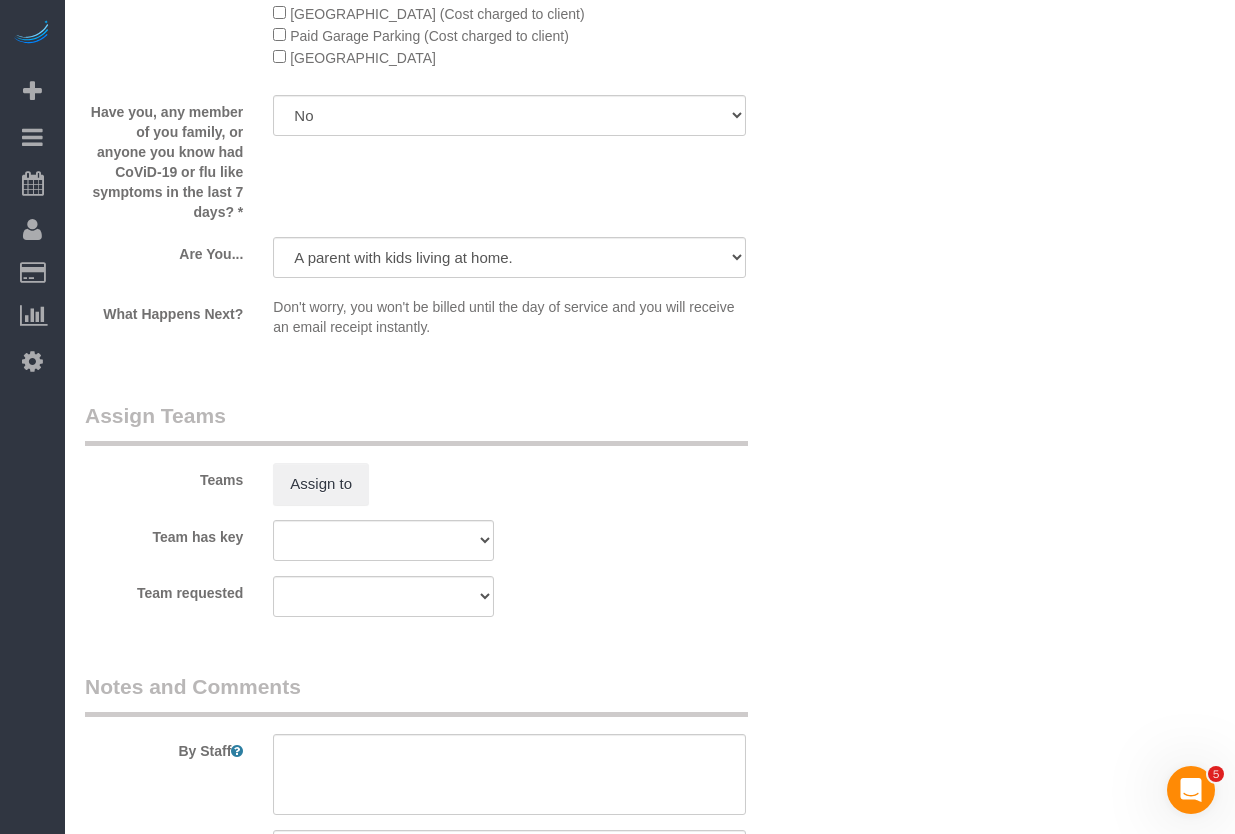 click on "Who
Email**
jimcorkery94@gmal.com
Name *
Jim
Corkery
new customer
Where
Address**
1850 N Clark St #2602,
Chicago
AK
AL
AR
AZ
CA
CO
CT
DC
DE
FL
GA
HI
IA
ID
IL
IN
KS
KY
LA
MA
MD
ME
MI
MN
MO
MS
MT
NC
ND" at bounding box center (650, -1135) 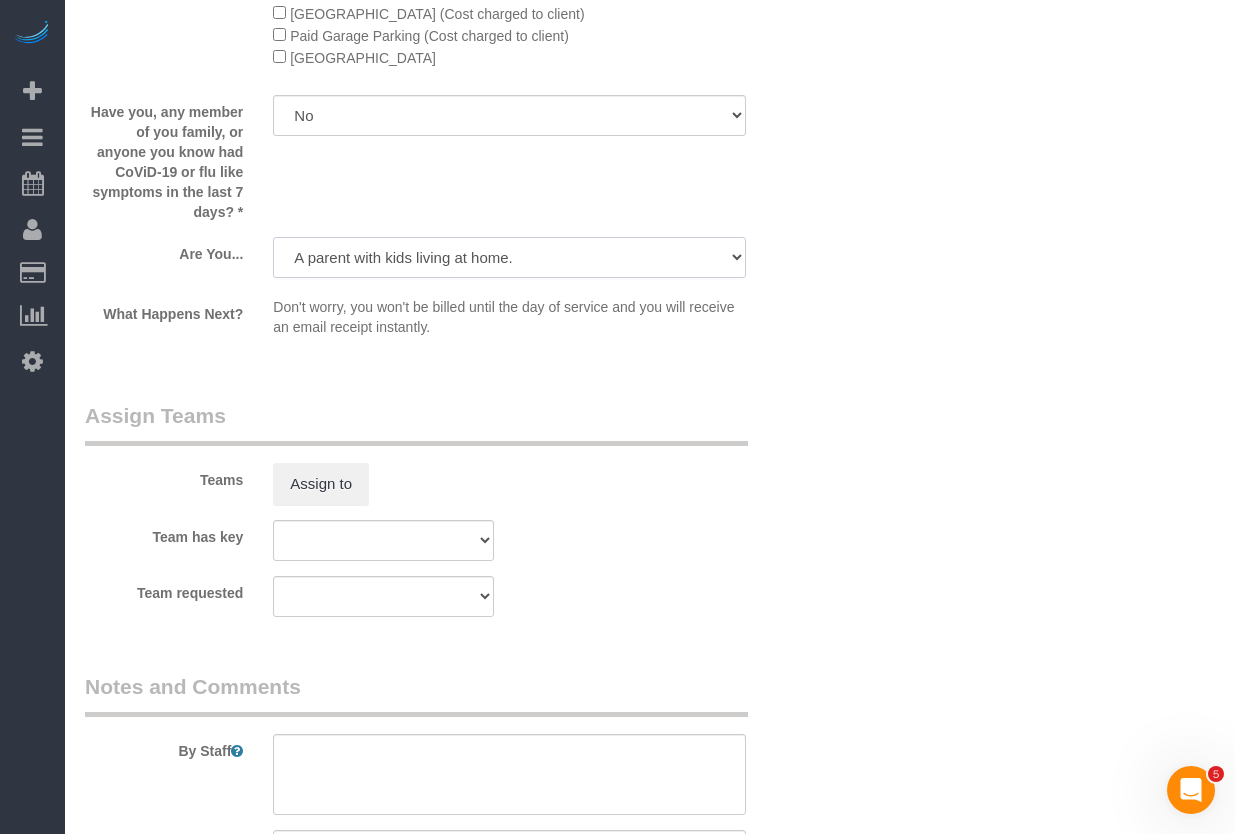 click on "A parent with kids living at home. A parent with kids out of home. A person looking for maid service for parents. A professional with no children. A retiree Other" at bounding box center (509, 257) 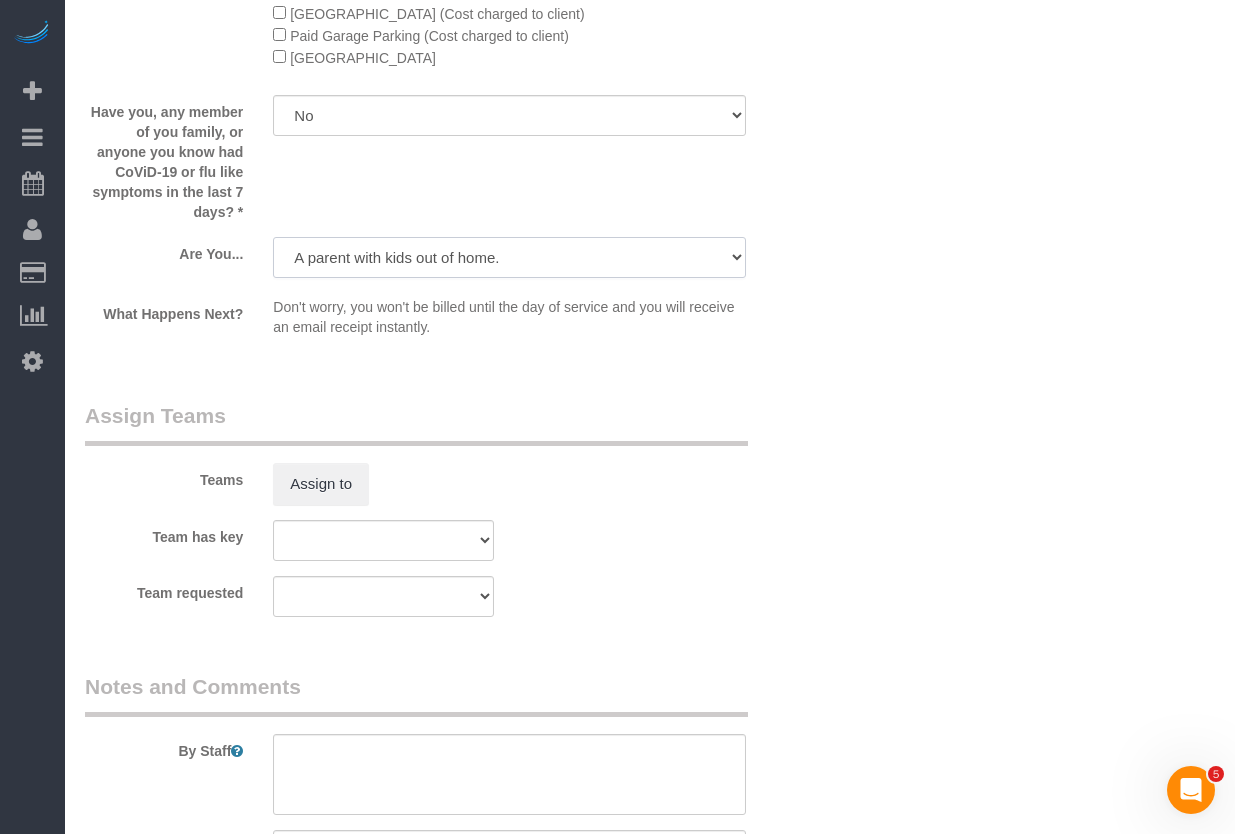 click on "A parent with kids living at home. A parent with kids out of home. A person looking for maid service for parents. A professional with no children. A retiree Other" at bounding box center (509, 257) 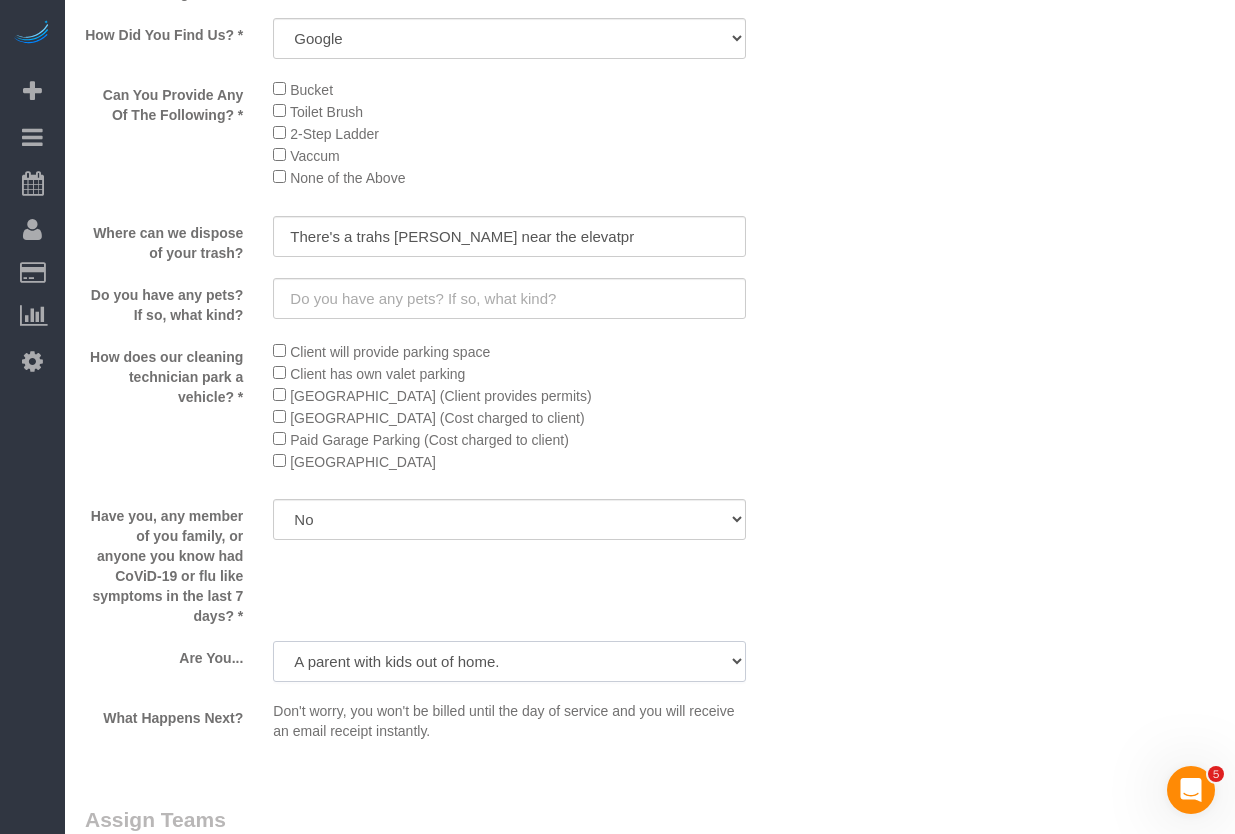scroll, scrollTop: 3420, scrollLeft: 0, axis: vertical 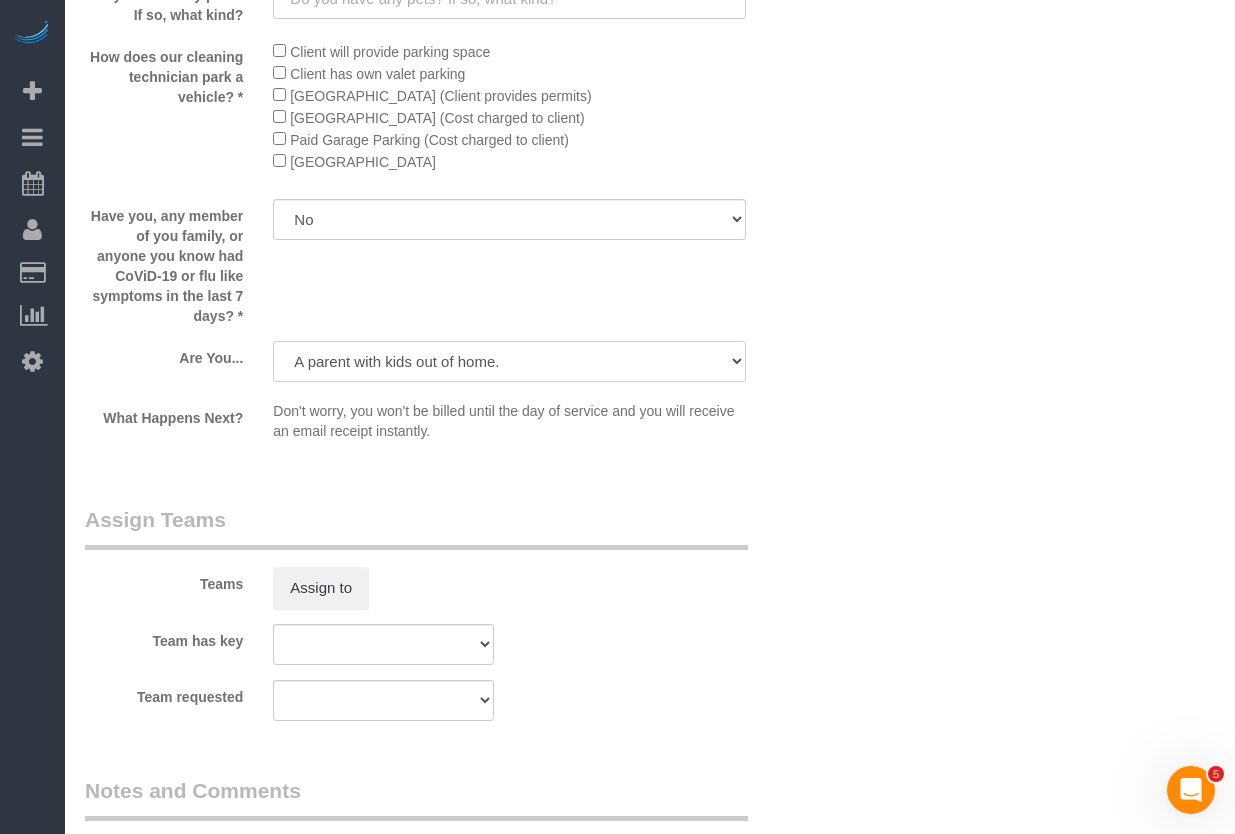 click on "A parent with kids living at home. A parent with kids out of home. A person looking for maid service for parents. A professional with no children. A retiree Other" at bounding box center (509, 361) 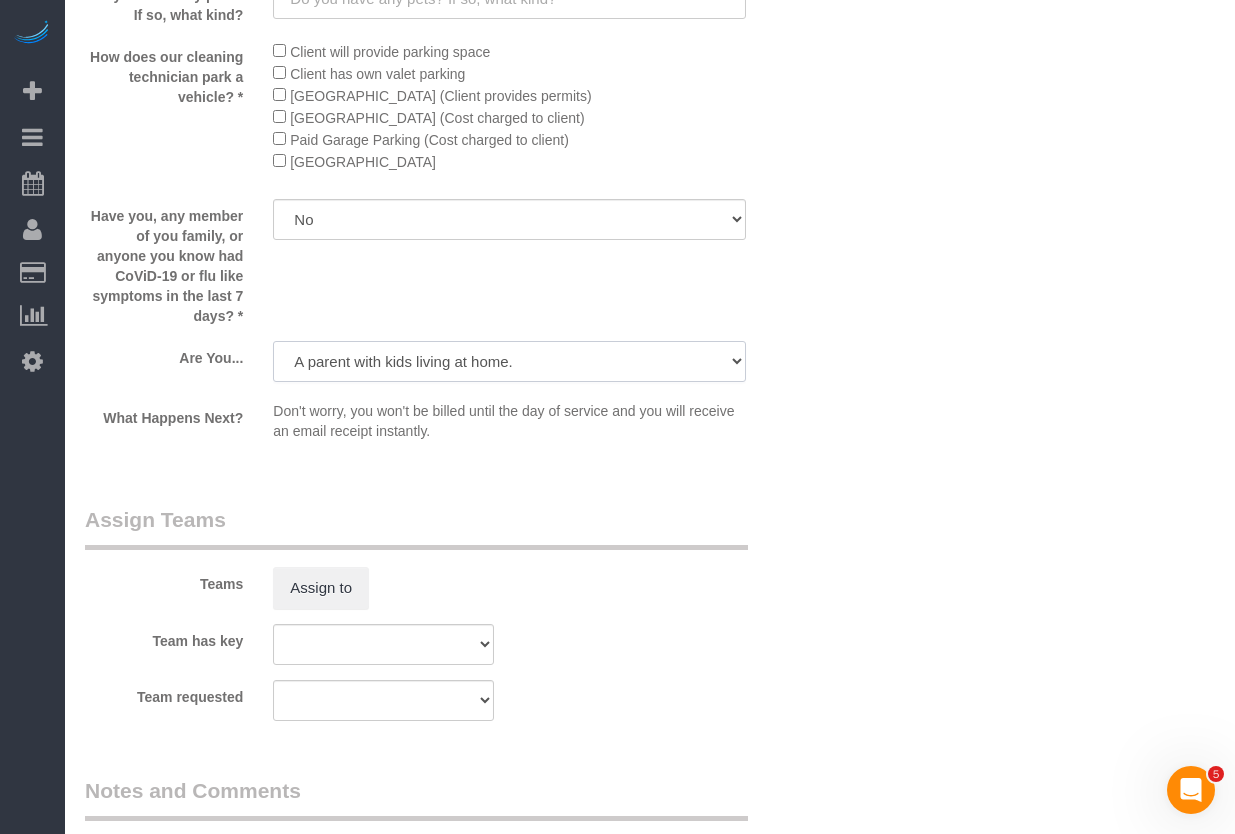 click on "A parent with kids living at home. A parent with kids out of home. A person looking for maid service for parents. A professional with no children. A retiree Other" at bounding box center (509, 361) 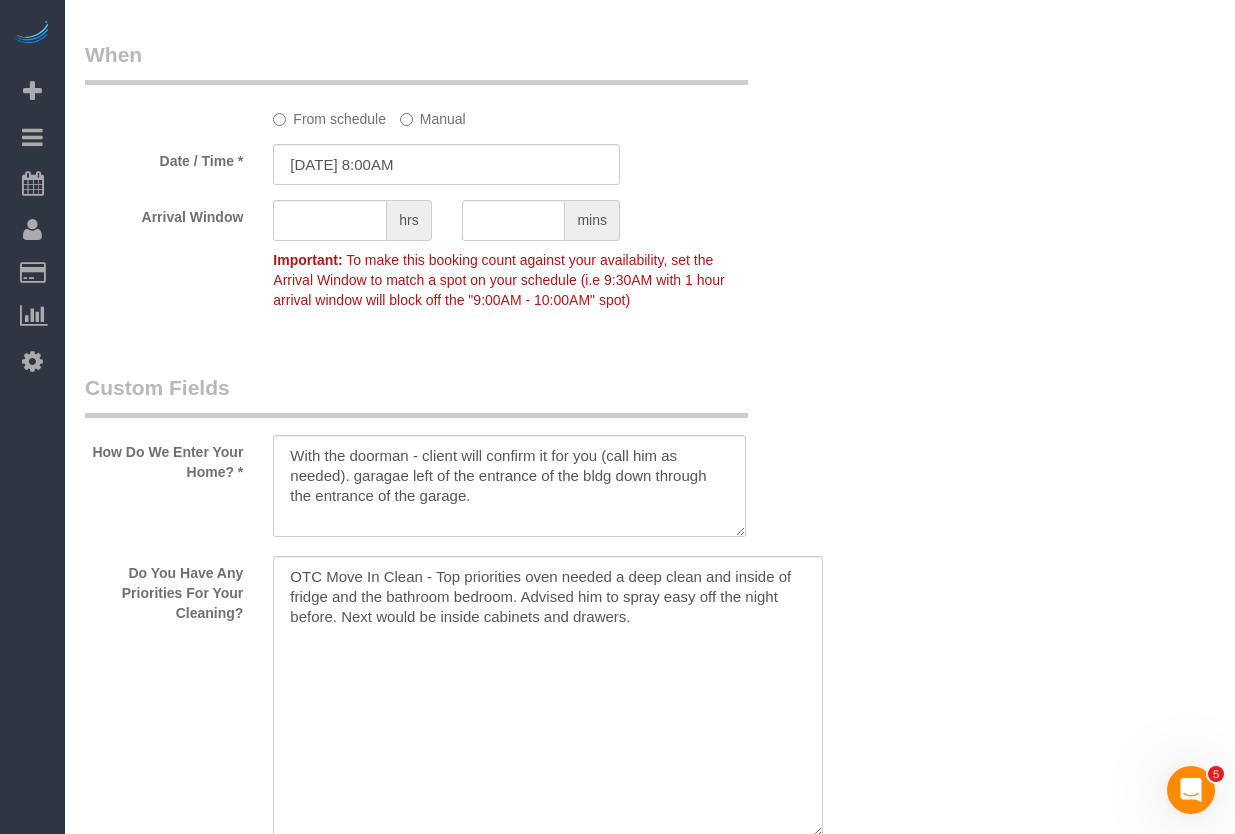 scroll, scrollTop: 2420, scrollLeft: 0, axis: vertical 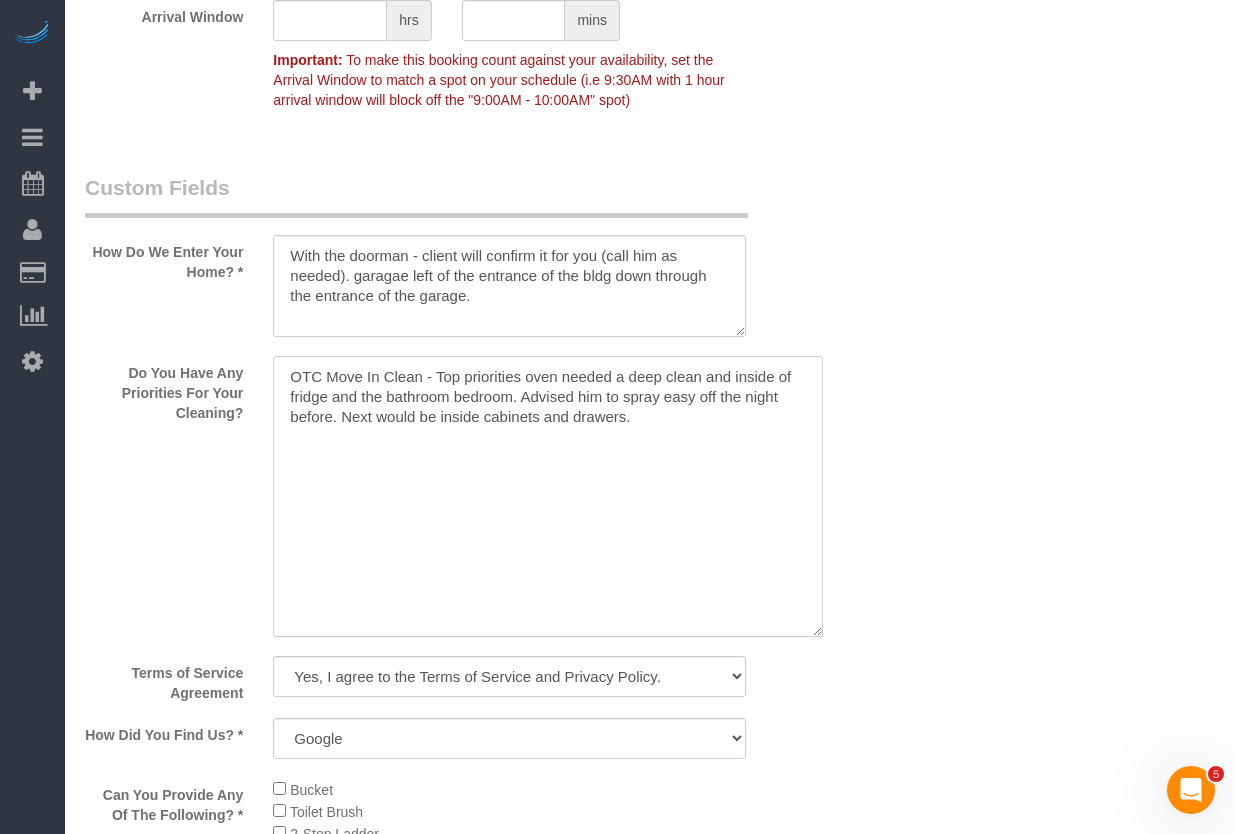 click at bounding box center (548, 496) 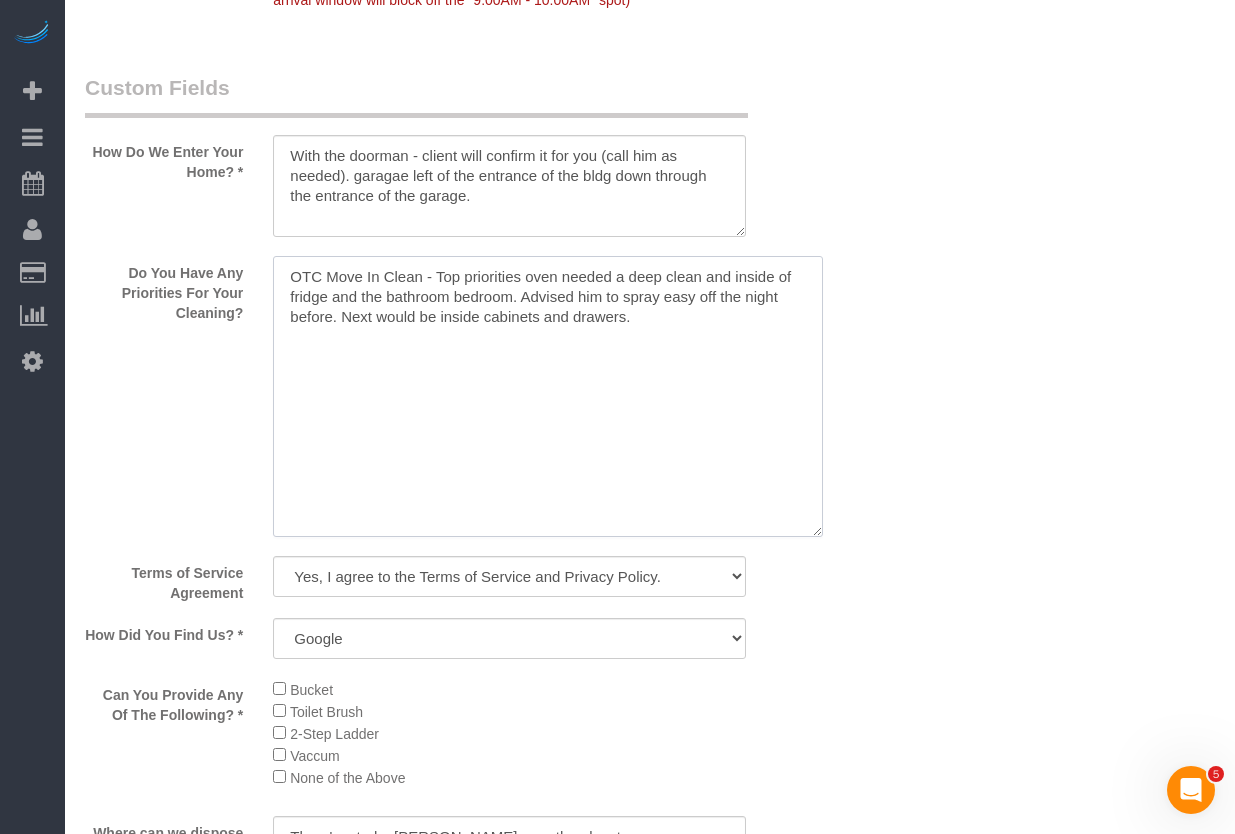 scroll, scrollTop: 2620, scrollLeft: 0, axis: vertical 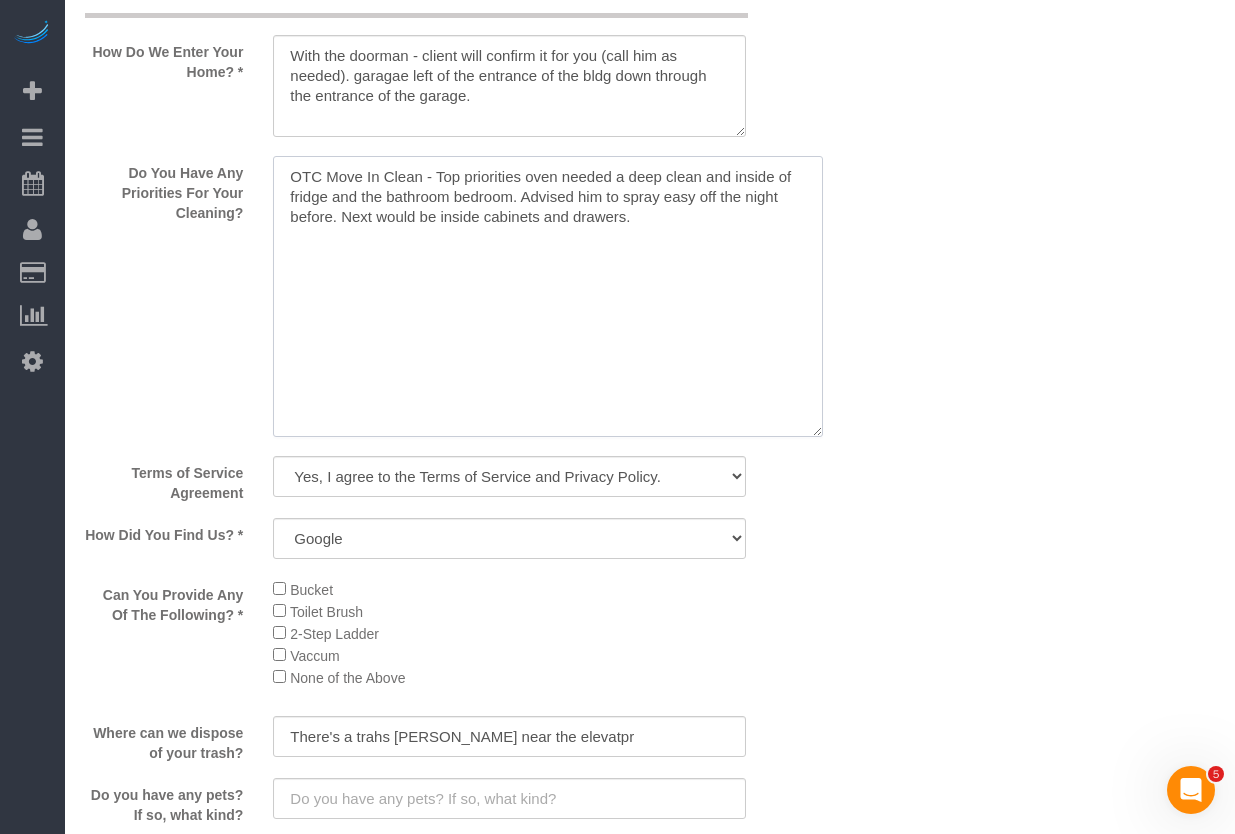 drag, startPoint x: 626, startPoint y: 214, endPoint x: 781, endPoint y: 417, distance: 255.40947 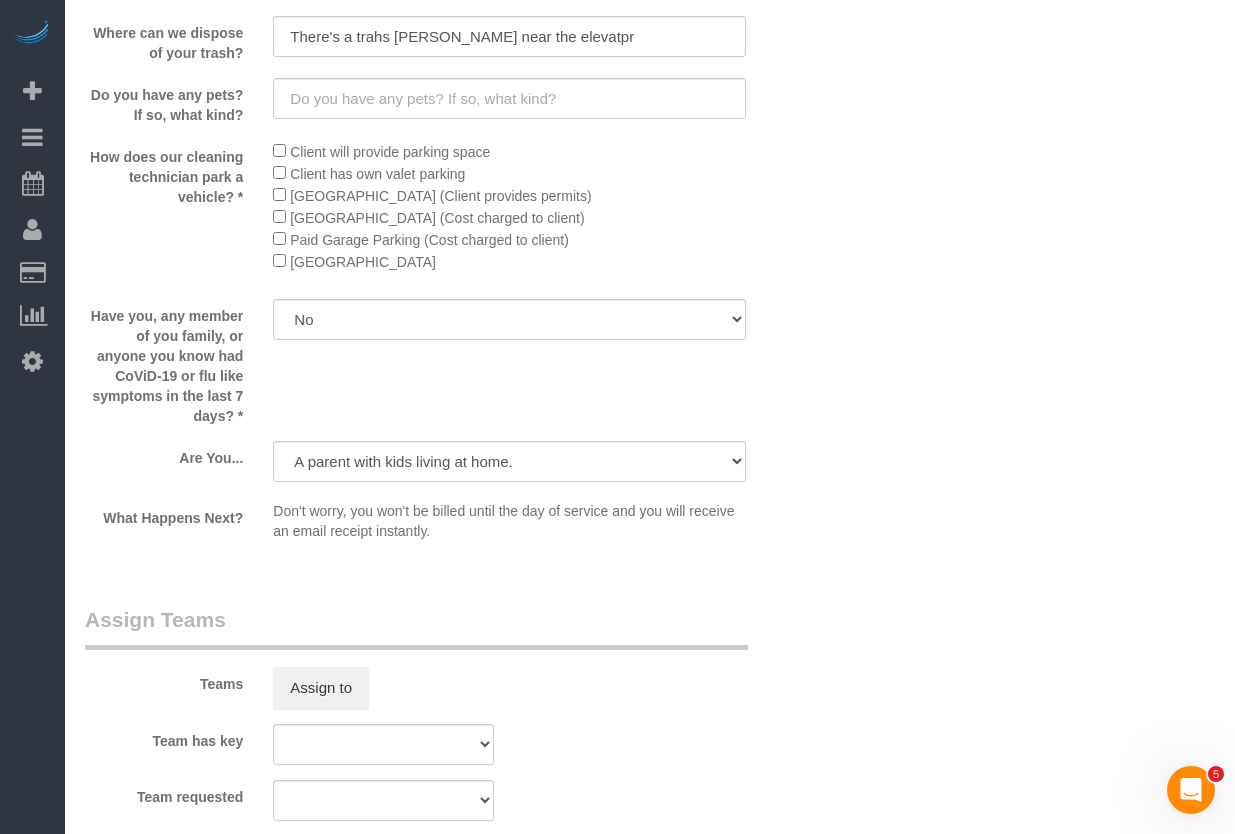 scroll, scrollTop: 3420, scrollLeft: 0, axis: vertical 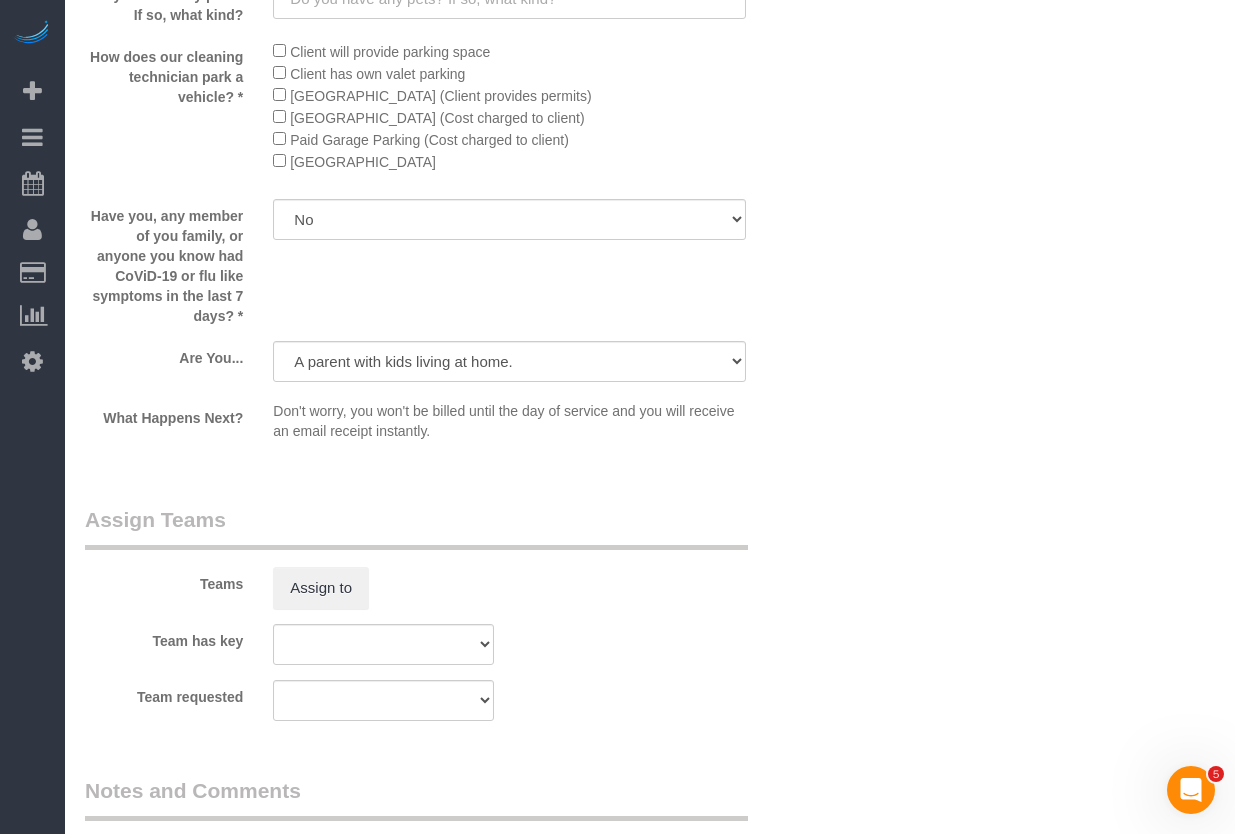 click on "Have you, any member of you family, or anyone you know had CoViD-19 or flu like symptoms in the last 7 days?                        *
Yes No" at bounding box center [446, 262] 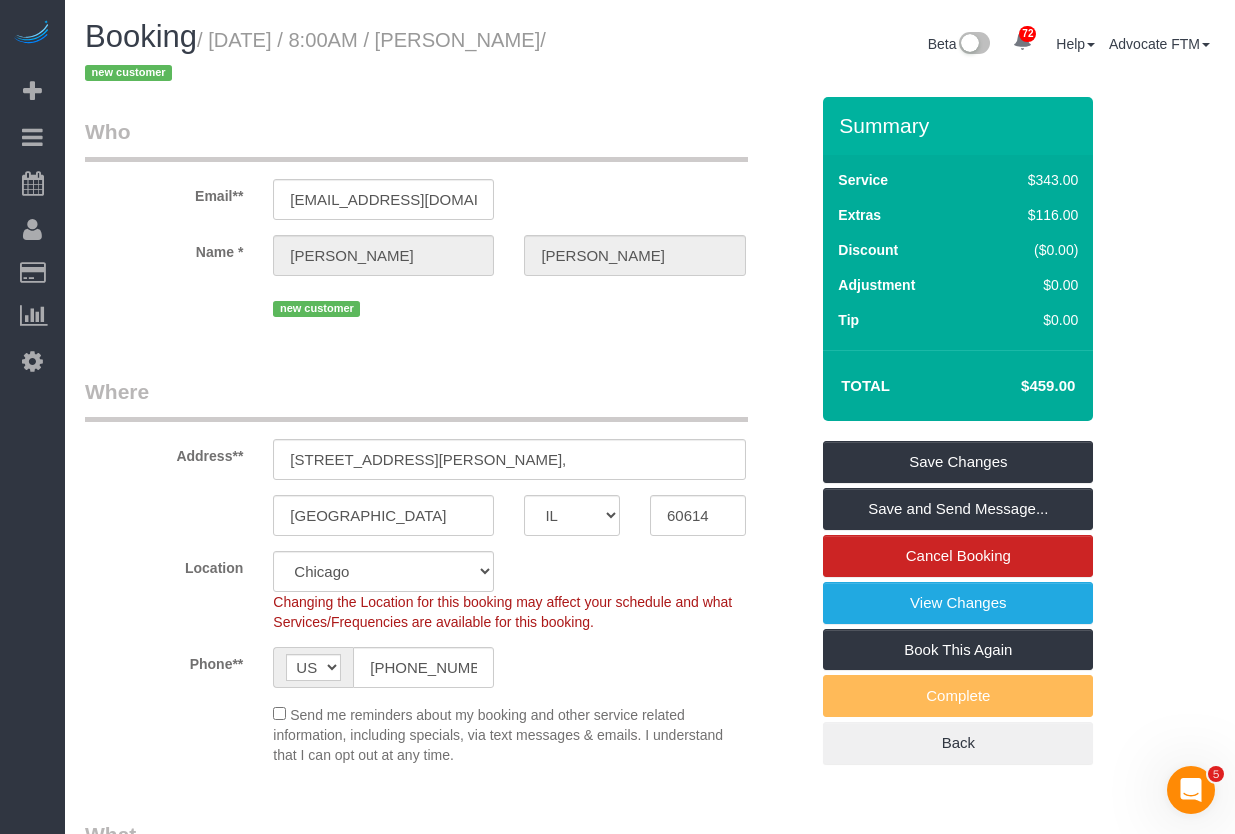 scroll, scrollTop: 600, scrollLeft: 0, axis: vertical 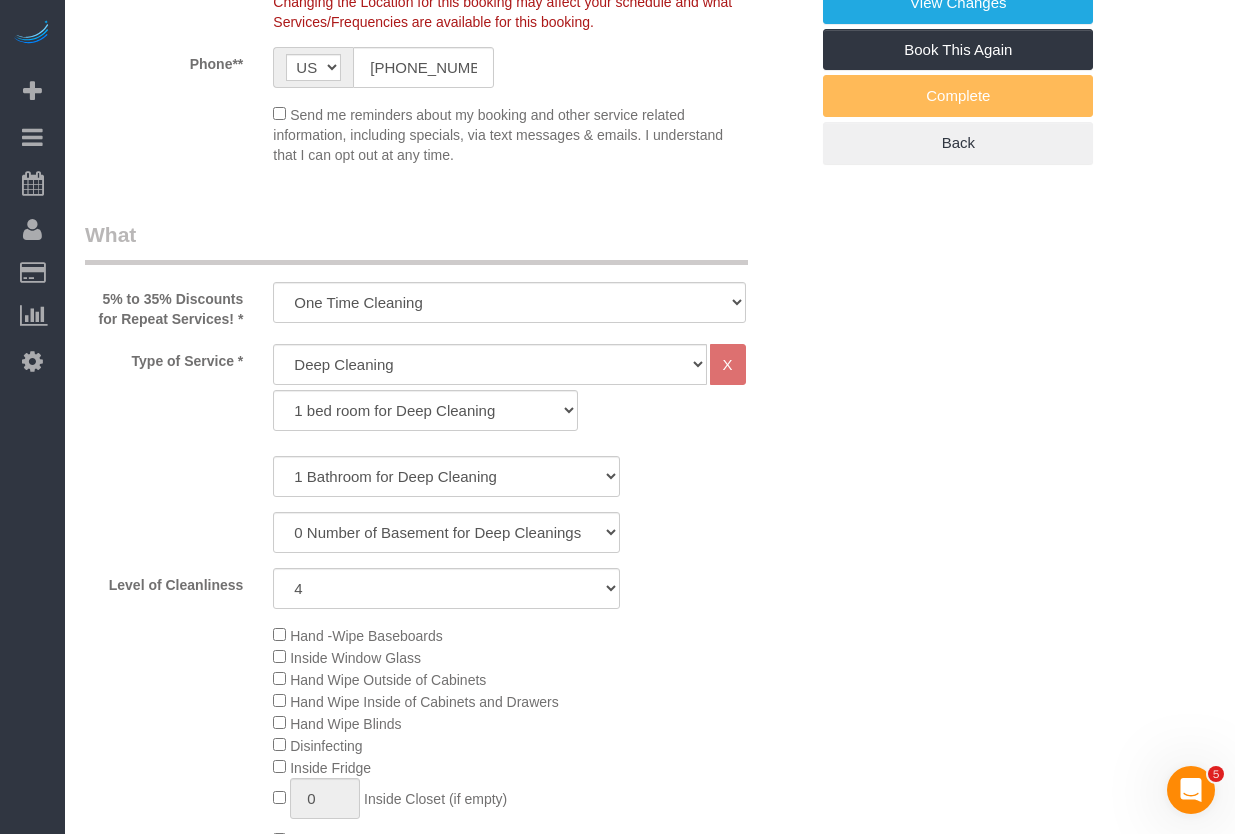 click on "Who
Email**
jimcorkery94@gmal.com
Name *
Jim
Corkery
new customer
Where
Address**
1850 N Clark St #2602,
Chicago
AK
AL
AR
AZ
CA
CO
CT
DC
DE
FL
GA
HI
IA
ID
IL
IN
KS
KY
LA
MA
MD
ME
MI
MN
MO
MS
MT
NC
ND" at bounding box center [650, 1789] 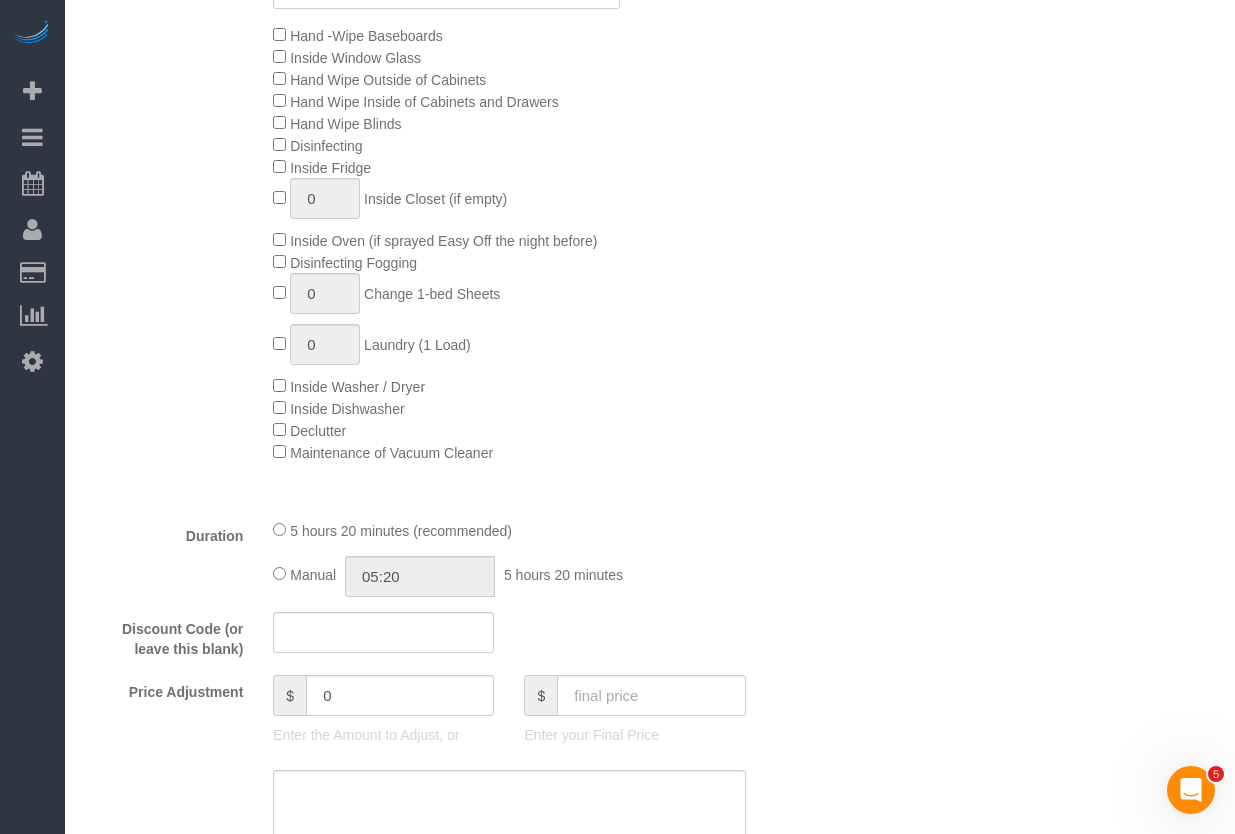 scroll, scrollTop: 1400, scrollLeft: 0, axis: vertical 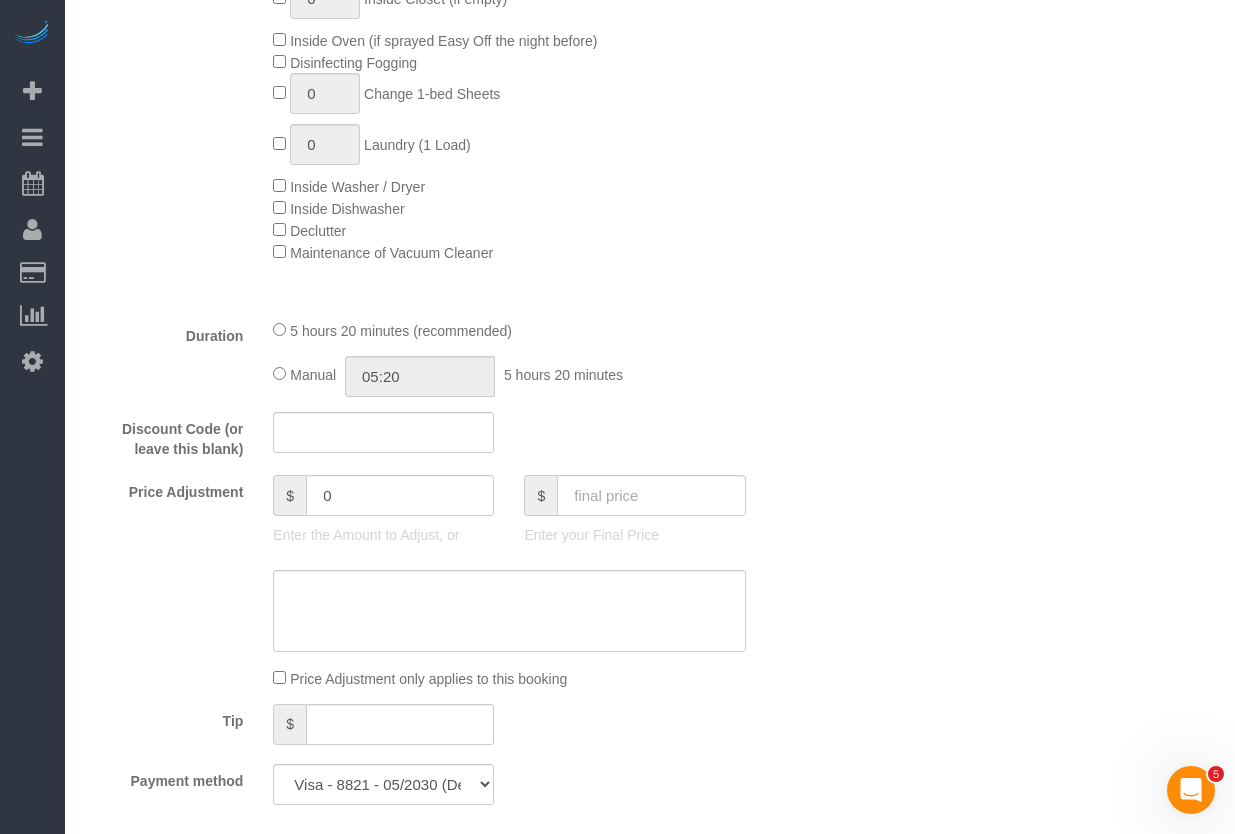 click on "5 hours 20 minutes (recommended)
Manual
05:20
5 hours 20 minutes" 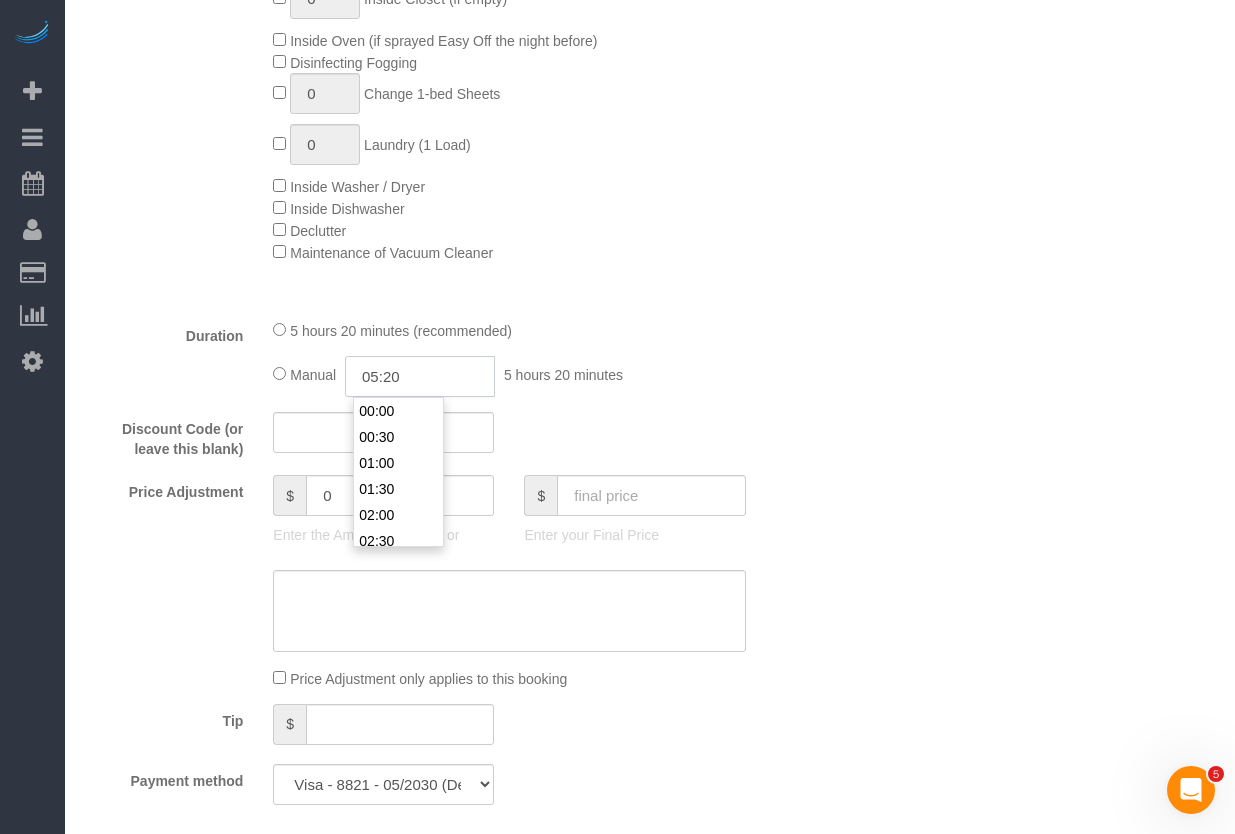 drag, startPoint x: 378, startPoint y: 382, endPoint x: 239, endPoint y: 374, distance: 139.23003 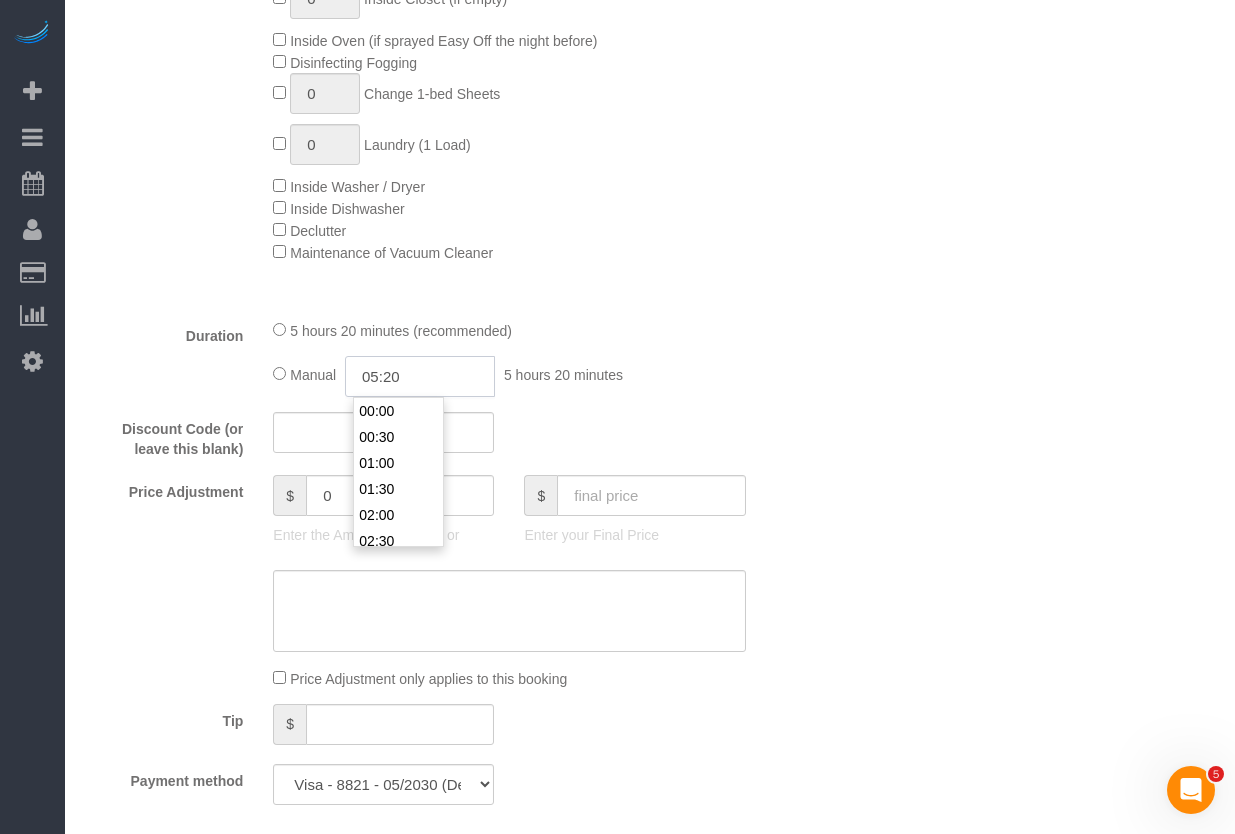 click on "Duration
5 hours 20 minutes (recommended)
Manual
05:20
5 hours 20 minutes" 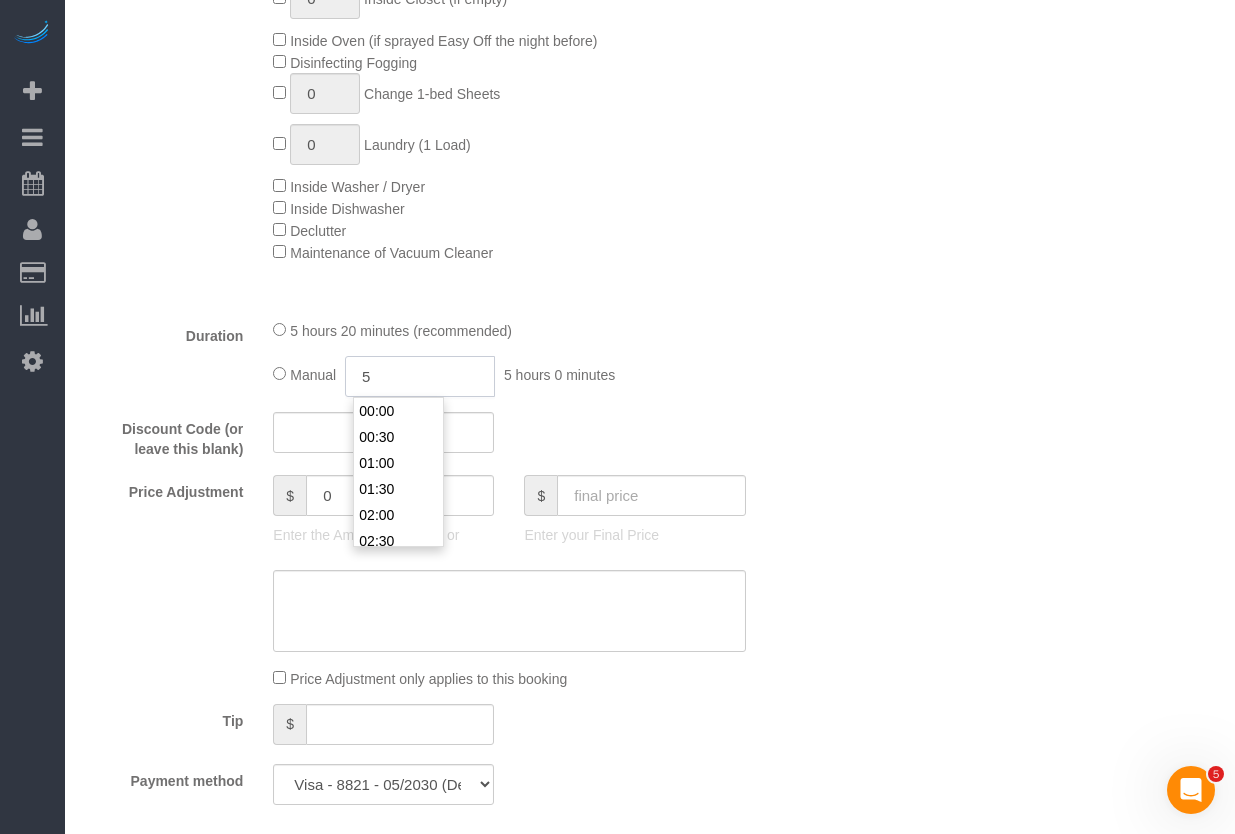 scroll, scrollTop: 234, scrollLeft: 0, axis: vertical 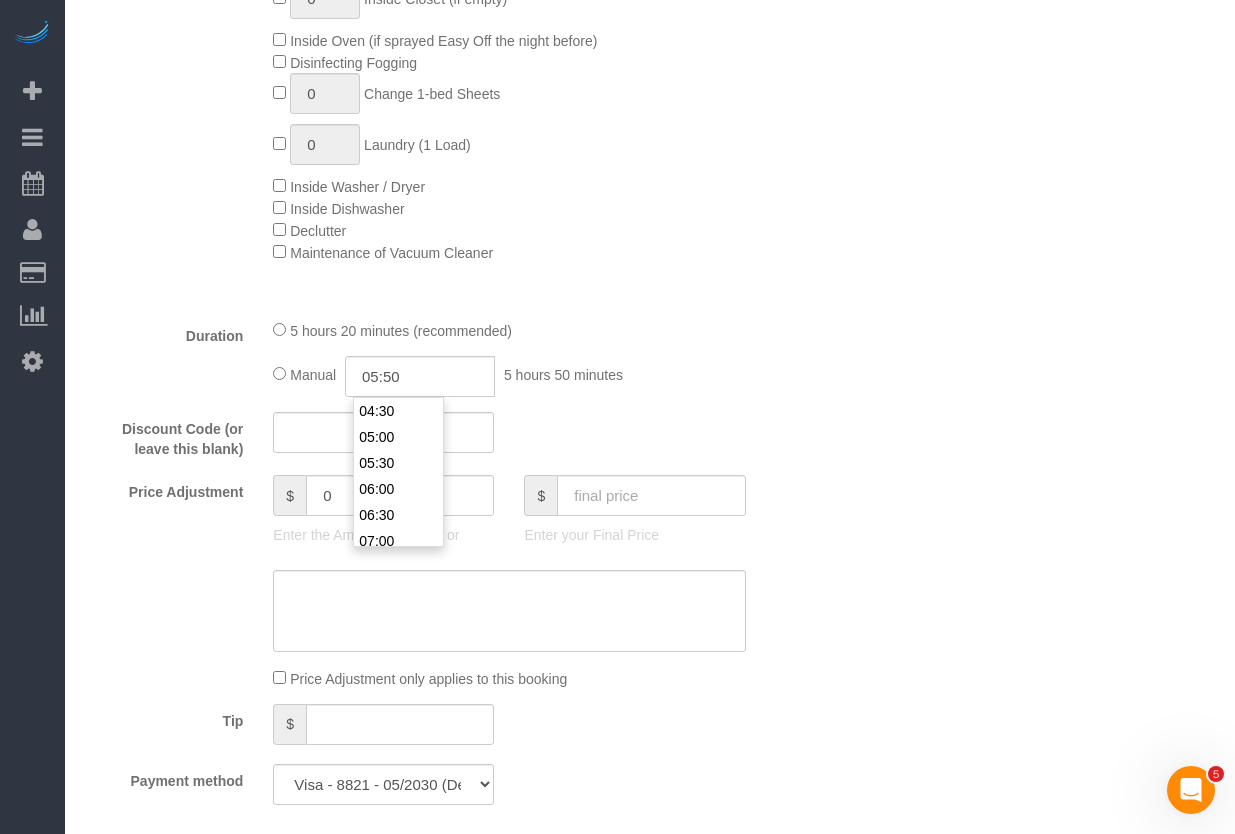 click on "Who
Email**
jimcorkery94@gmal.com
Name *
Jim
Corkery
new customer
Where
Address**
1850 N Clark St #2602,
Chicago
AK
AL
AR
AZ
CA
CO
CT
DC
DE
FL
GA
HI
IA
ID
IL
IN
KS
KY
LA
MA
MD
ME
MI
MN
MO
MS
MT
NC
ND" at bounding box center [650, 989] 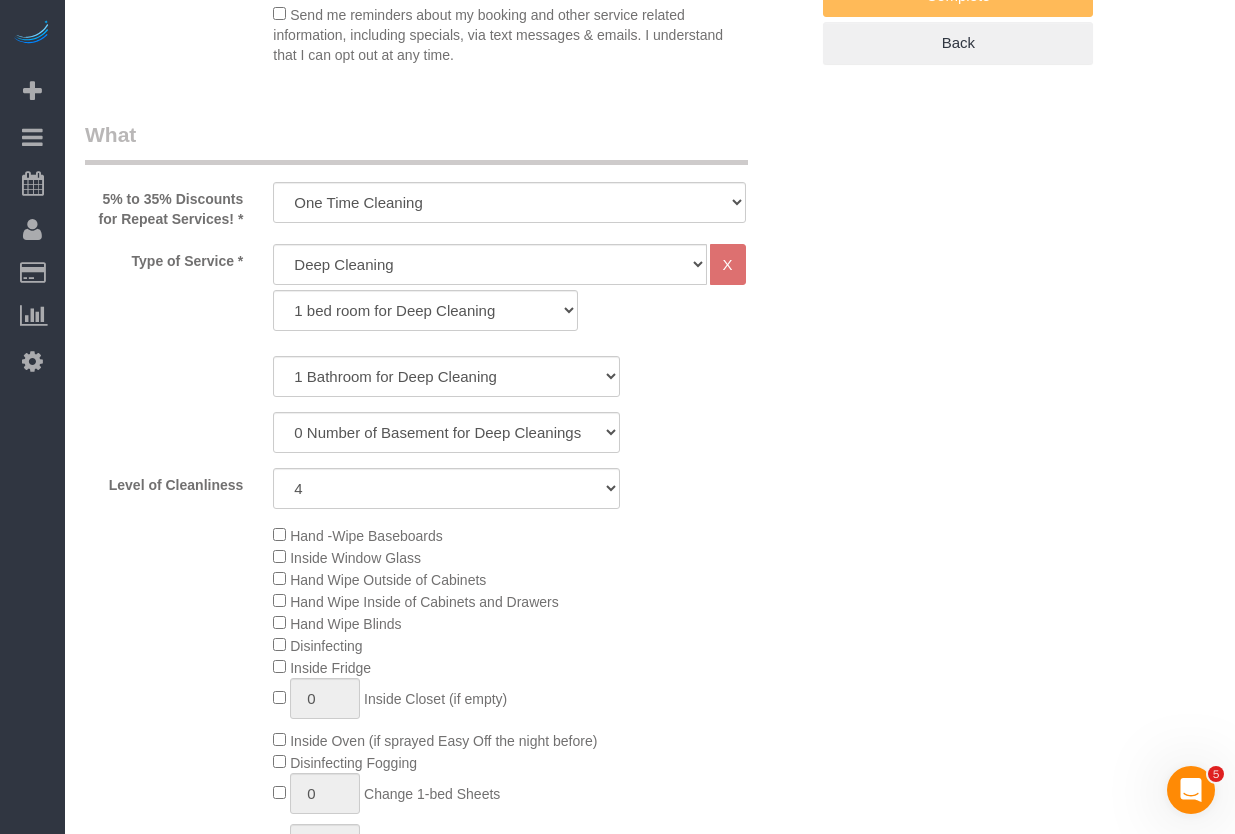 scroll, scrollTop: 0, scrollLeft: 0, axis: both 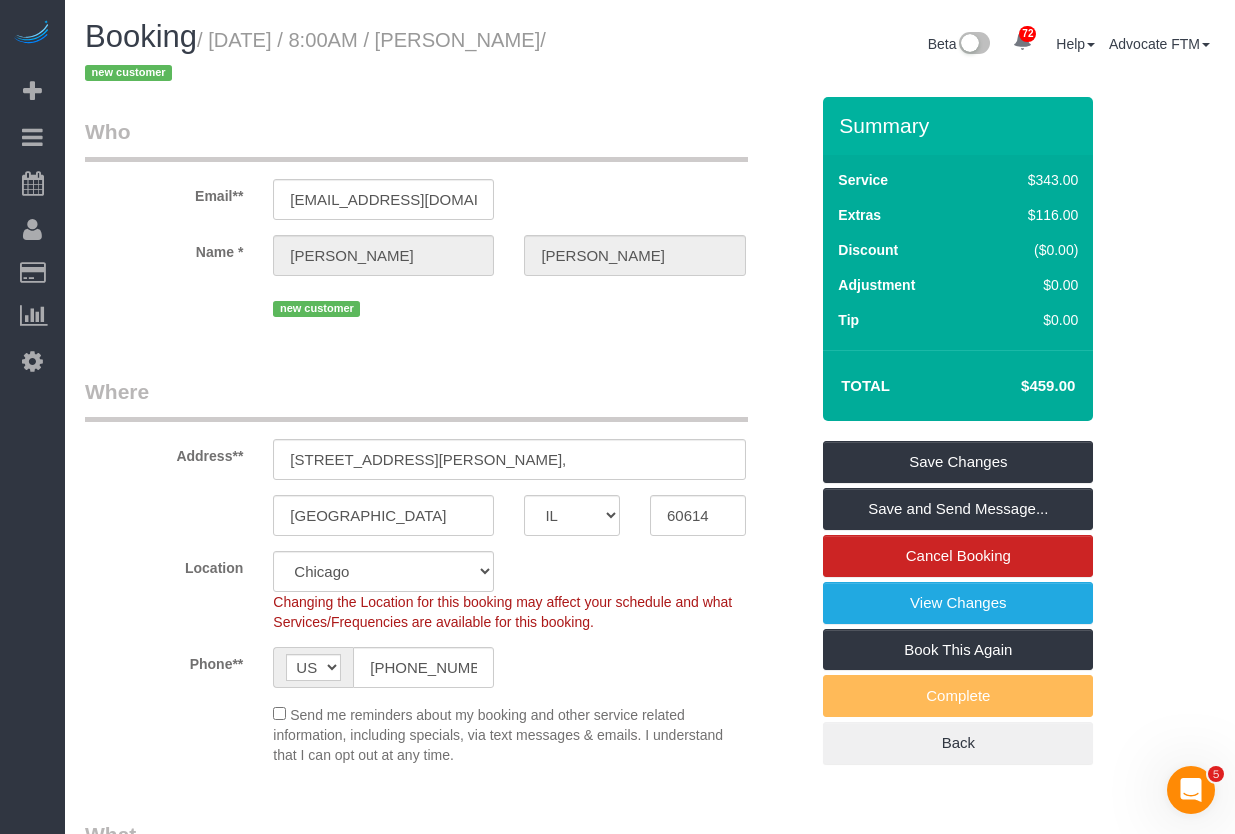 drag, startPoint x: 546, startPoint y: 38, endPoint x: 436, endPoint y: 47, distance: 110.36757 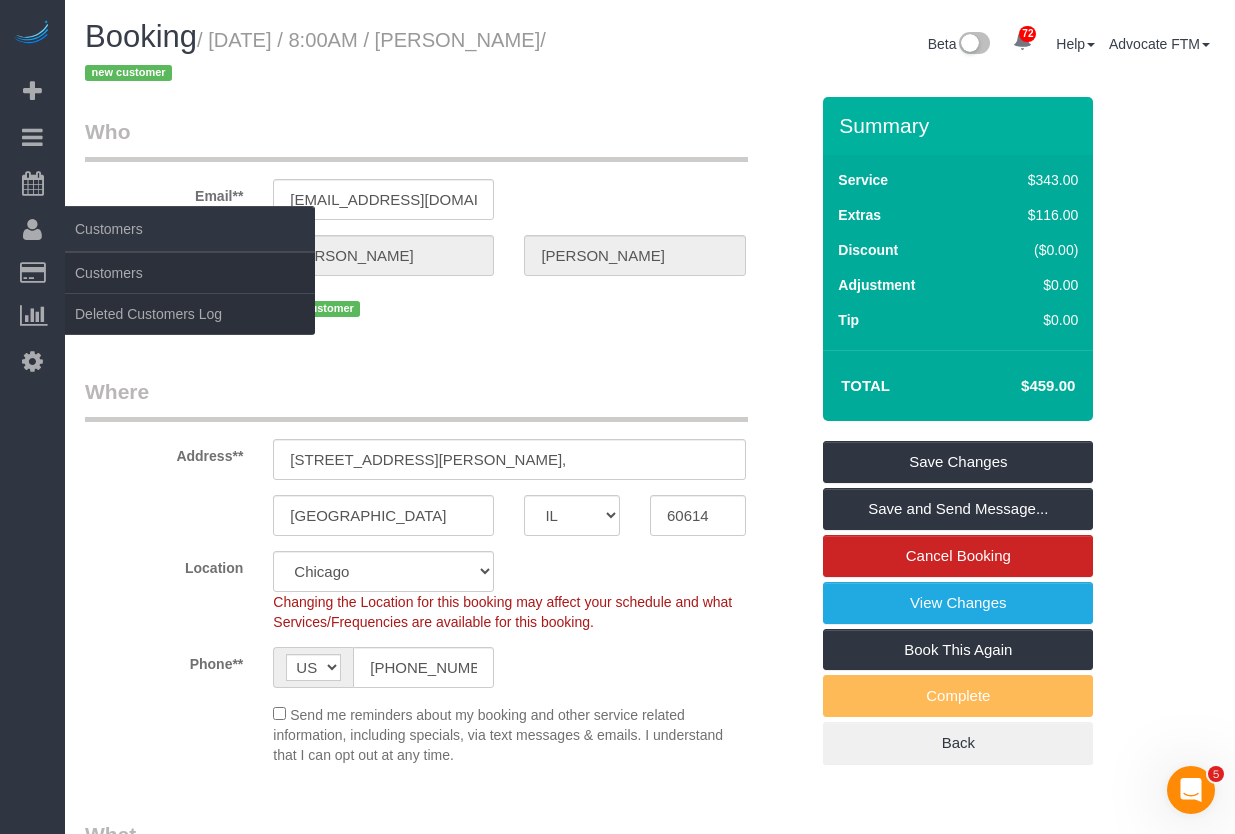 copy on "[PERSON_NAME]" 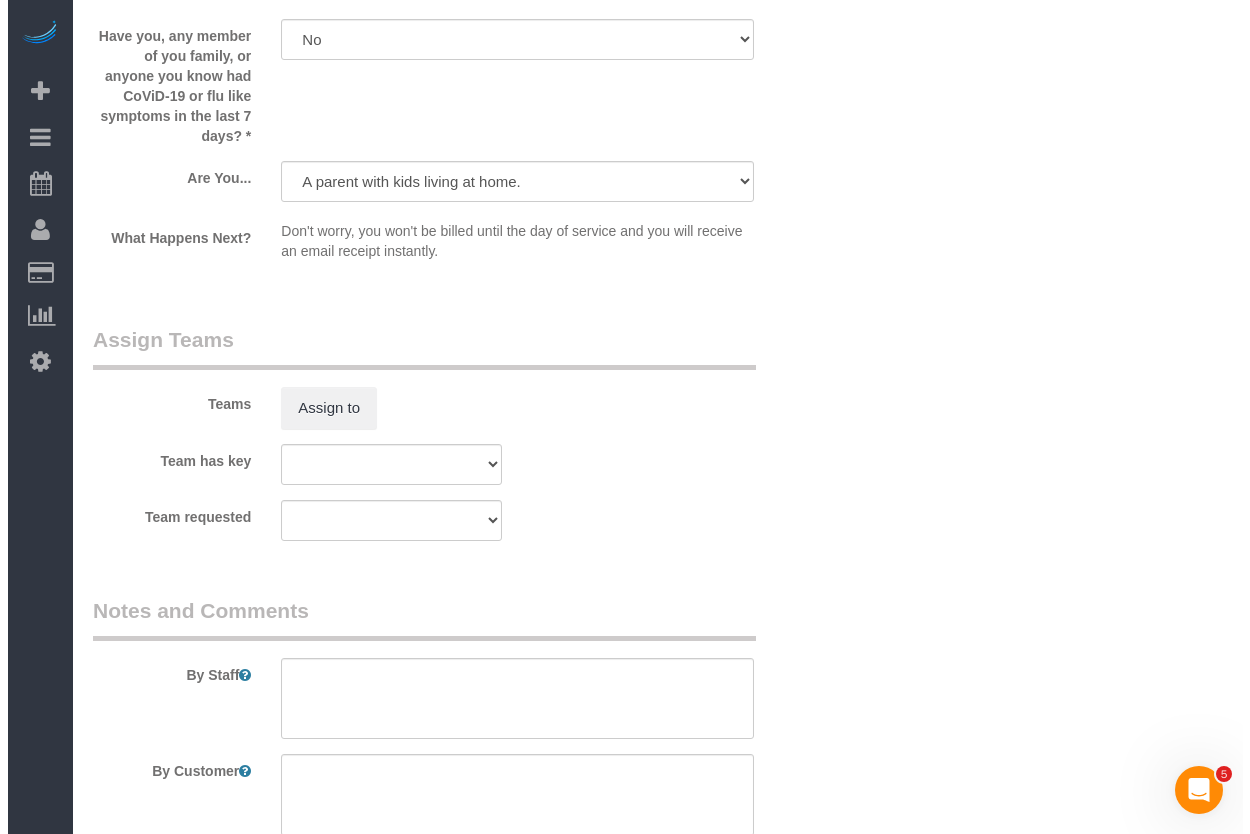 scroll, scrollTop: 3700, scrollLeft: 0, axis: vertical 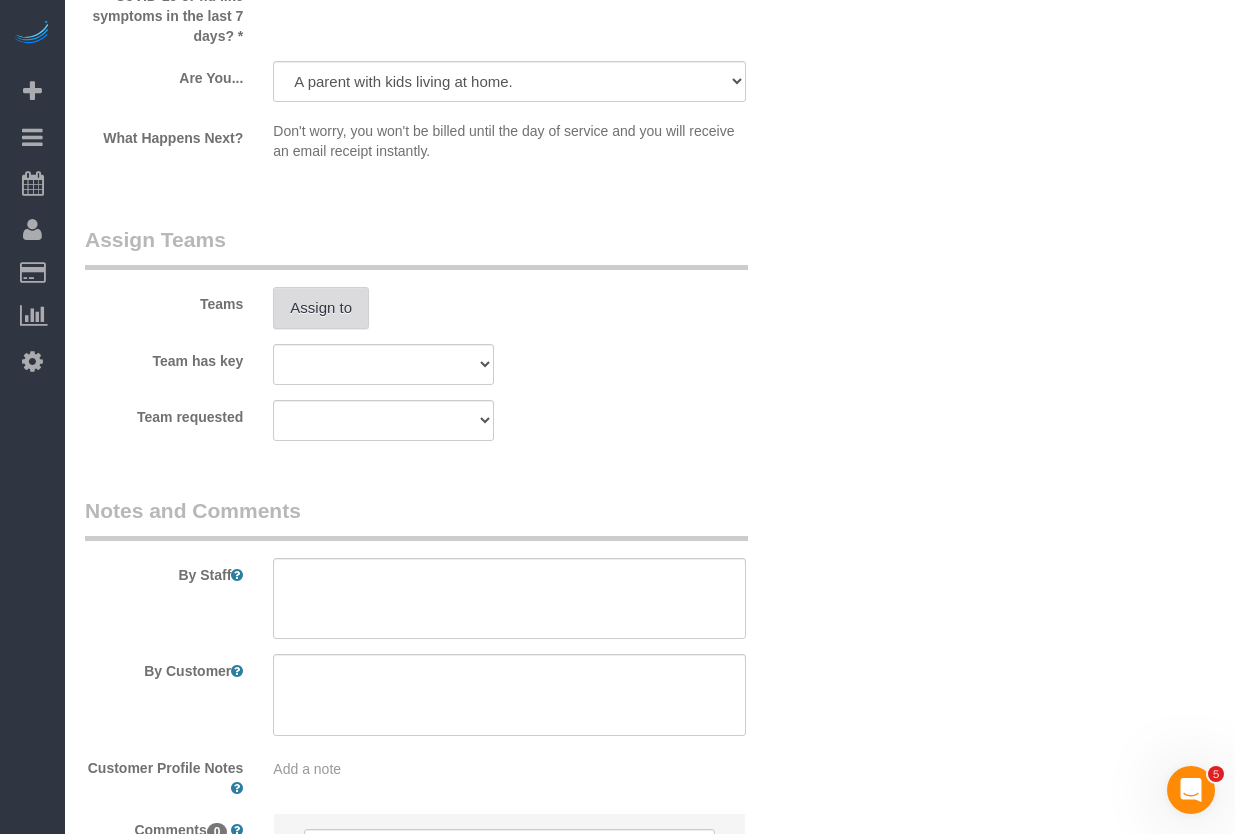 click on "Assign to" at bounding box center (321, 308) 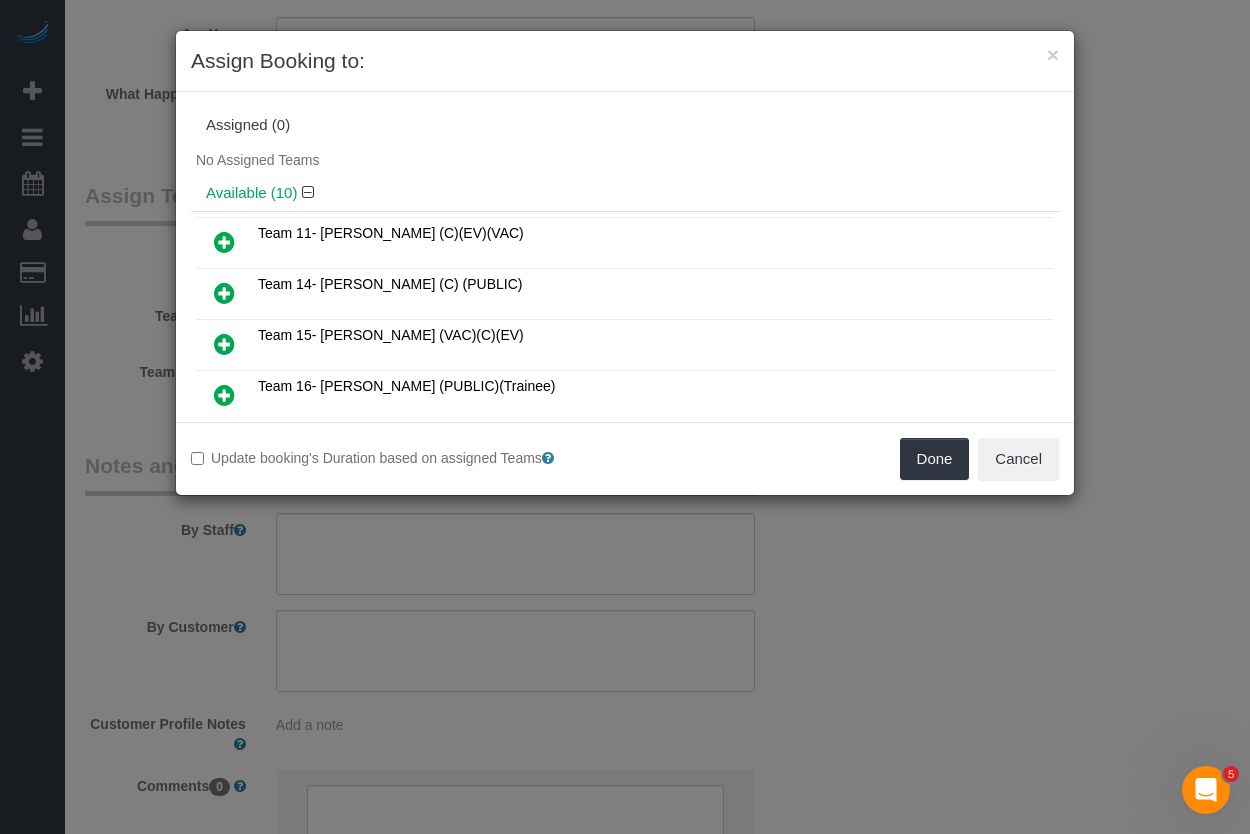 click at bounding box center [224, 344] 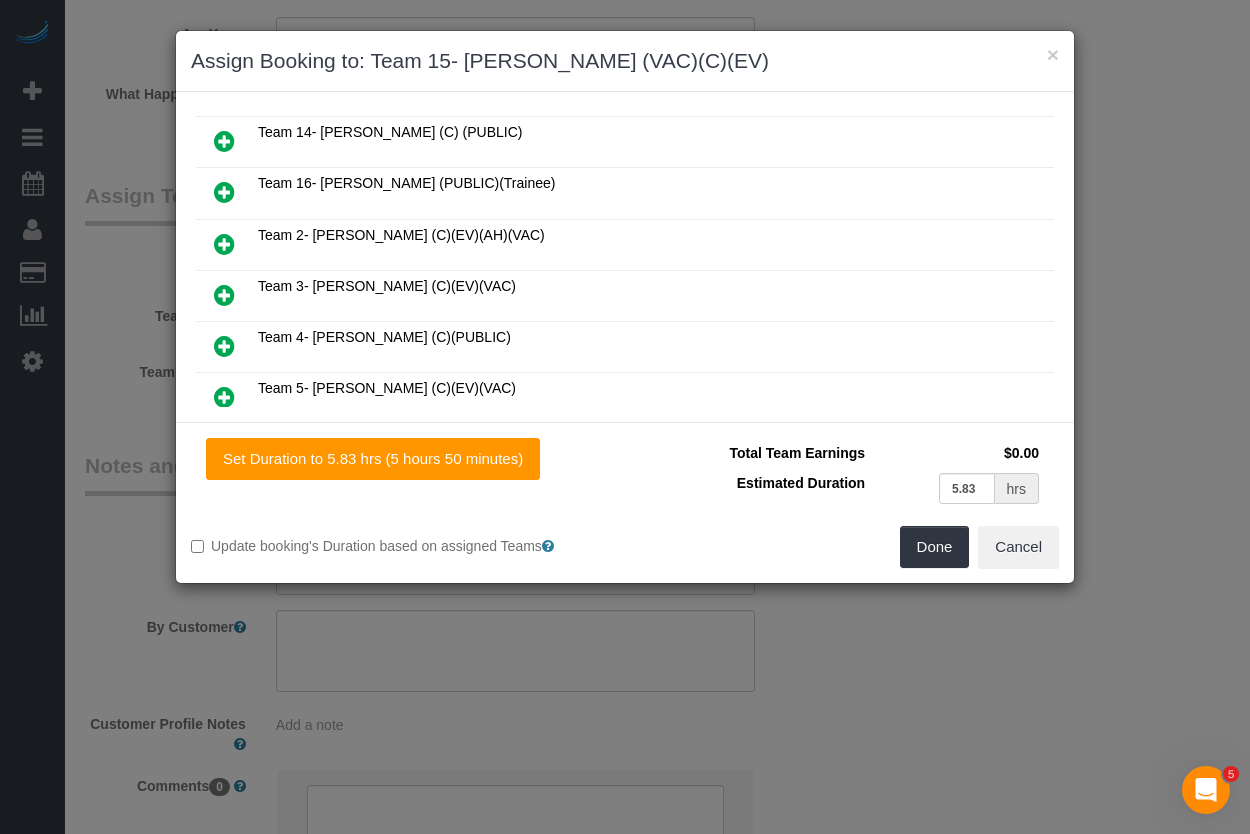 scroll, scrollTop: 300, scrollLeft: 0, axis: vertical 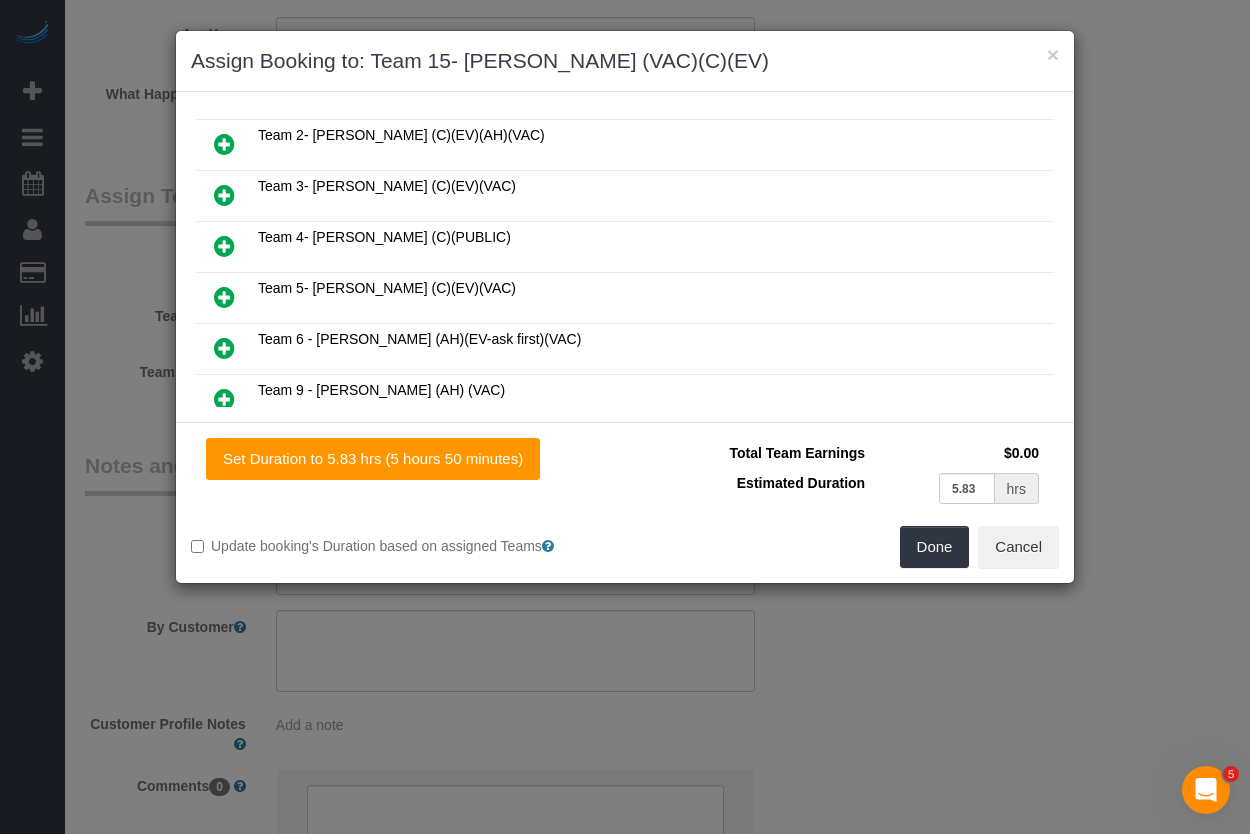 click at bounding box center (224, 195) 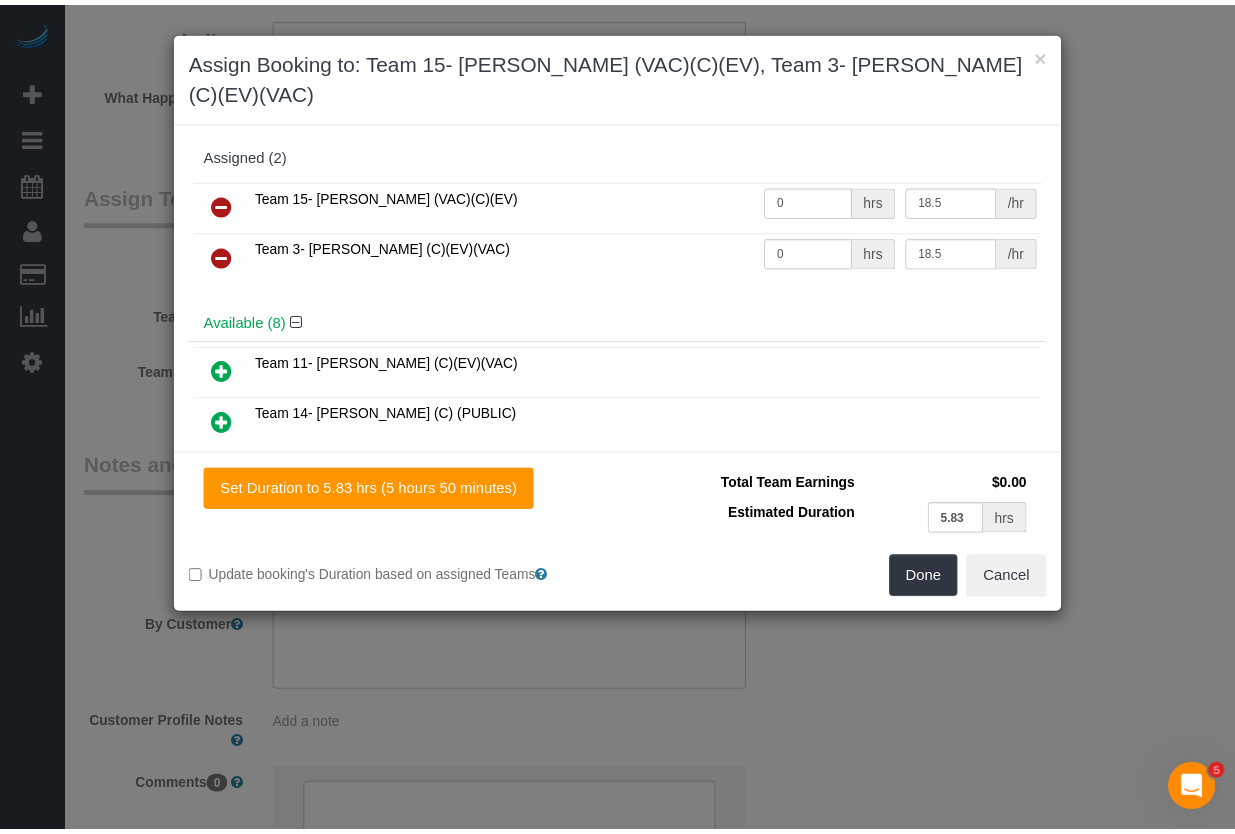 scroll, scrollTop: 0, scrollLeft: 0, axis: both 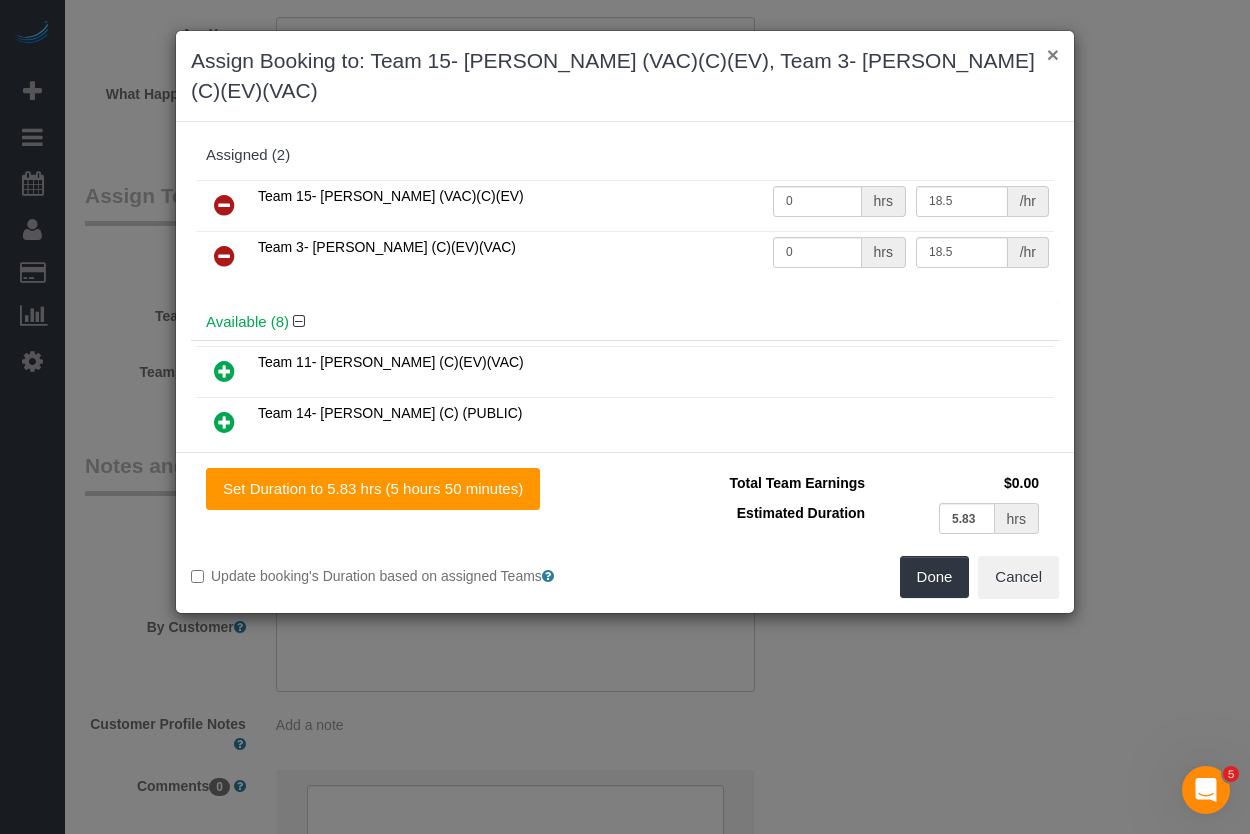 click on "×" at bounding box center (1053, 54) 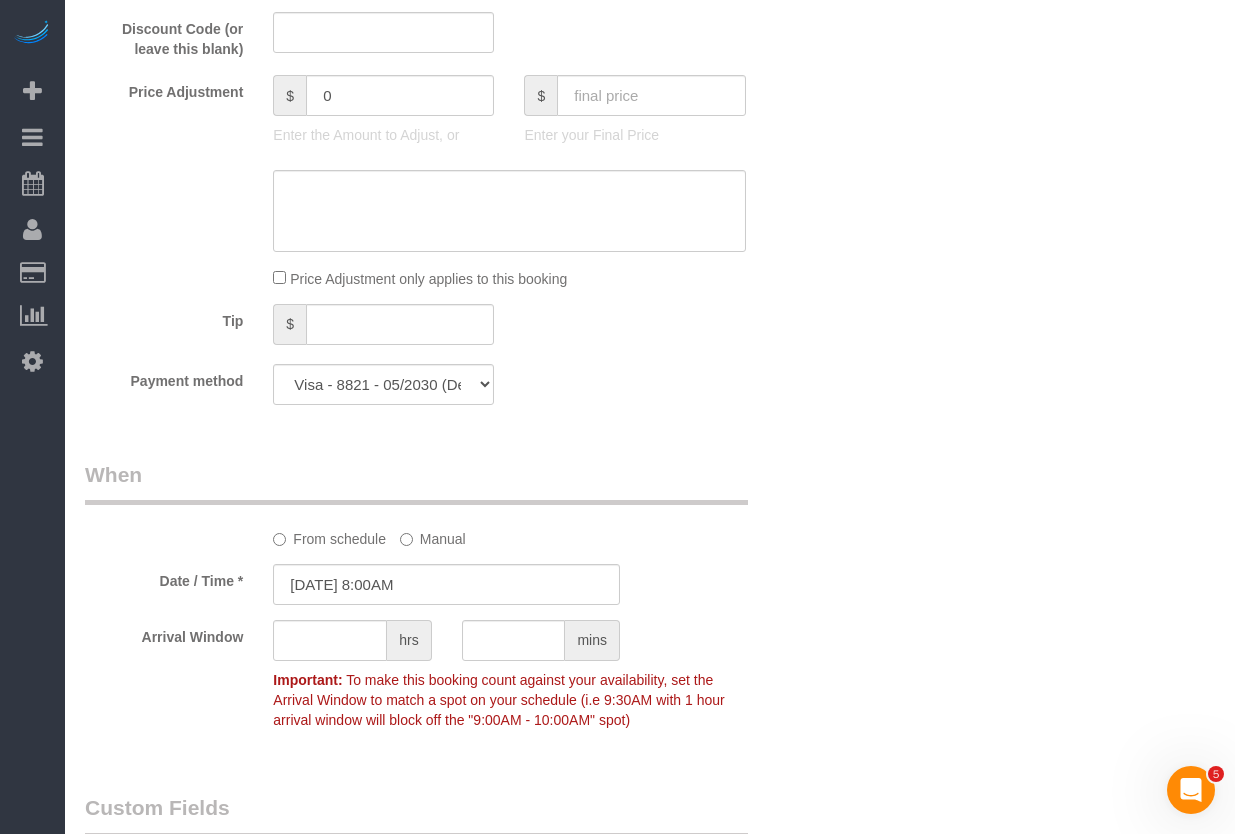 scroll, scrollTop: 1200, scrollLeft: 0, axis: vertical 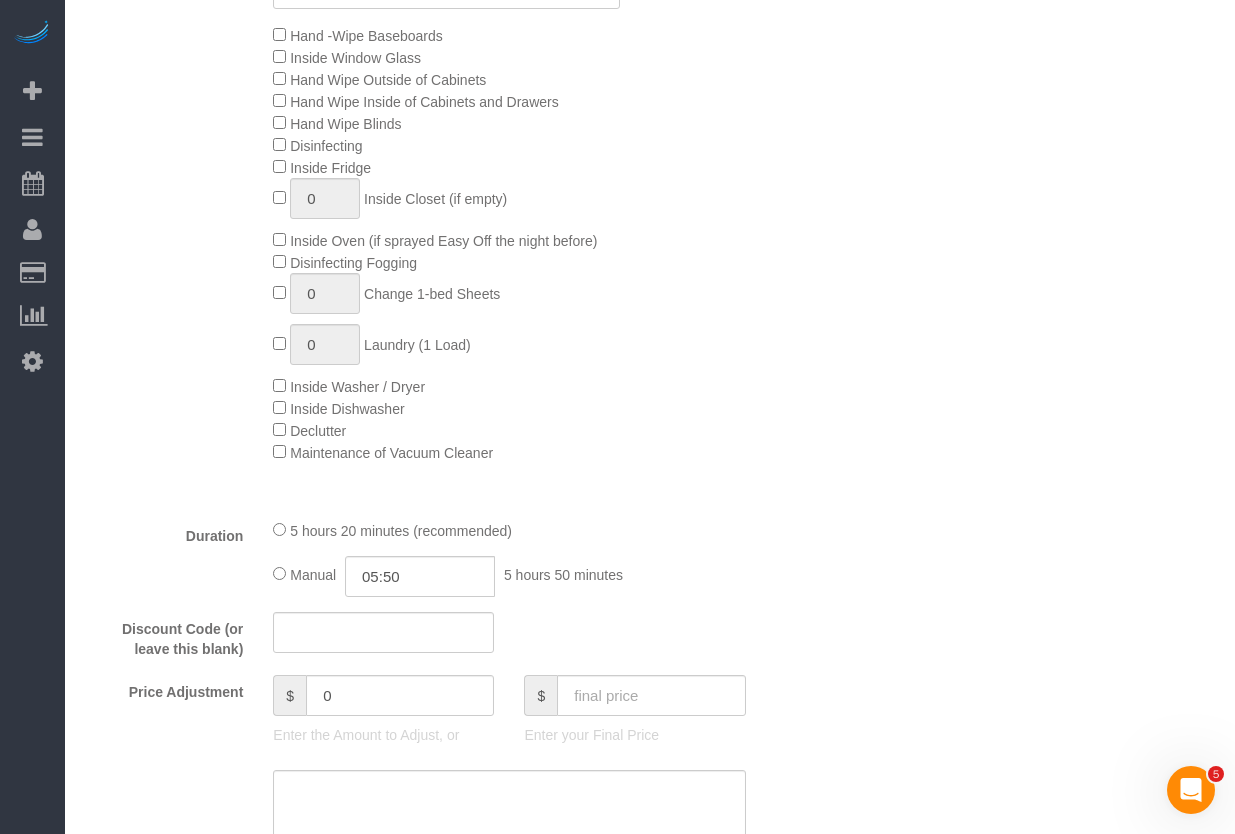 click on "5 hours 20 minutes (recommended)" 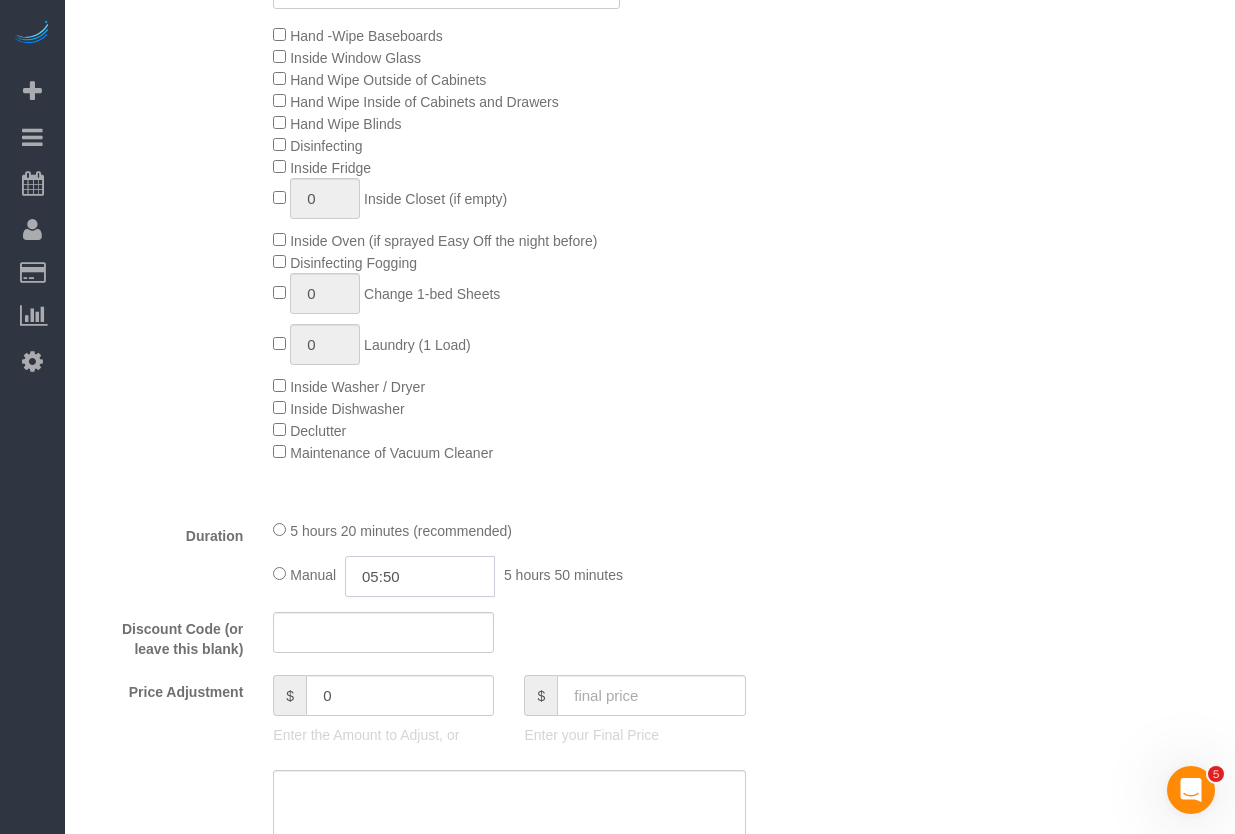 scroll, scrollTop: 0, scrollLeft: 0, axis: both 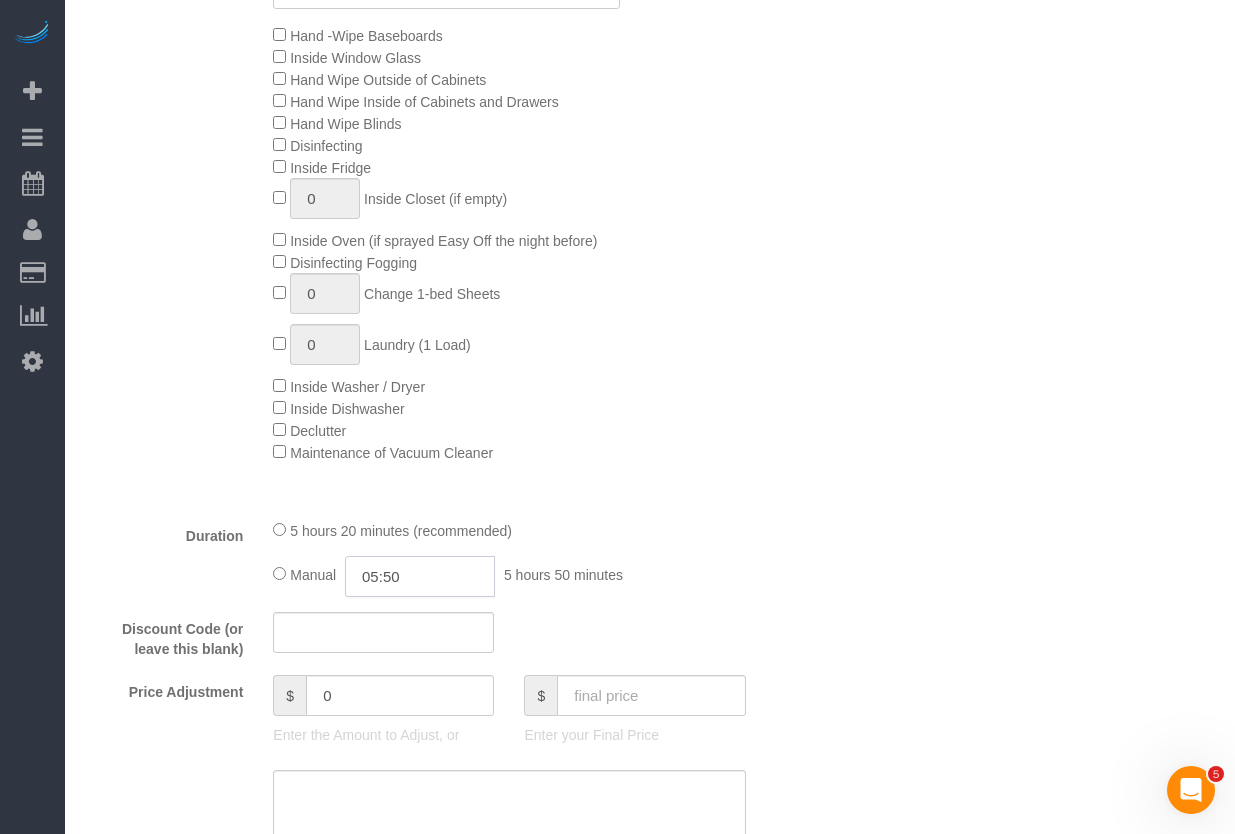 click on "05:50" 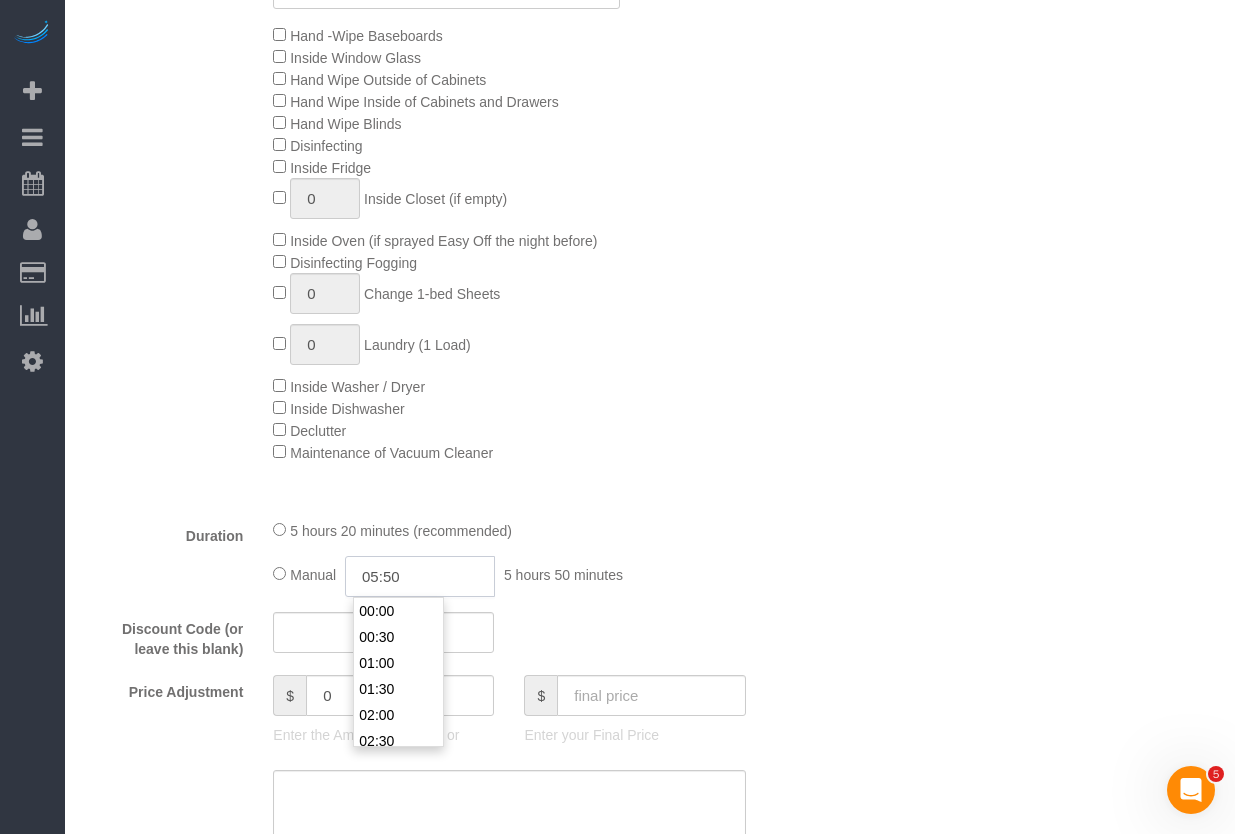 drag, startPoint x: 441, startPoint y: 574, endPoint x: 299, endPoint y: 567, distance: 142.17242 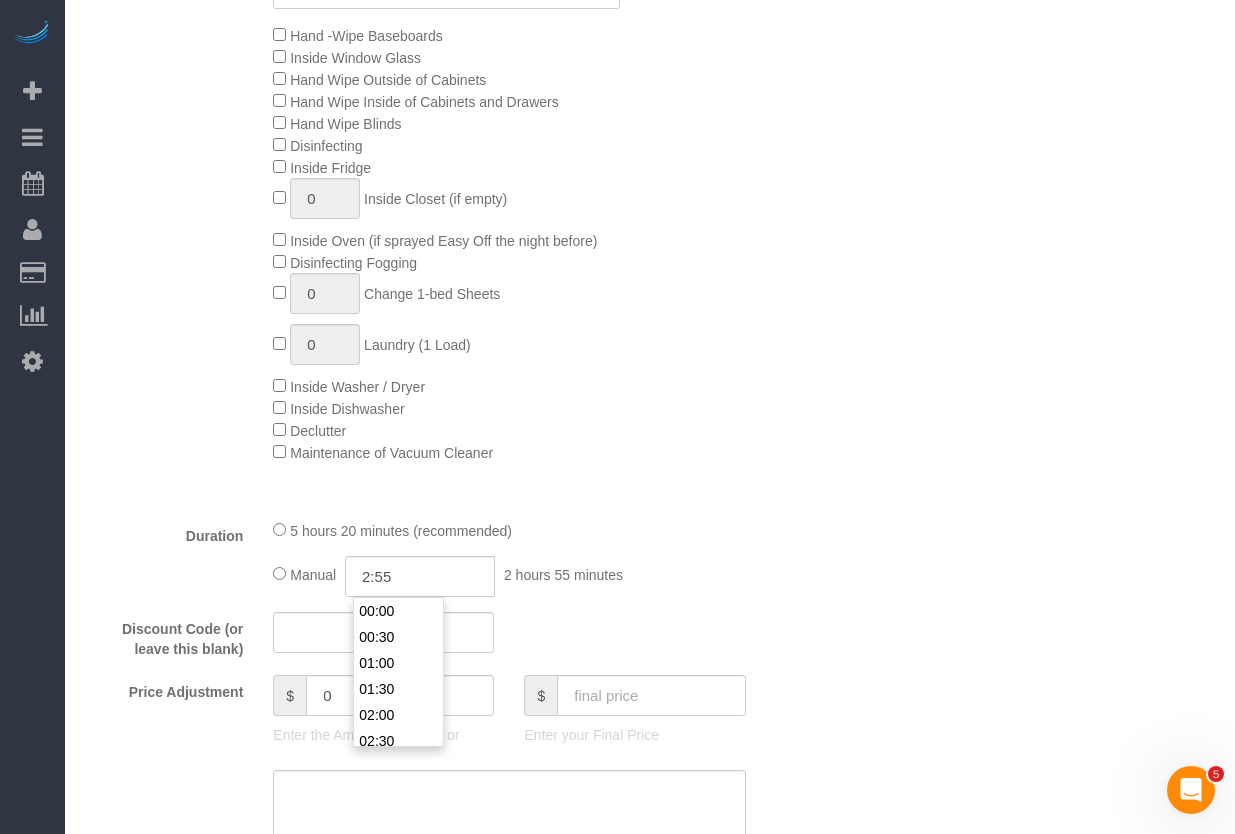 type on "02:55" 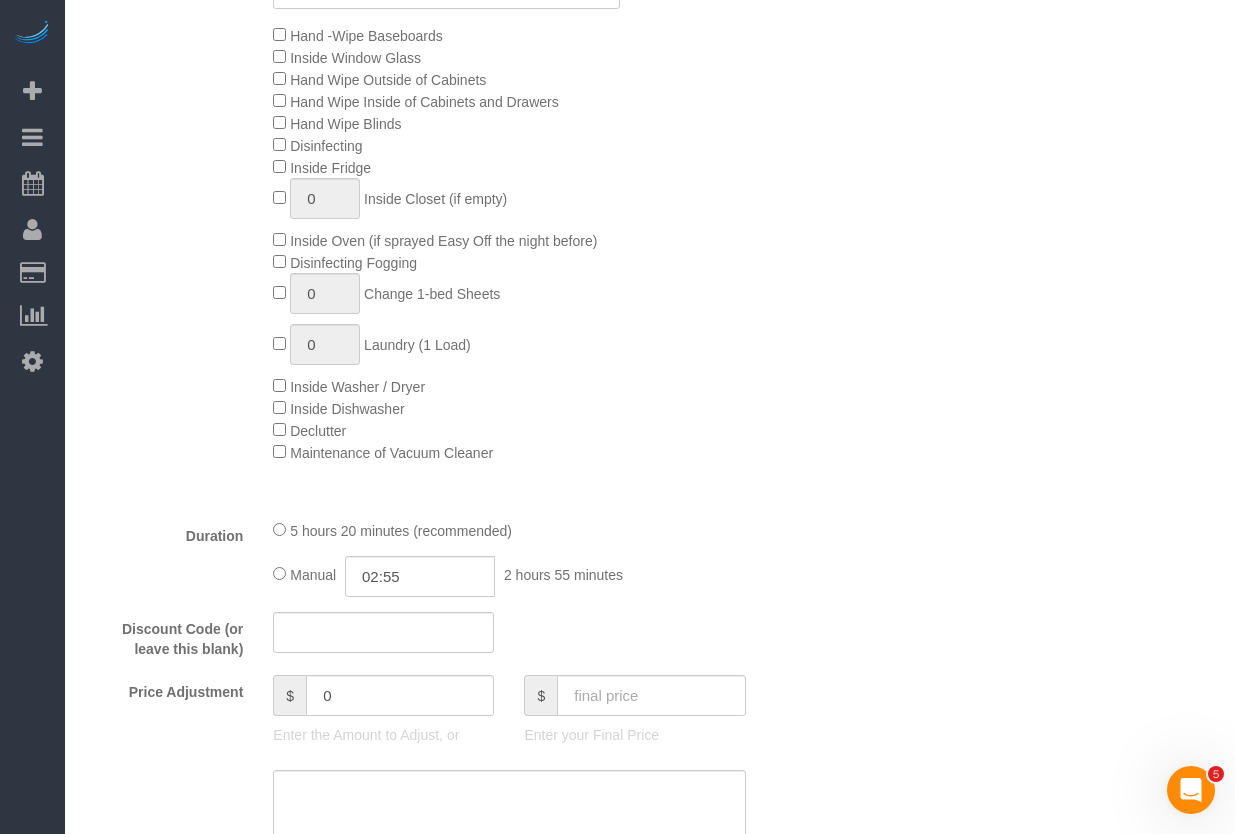 click on "5 hours 20 minutes (recommended)
Manual
02:55
2 hours 55 minutes" 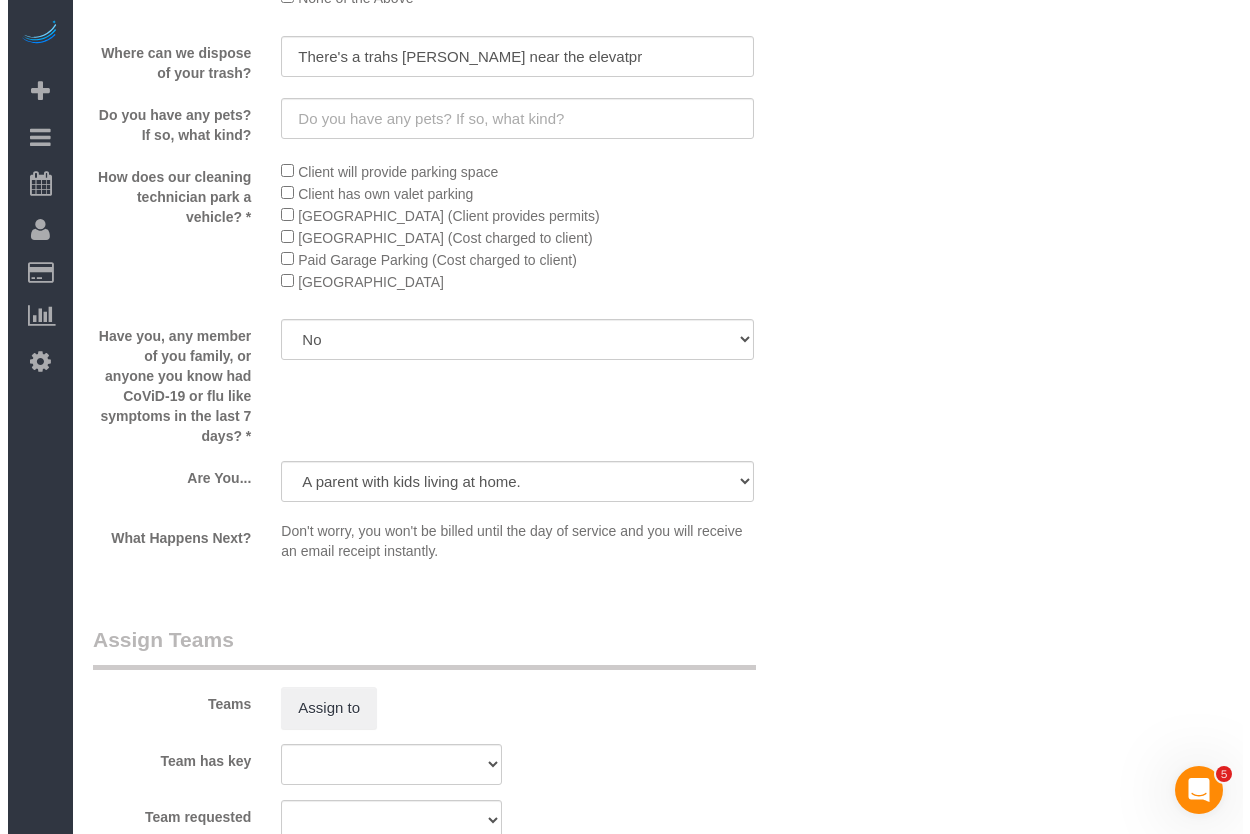 scroll, scrollTop: 3400, scrollLeft: 0, axis: vertical 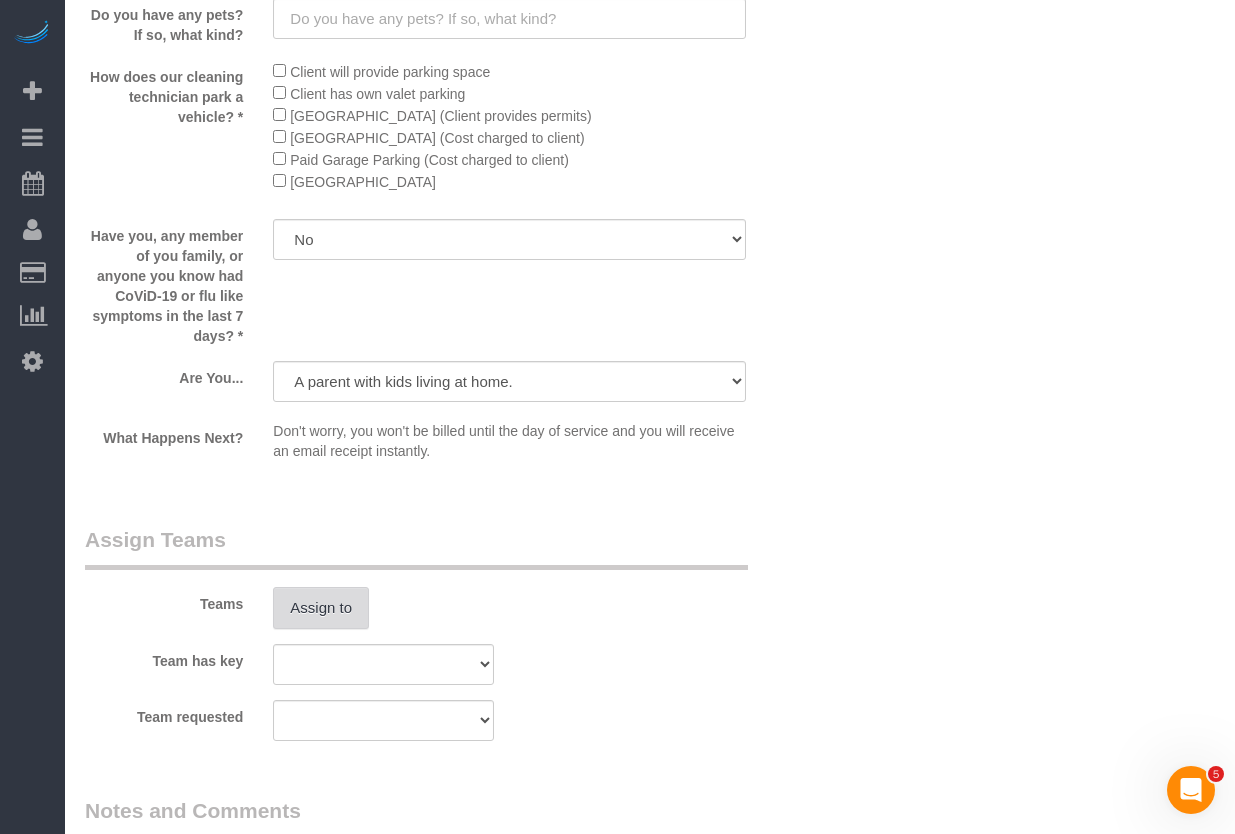 click on "Assign to" at bounding box center (321, 608) 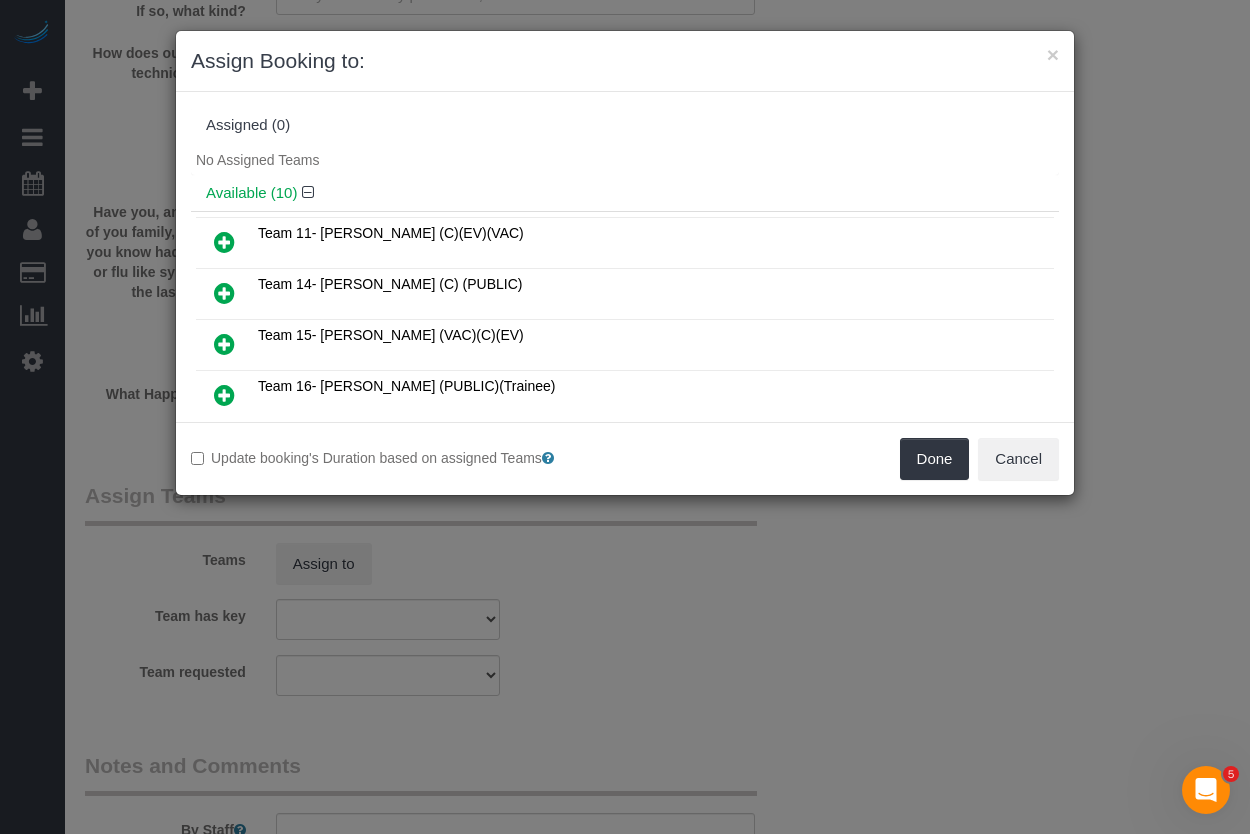 click at bounding box center [224, 344] 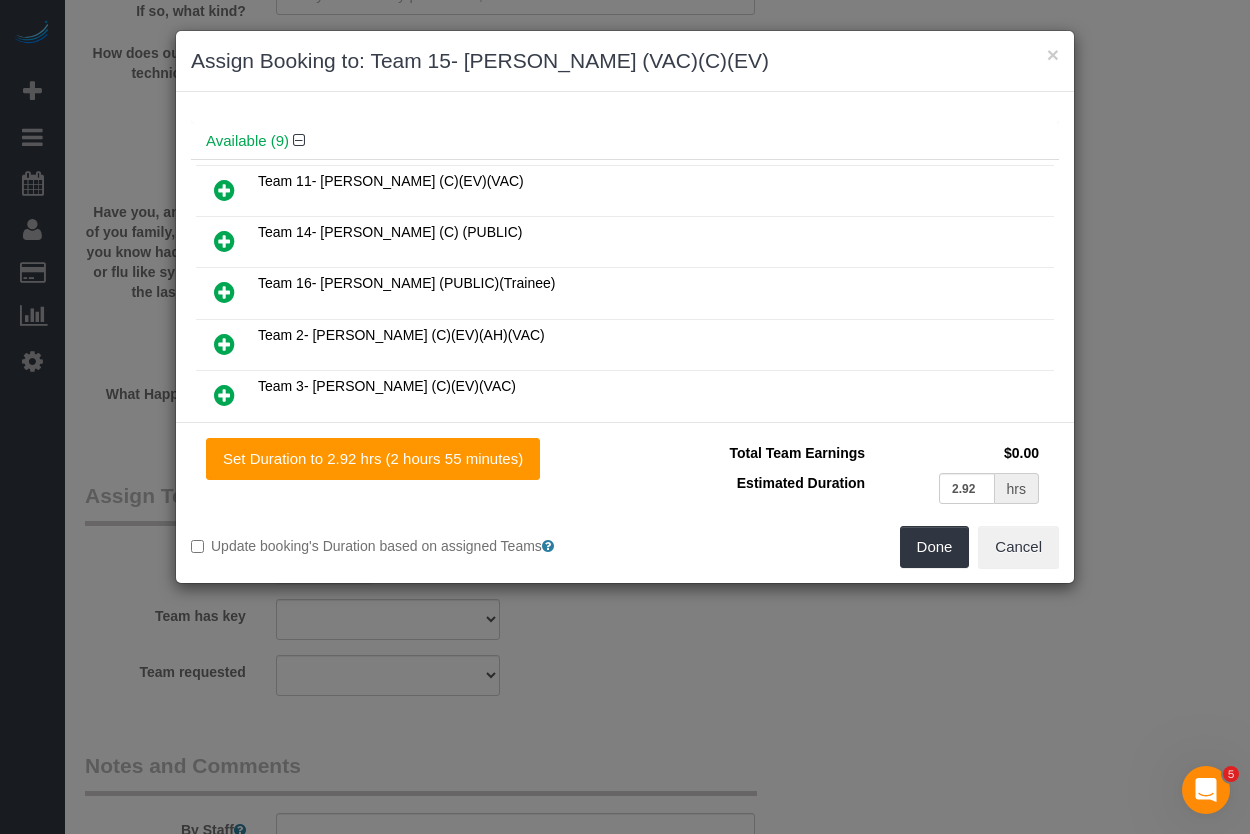 scroll, scrollTop: 200, scrollLeft: 0, axis: vertical 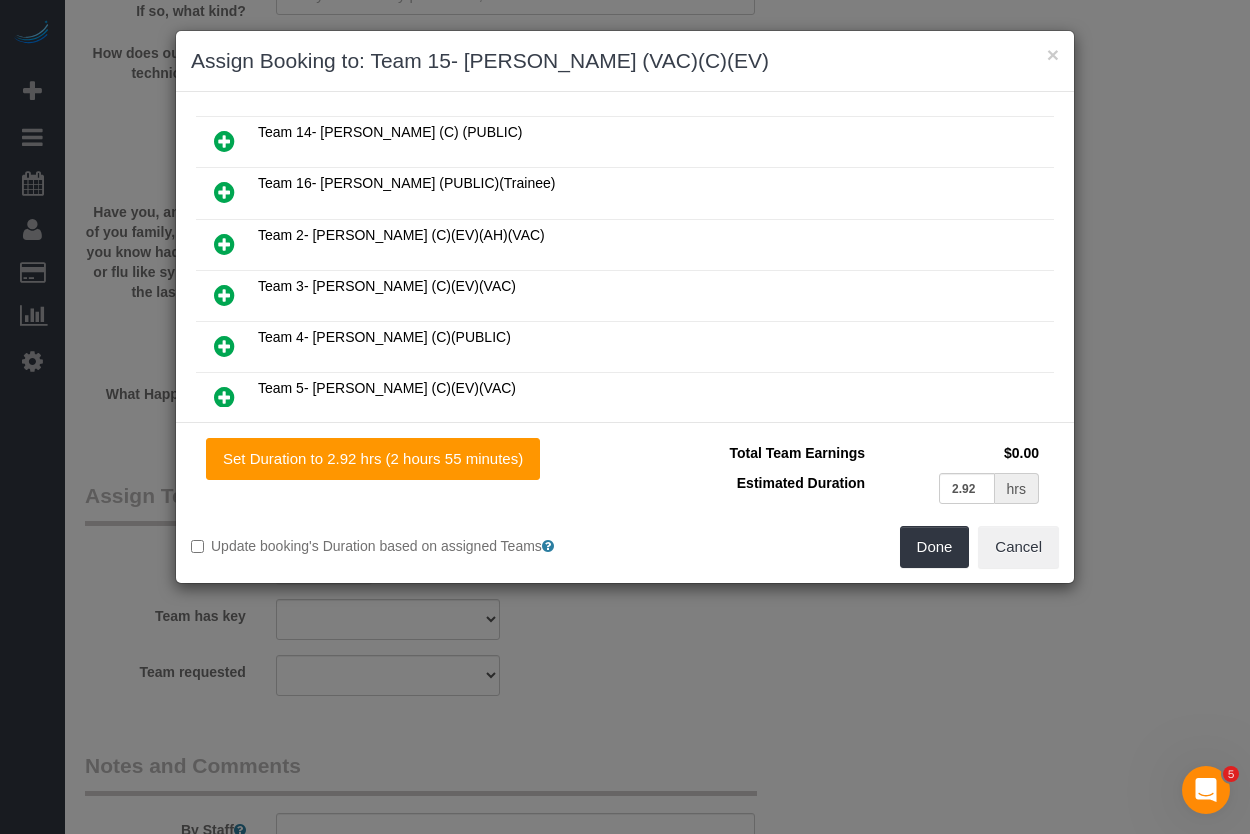 click at bounding box center [224, 295] 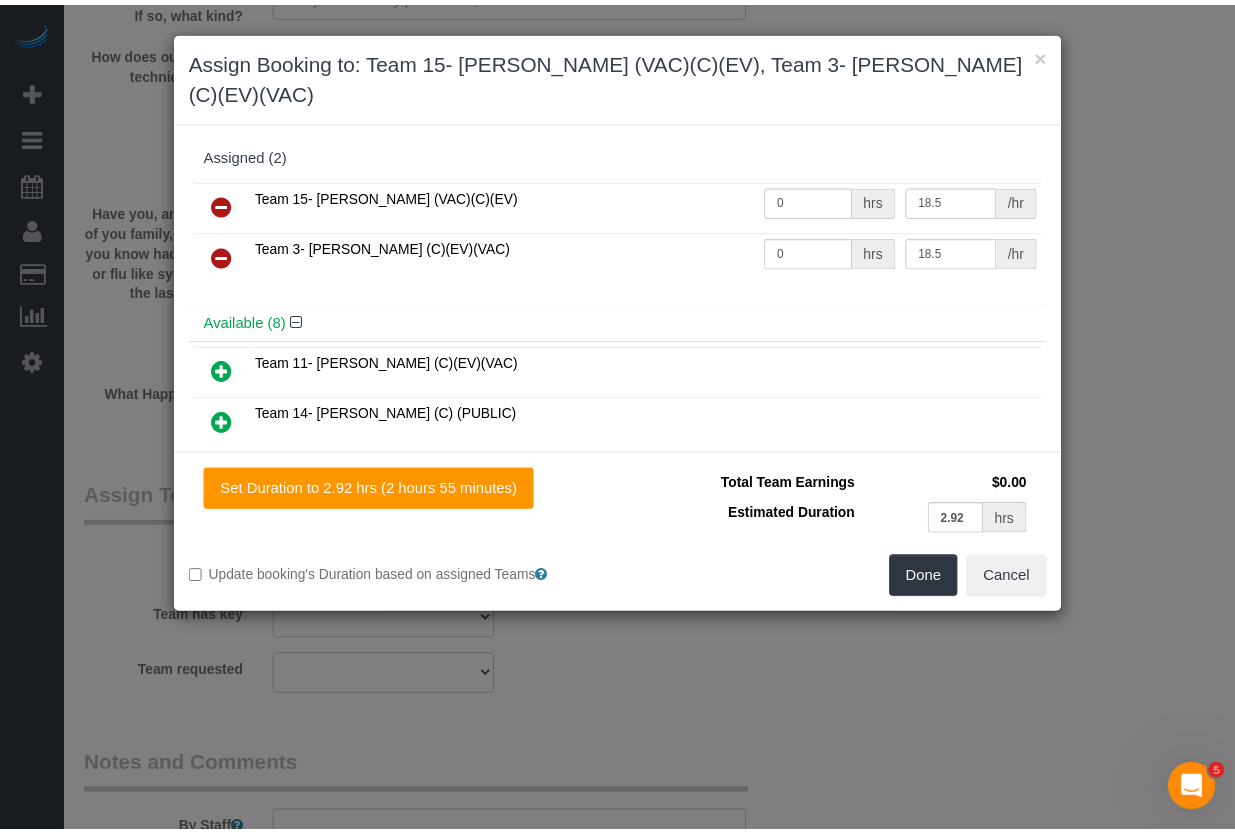 scroll, scrollTop: 0, scrollLeft: 0, axis: both 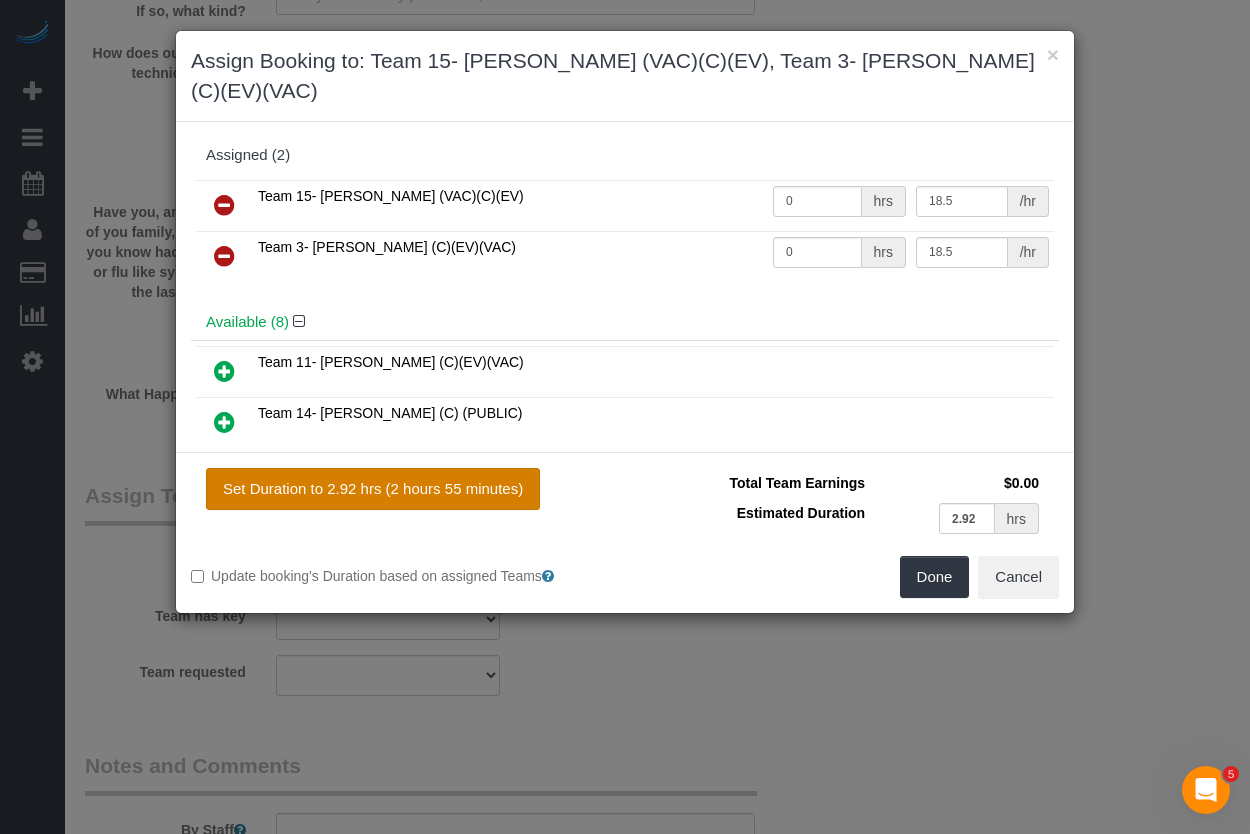 click on "Set Duration to 2.92 hrs (2 hours 55 minutes)" at bounding box center [373, 489] 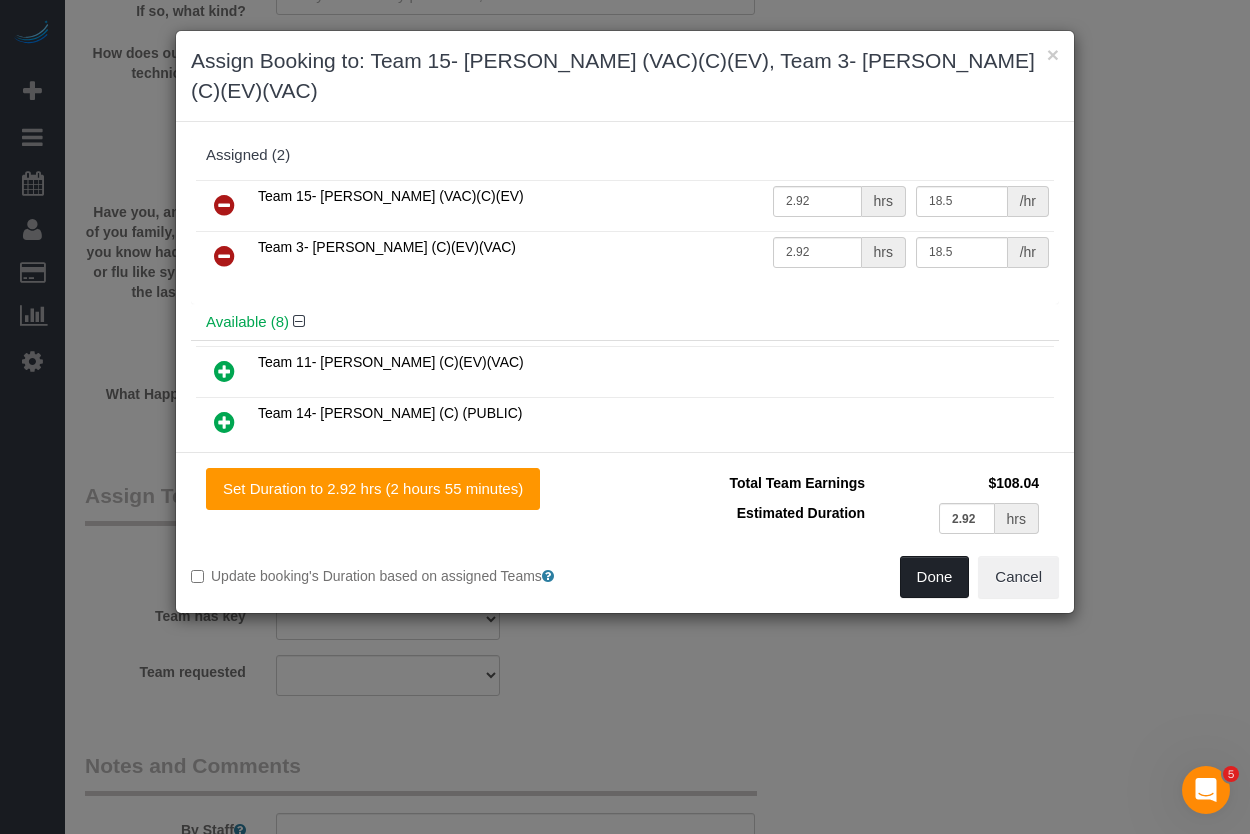 click on "Done" at bounding box center (935, 577) 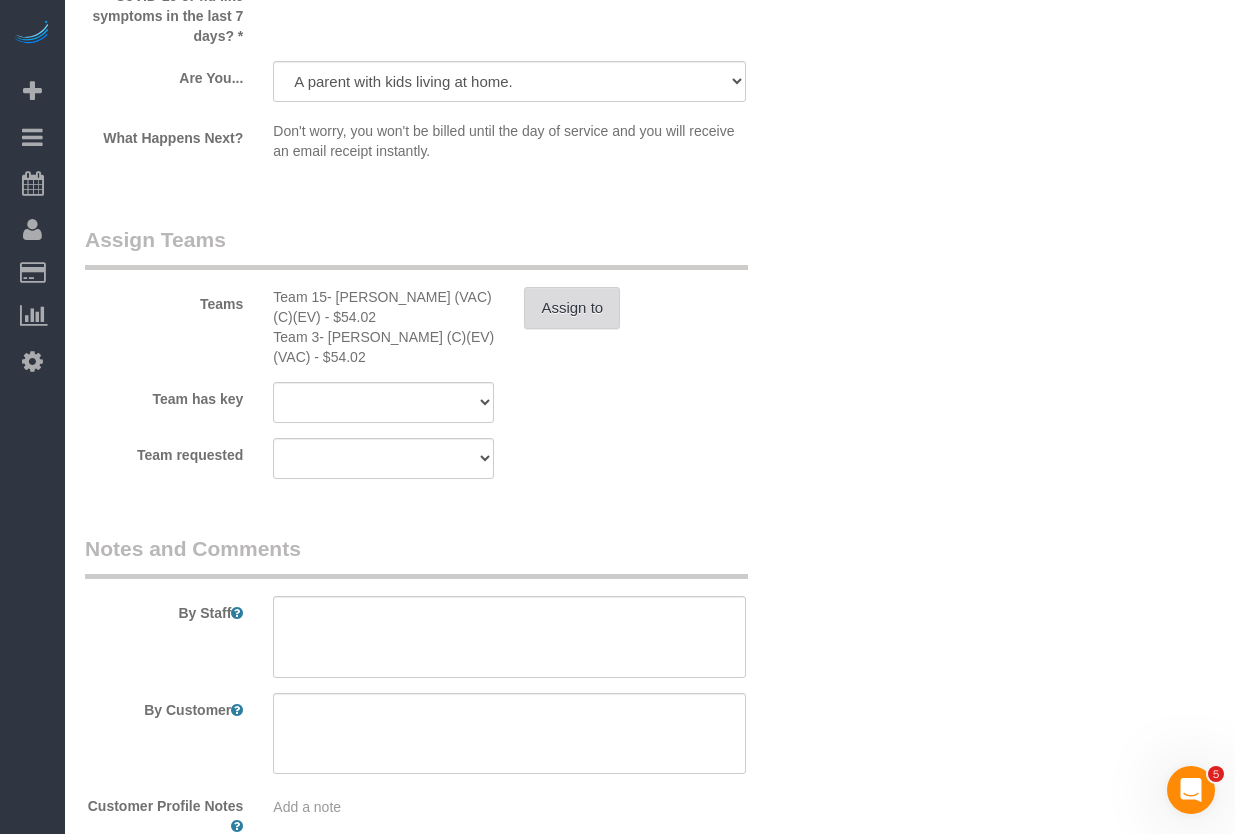 scroll, scrollTop: 3800, scrollLeft: 0, axis: vertical 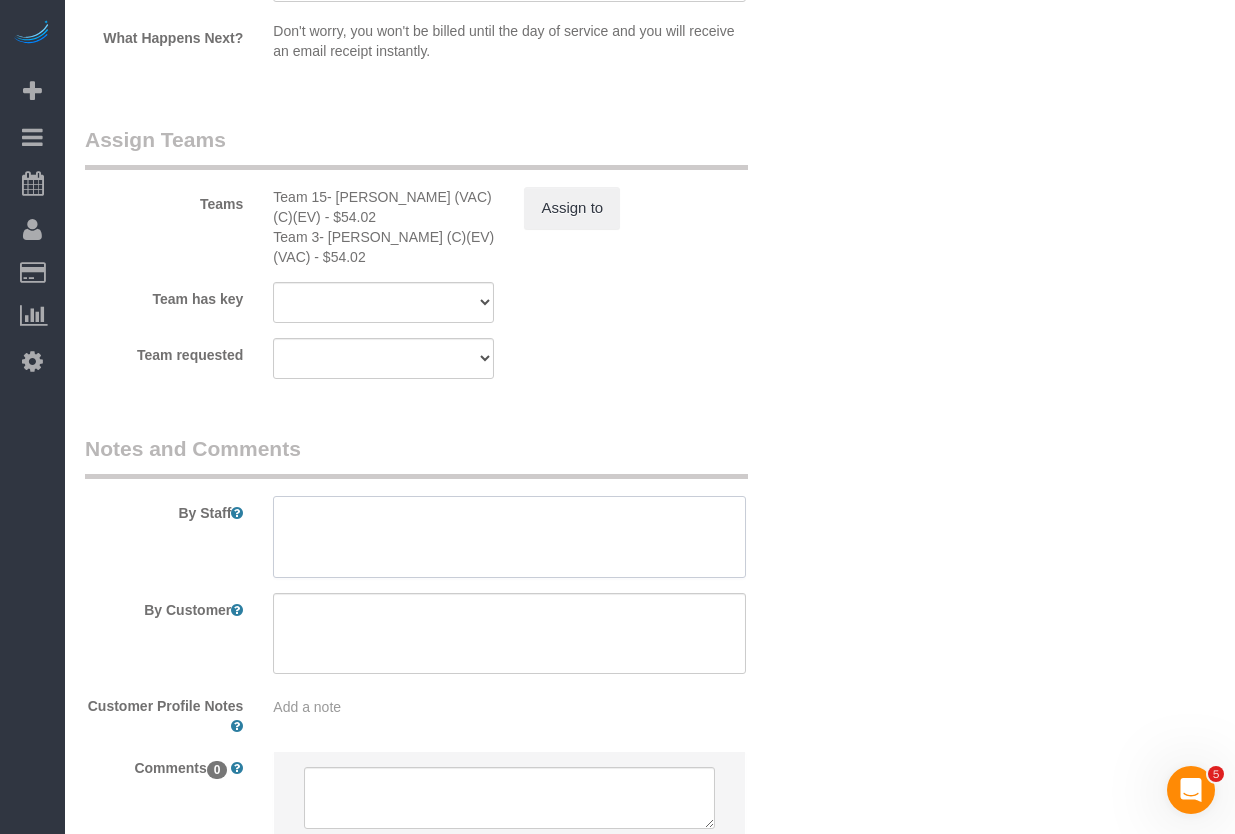 click at bounding box center [509, 537] 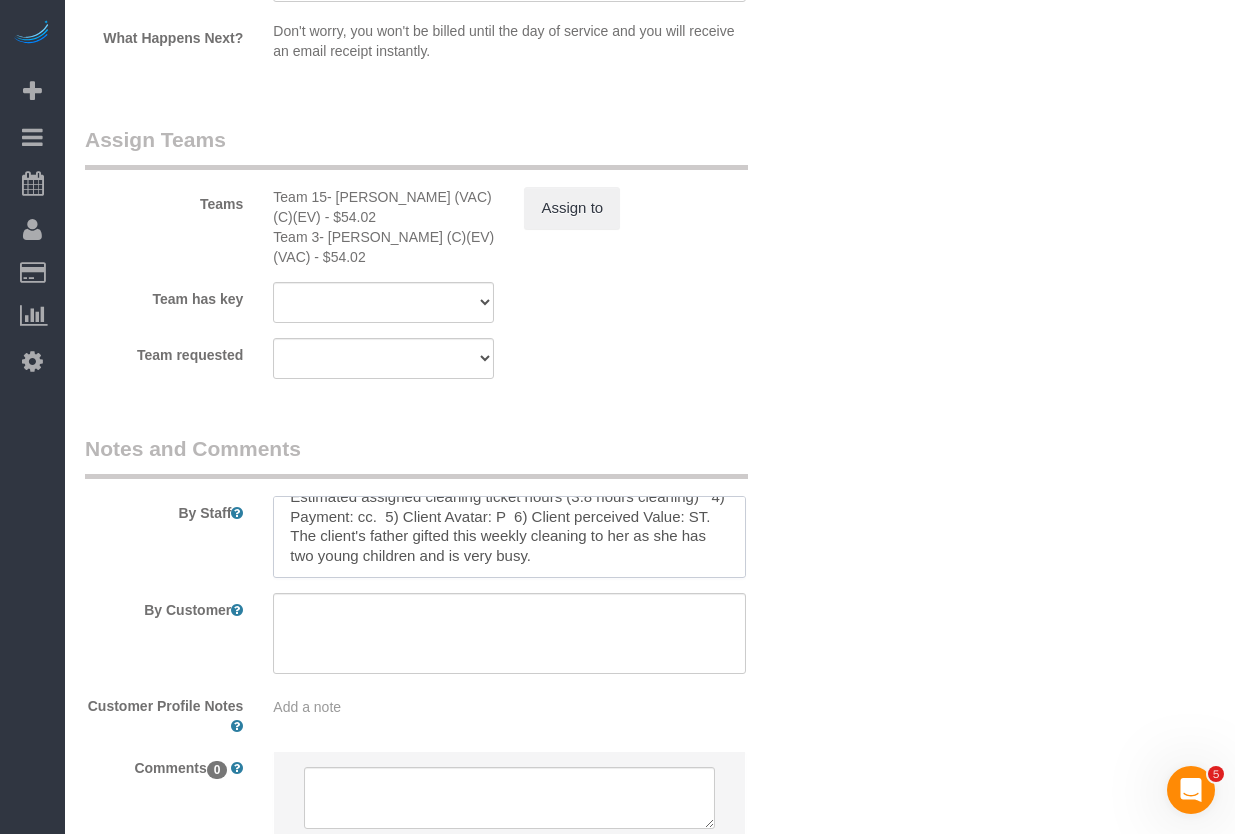 scroll, scrollTop: 0, scrollLeft: 0, axis: both 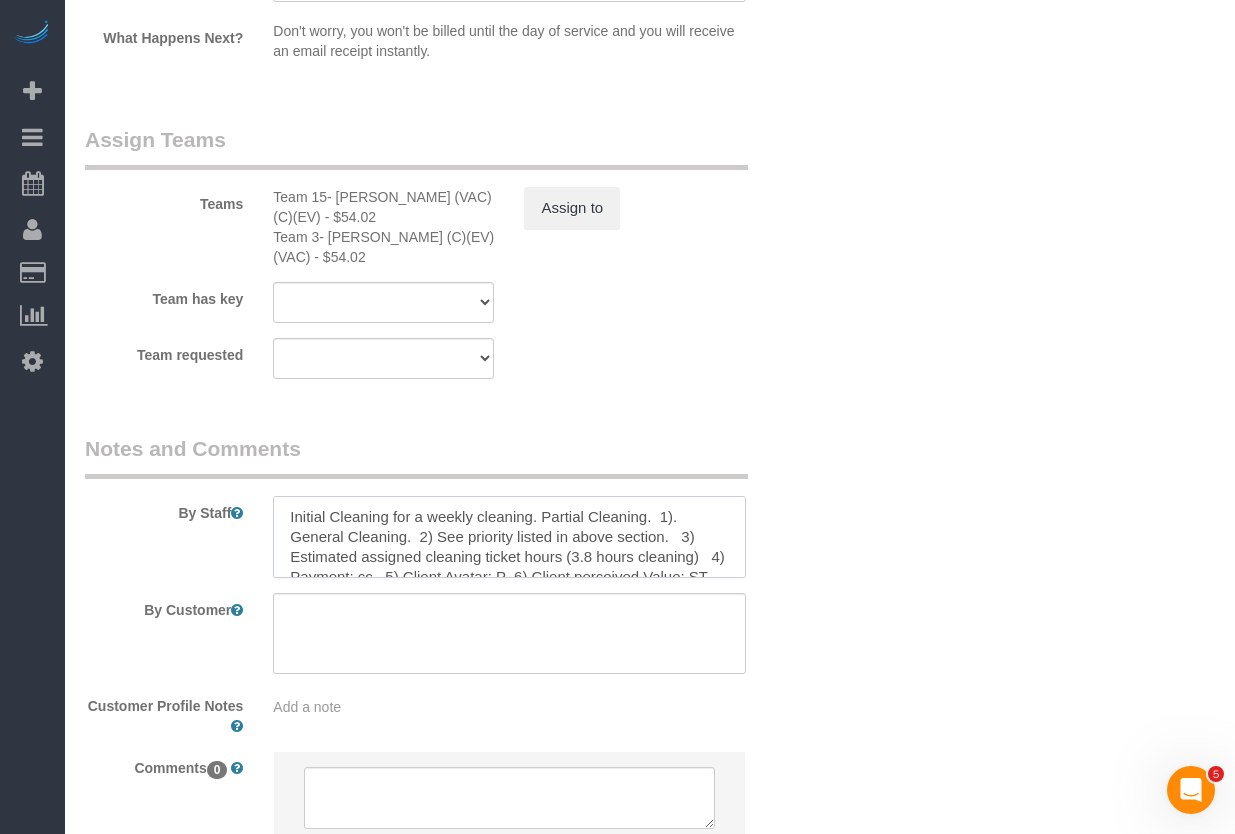 click at bounding box center (509, 537) 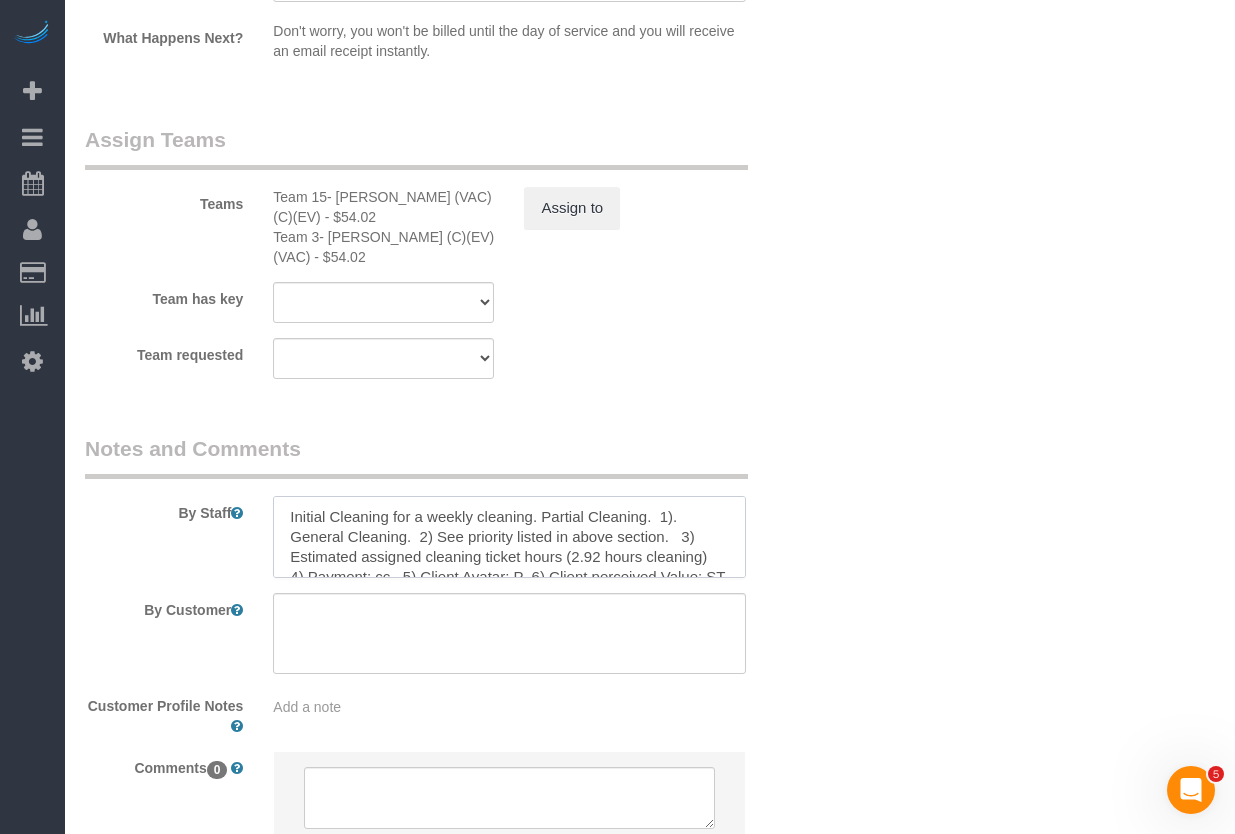 scroll, scrollTop: 4, scrollLeft: 0, axis: vertical 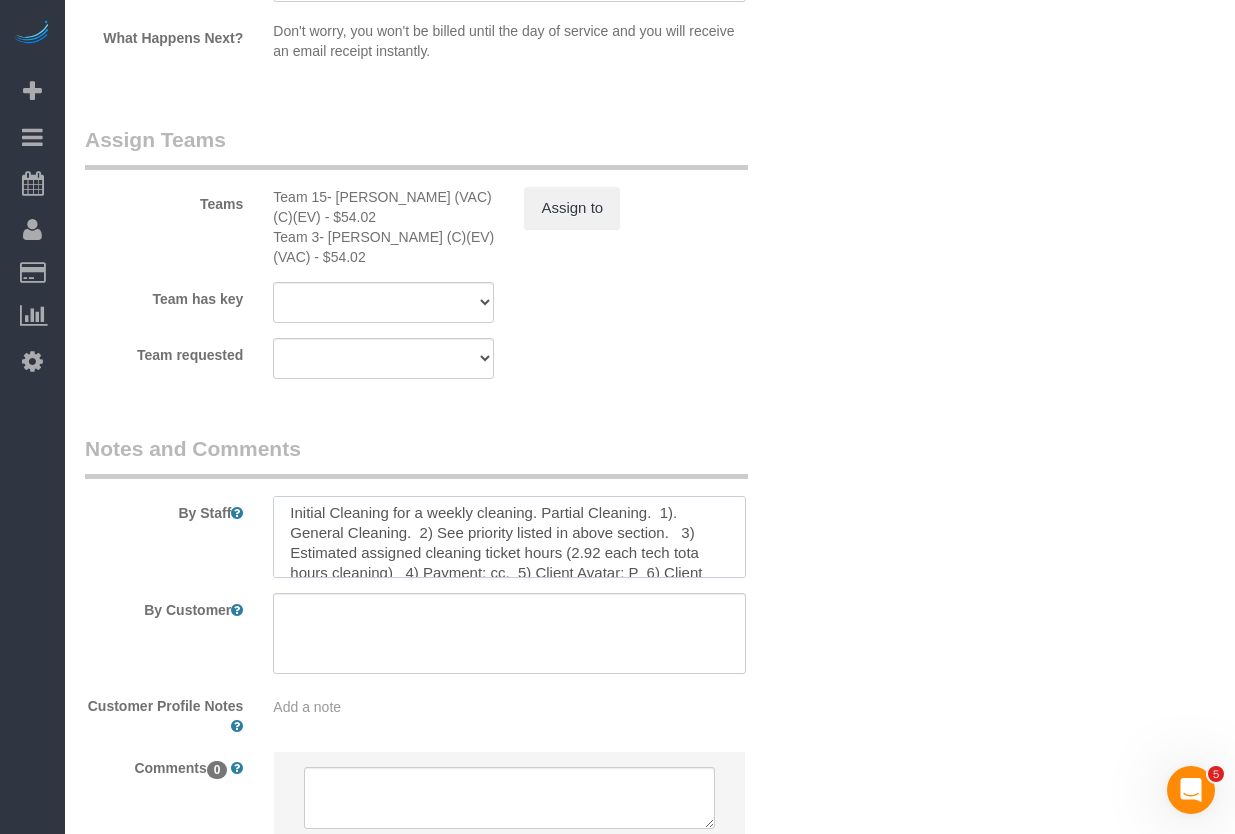 click at bounding box center (509, 537) 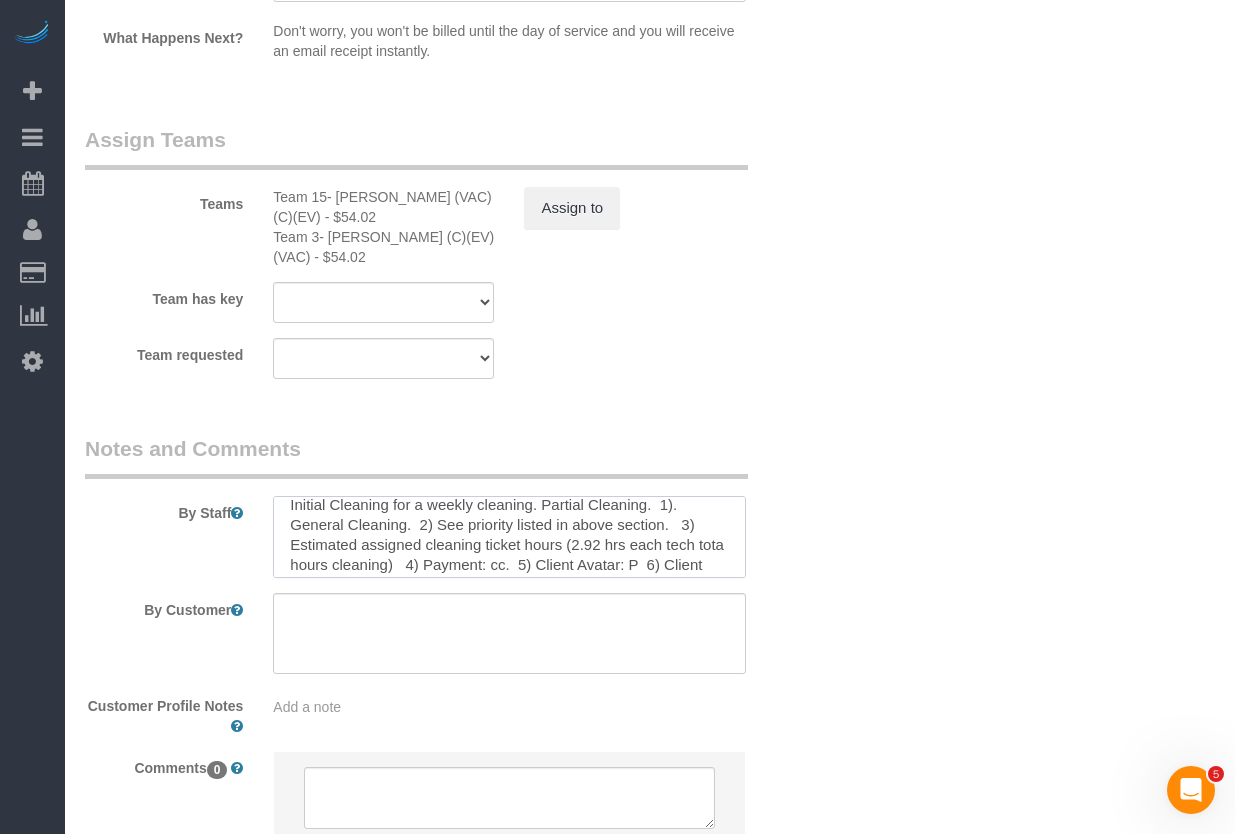 scroll, scrollTop: 17, scrollLeft: 0, axis: vertical 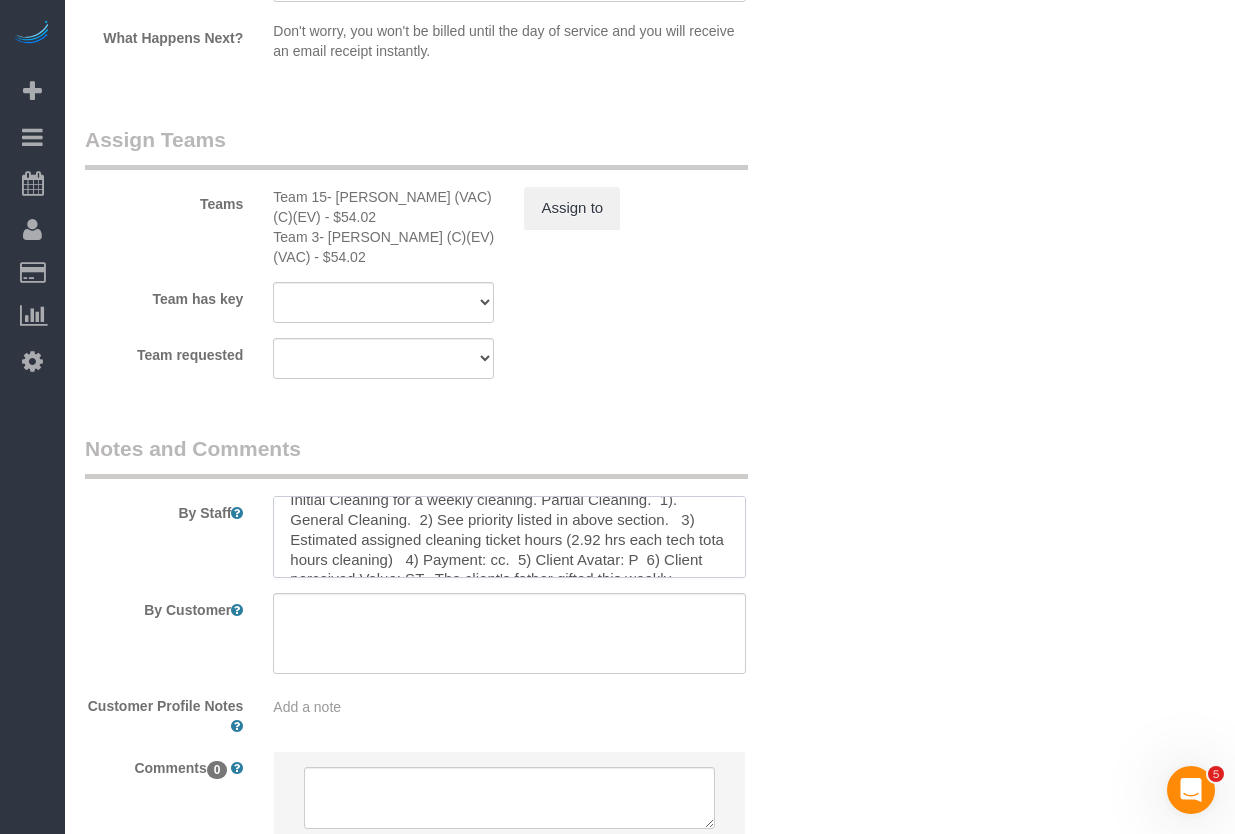 click at bounding box center [509, 537] 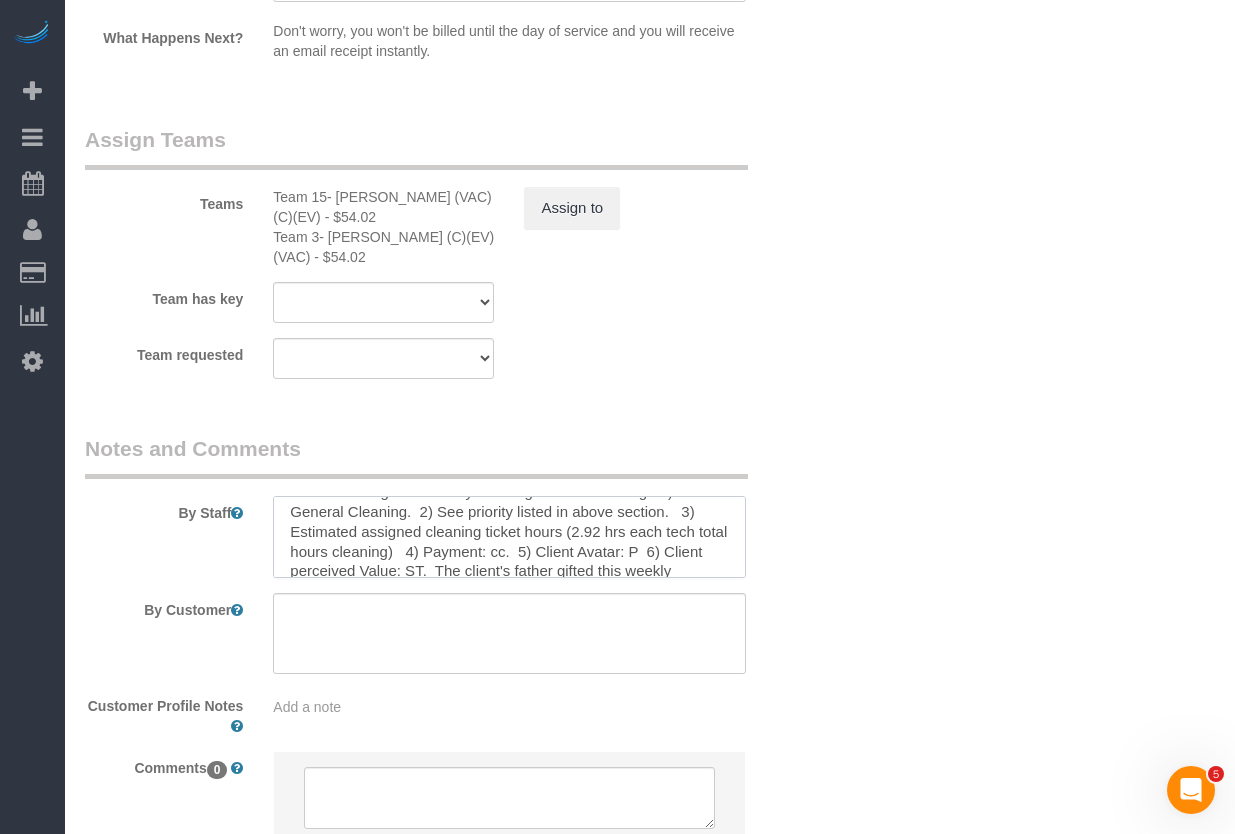 scroll, scrollTop: 29, scrollLeft: 0, axis: vertical 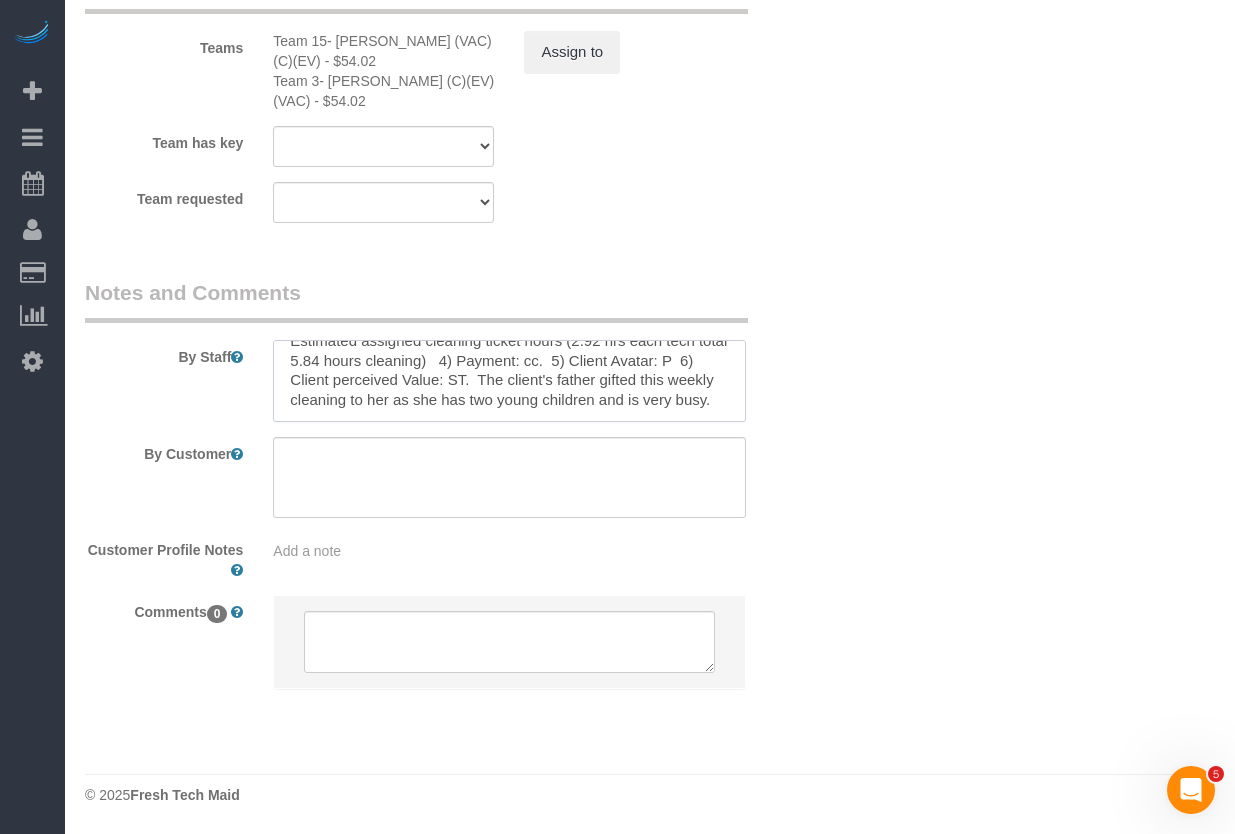 drag, startPoint x: 470, startPoint y: 361, endPoint x: 736, endPoint y: 439, distance: 277.2003 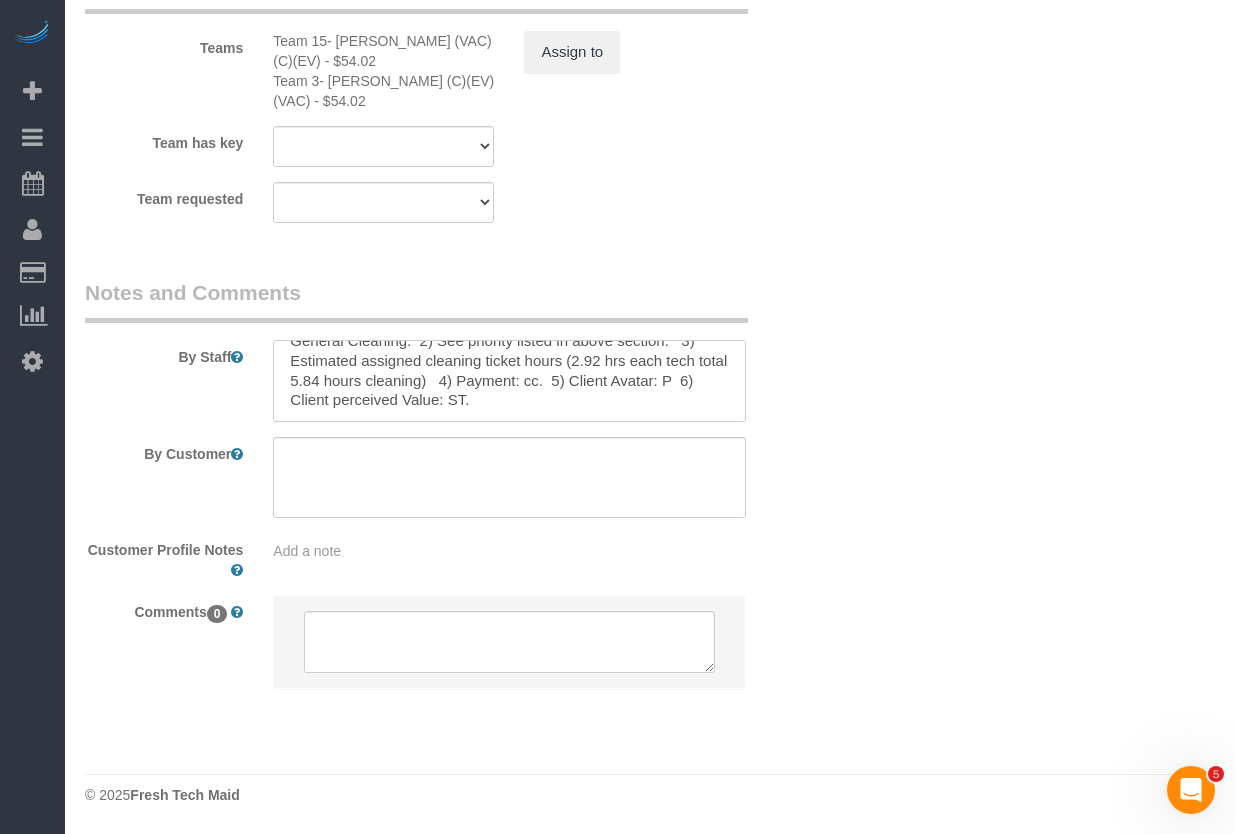 scroll, scrollTop: 40, scrollLeft: 0, axis: vertical 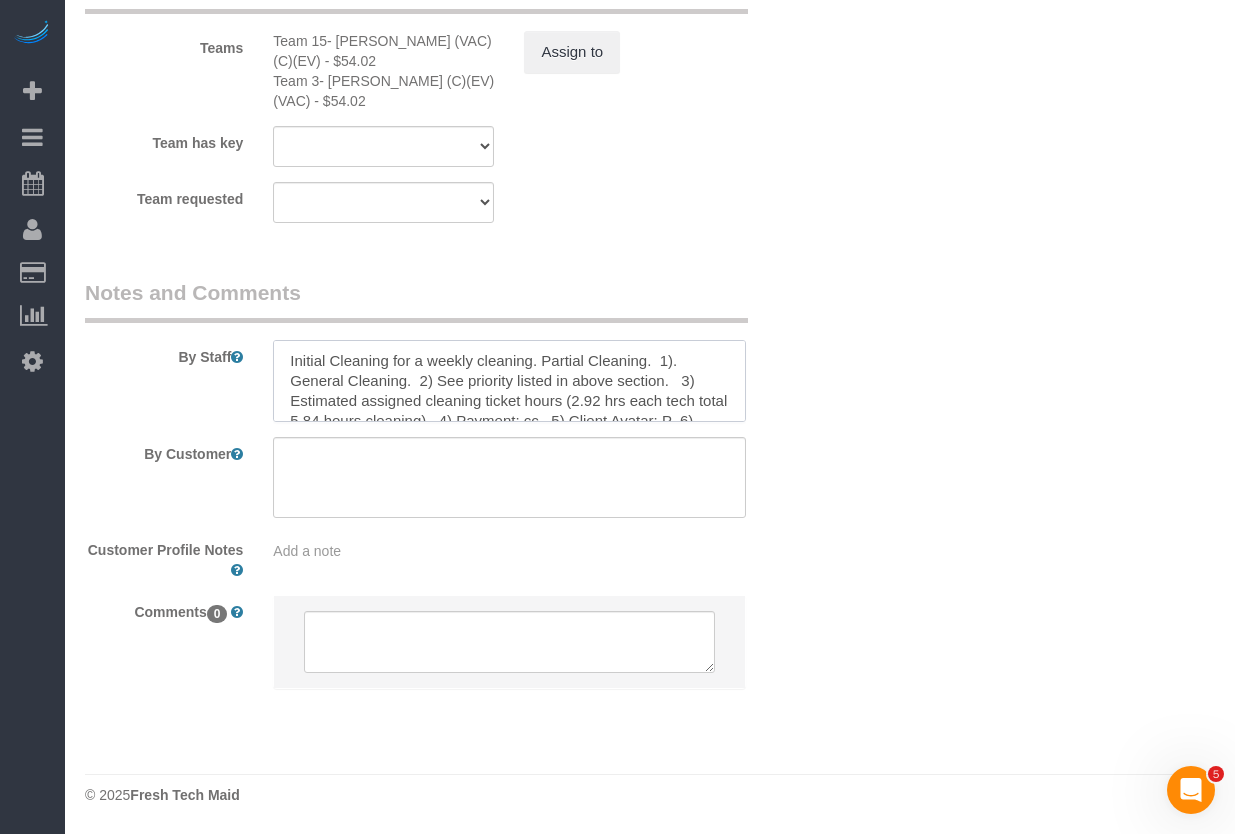 drag, startPoint x: 639, startPoint y: 359, endPoint x: 328, endPoint y: 360, distance: 311.00162 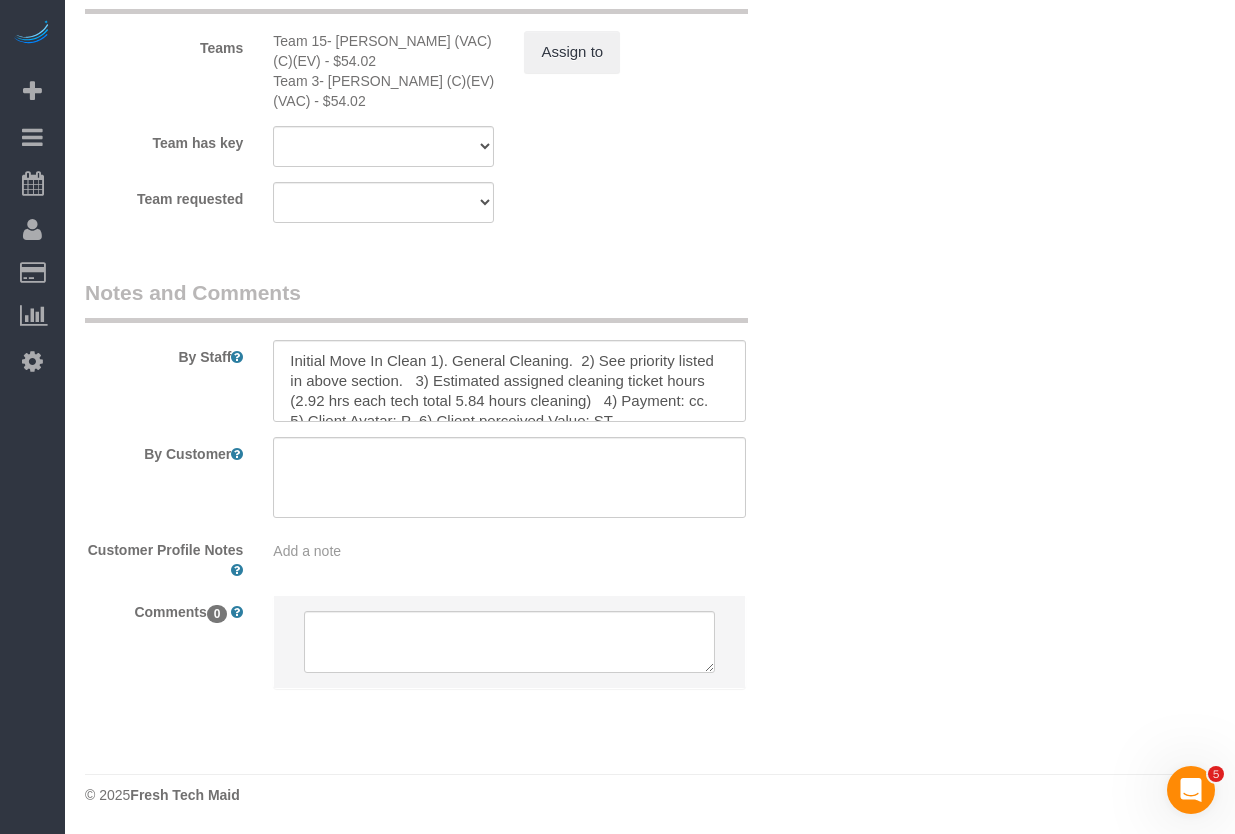 click on "By Staff" at bounding box center (446, 350) 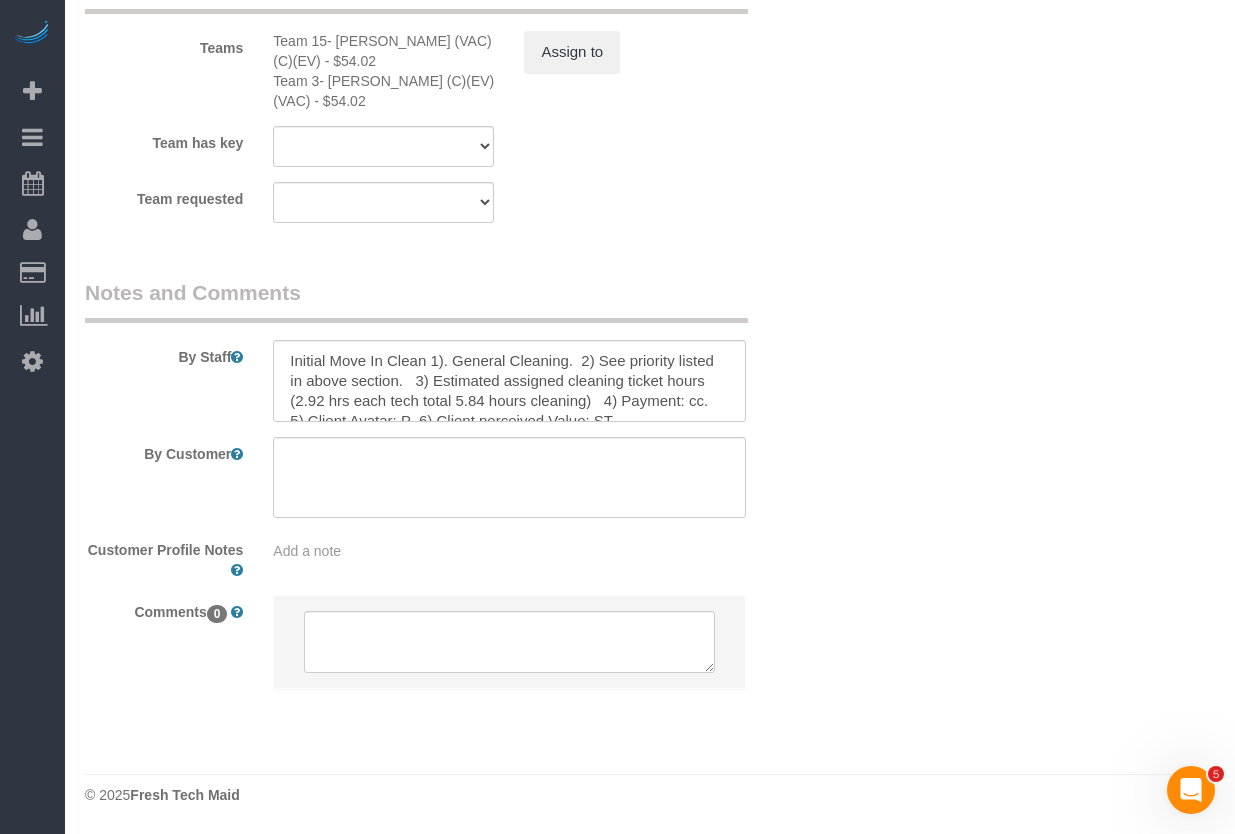 scroll, scrollTop: 19, scrollLeft: 0, axis: vertical 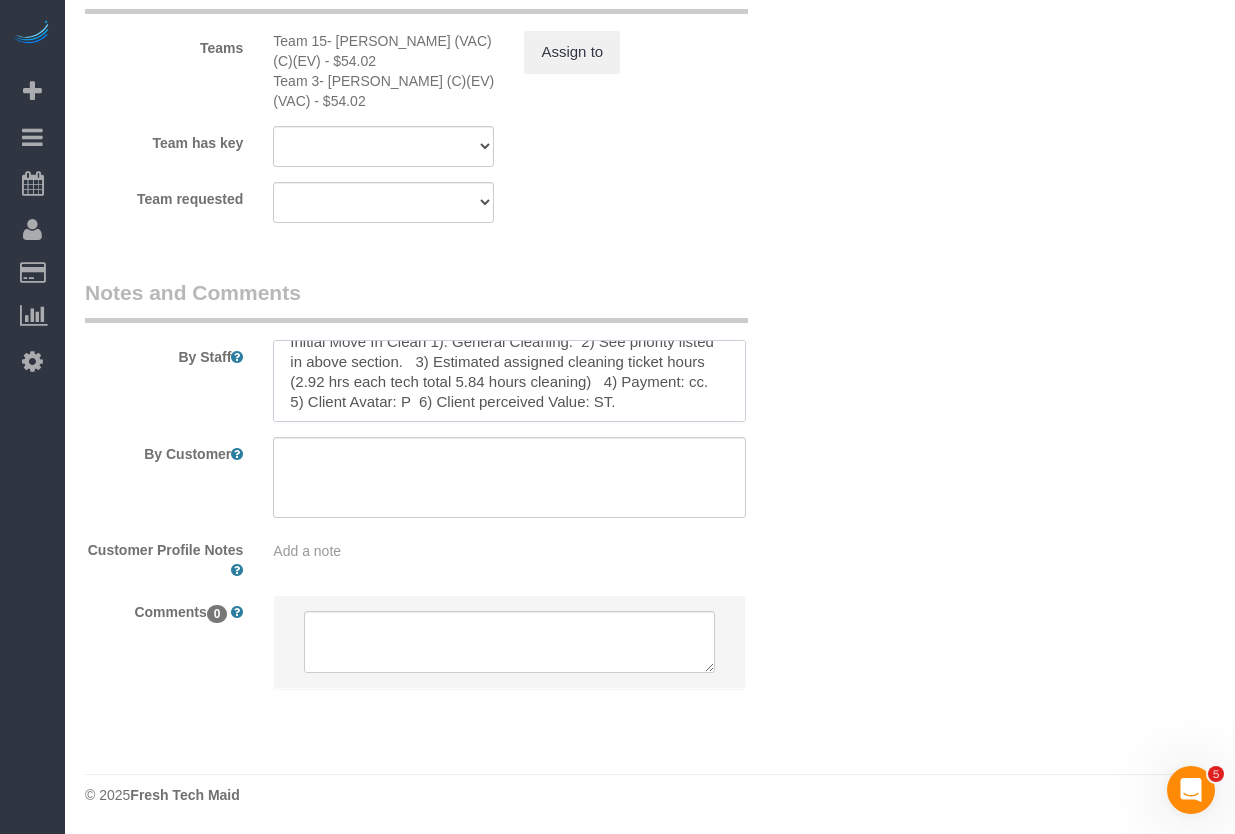 drag, startPoint x: 321, startPoint y: 378, endPoint x: 298, endPoint y: 380, distance: 23.086792 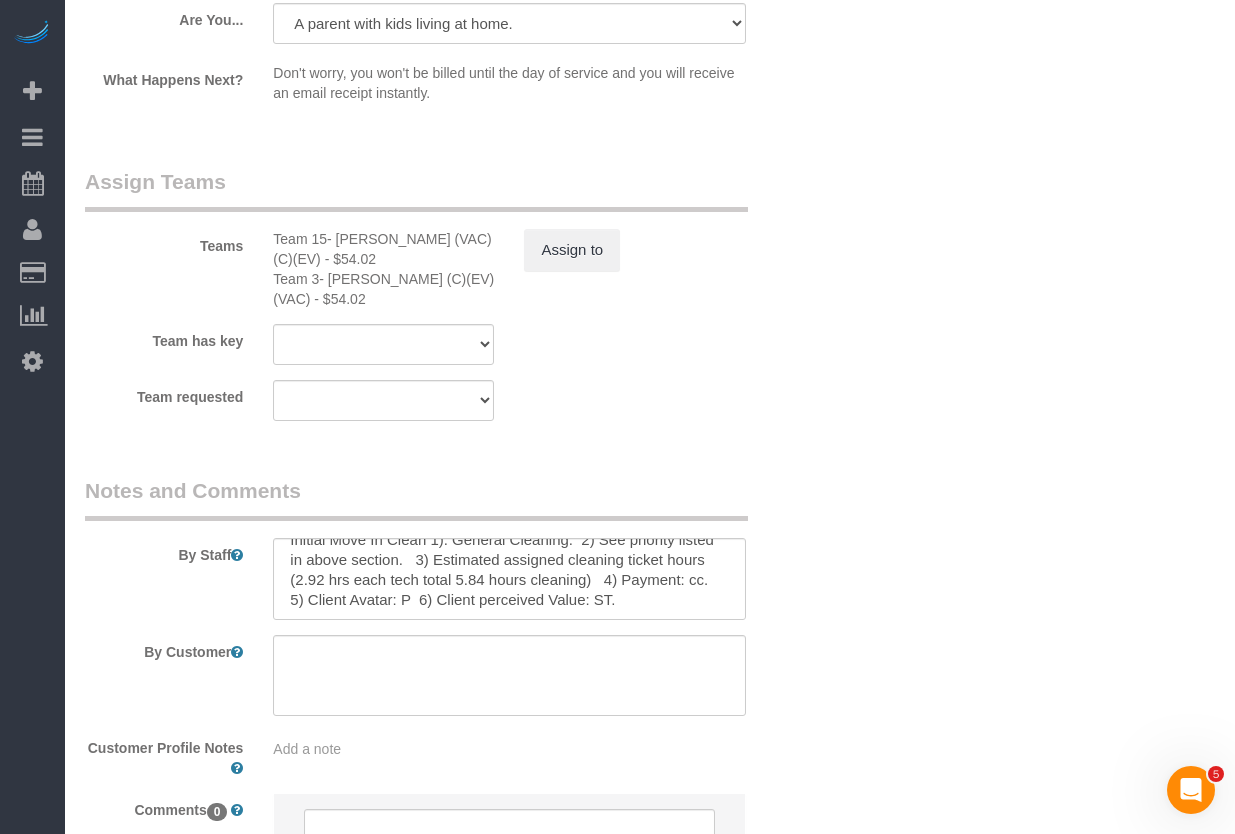scroll, scrollTop: 3958, scrollLeft: 0, axis: vertical 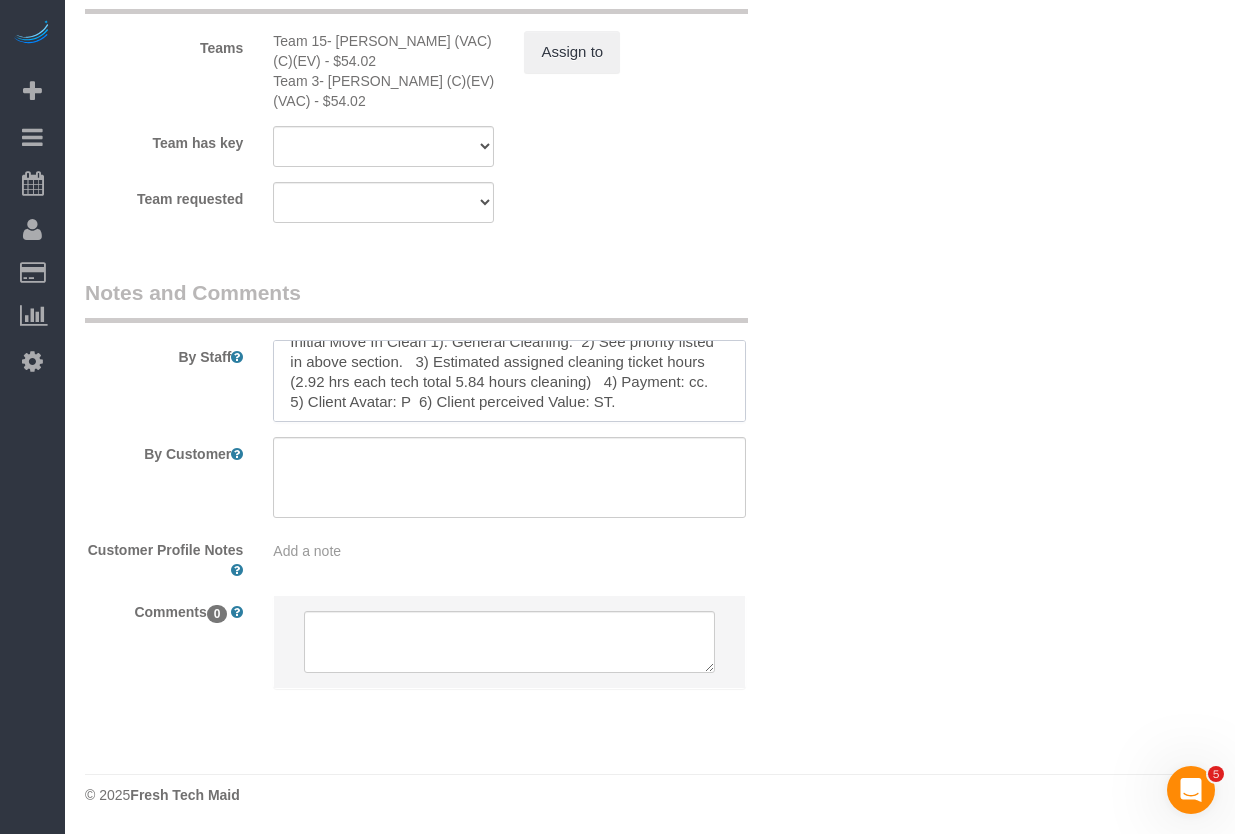 click at bounding box center (509, 381) 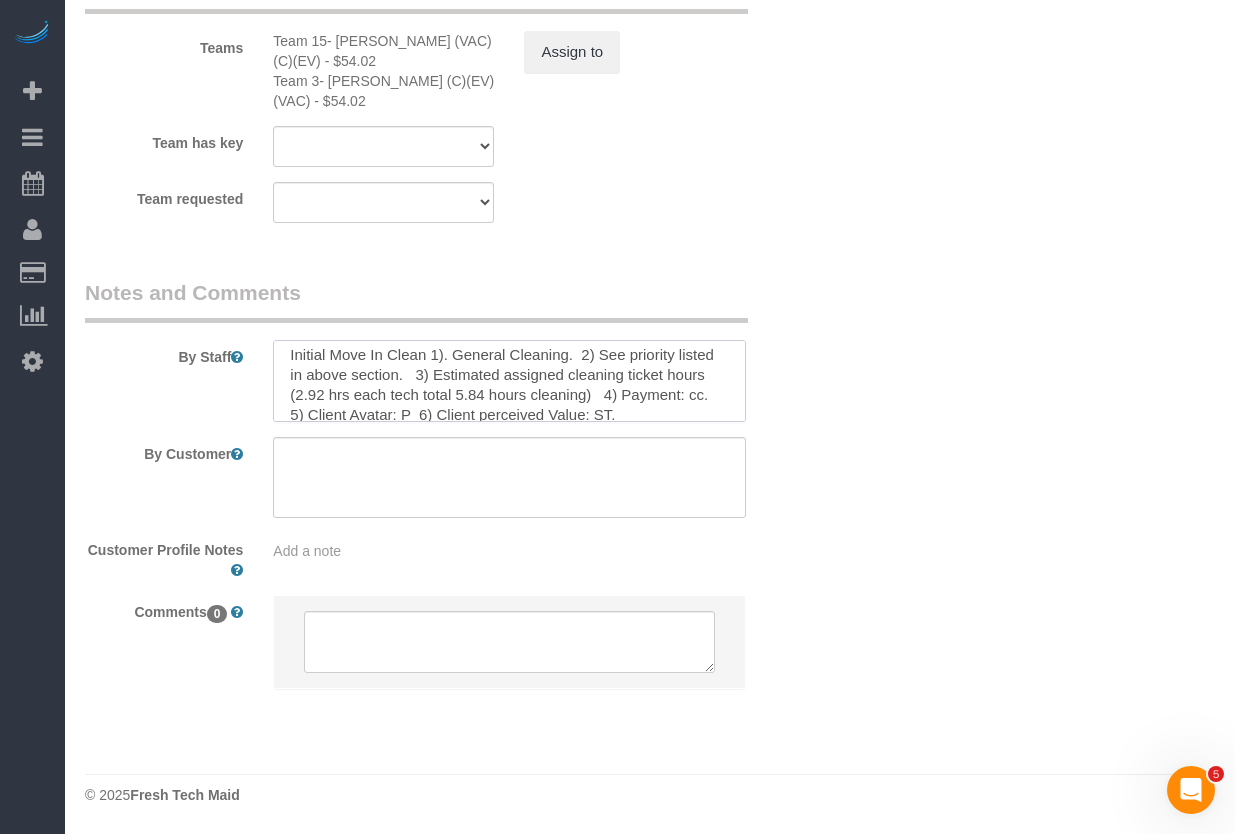 scroll, scrollTop: 19, scrollLeft: 0, axis: vertical 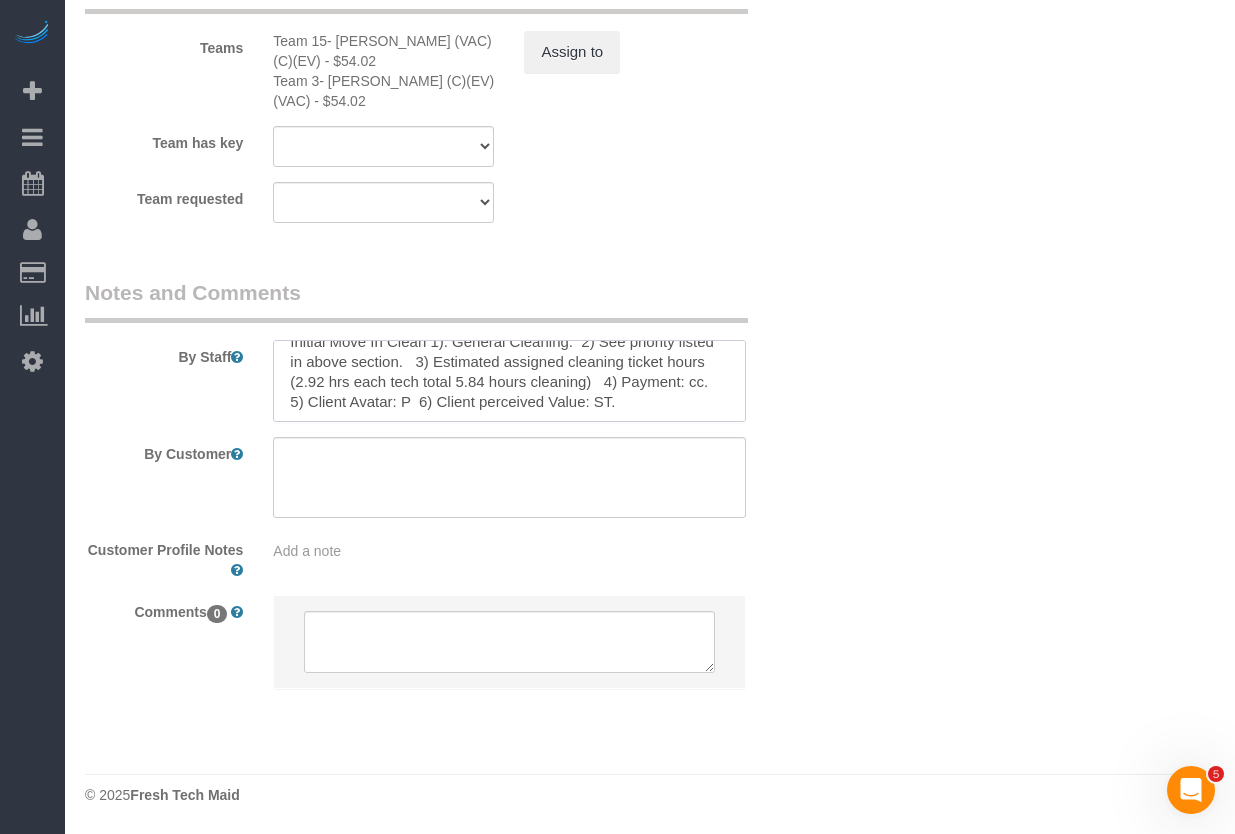 click at bounding box center (509, 381) 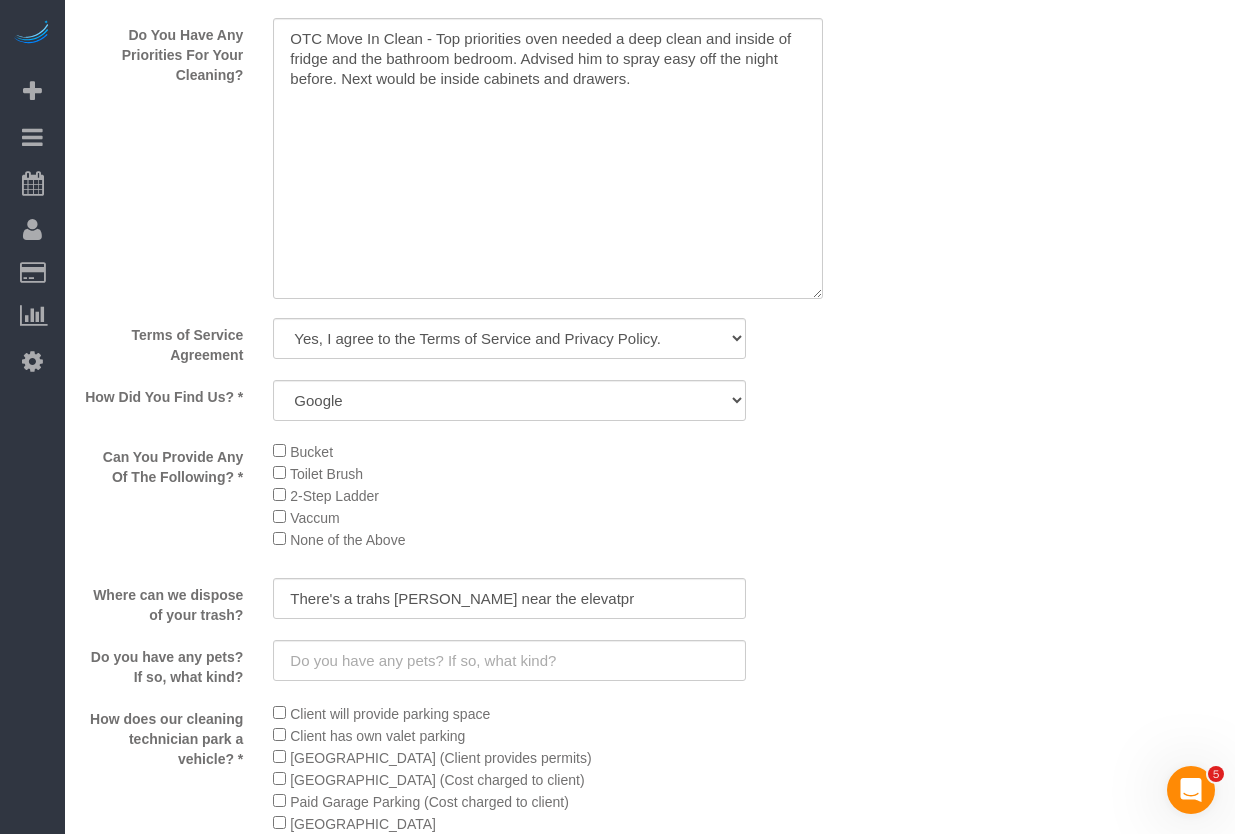 scroll, scrollTop: 2358, scrollLeft: 0, axis: vertical 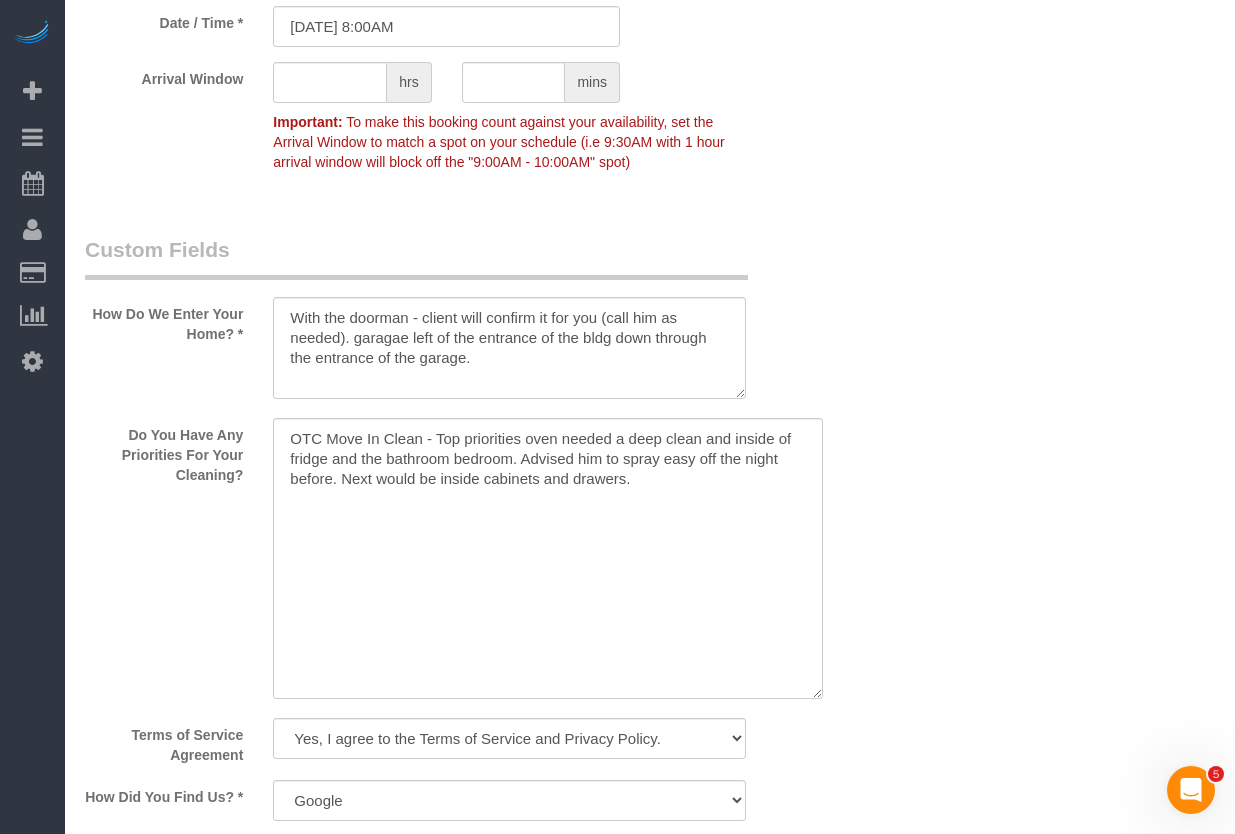 type on "Initial Move In Clean 1). General Cleaning.  2) See priority listed in above section.   3) Estimated assigned cleaning ticket hours (2.92 hrs each tech total 5.84 hours cleaning)   4) Payment: cc.  5) Client Avatar: Y  6) Client perceived Value: ST." 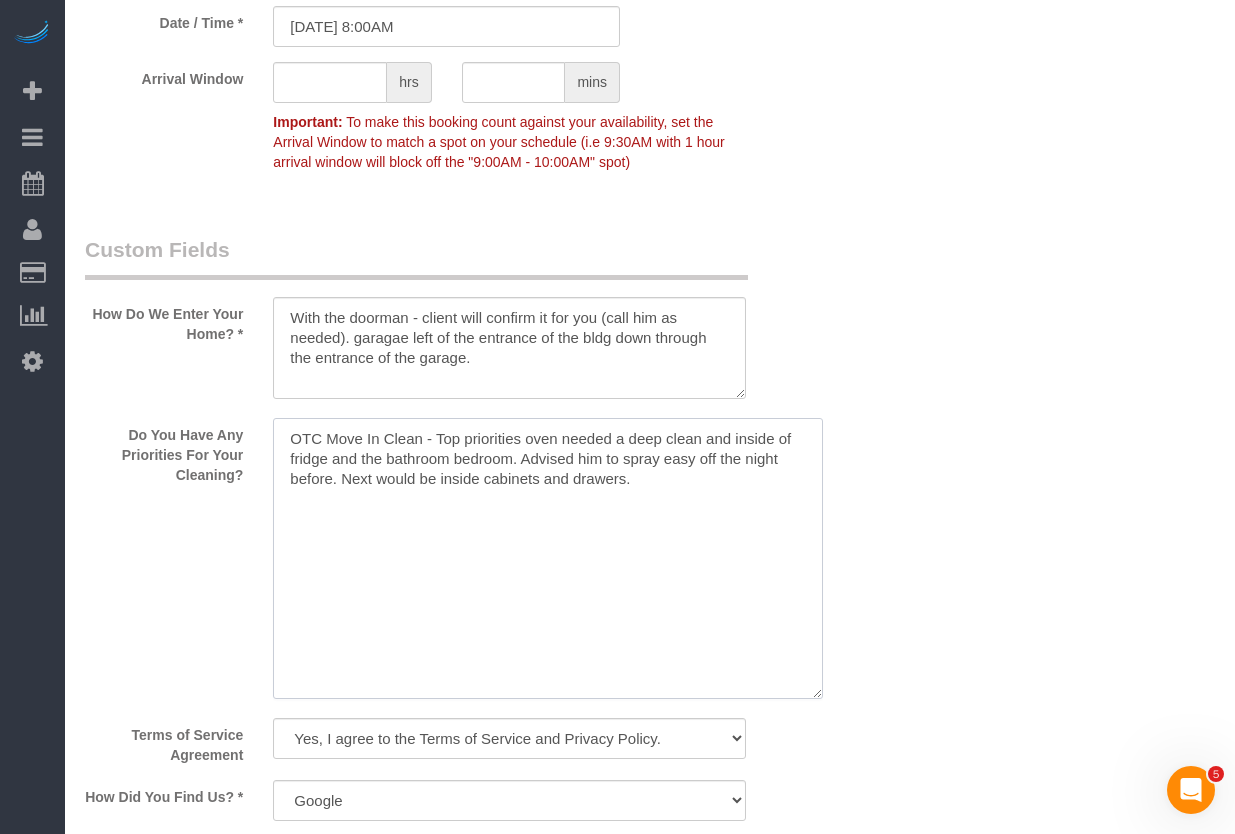 click at bounding box center (548, 558) 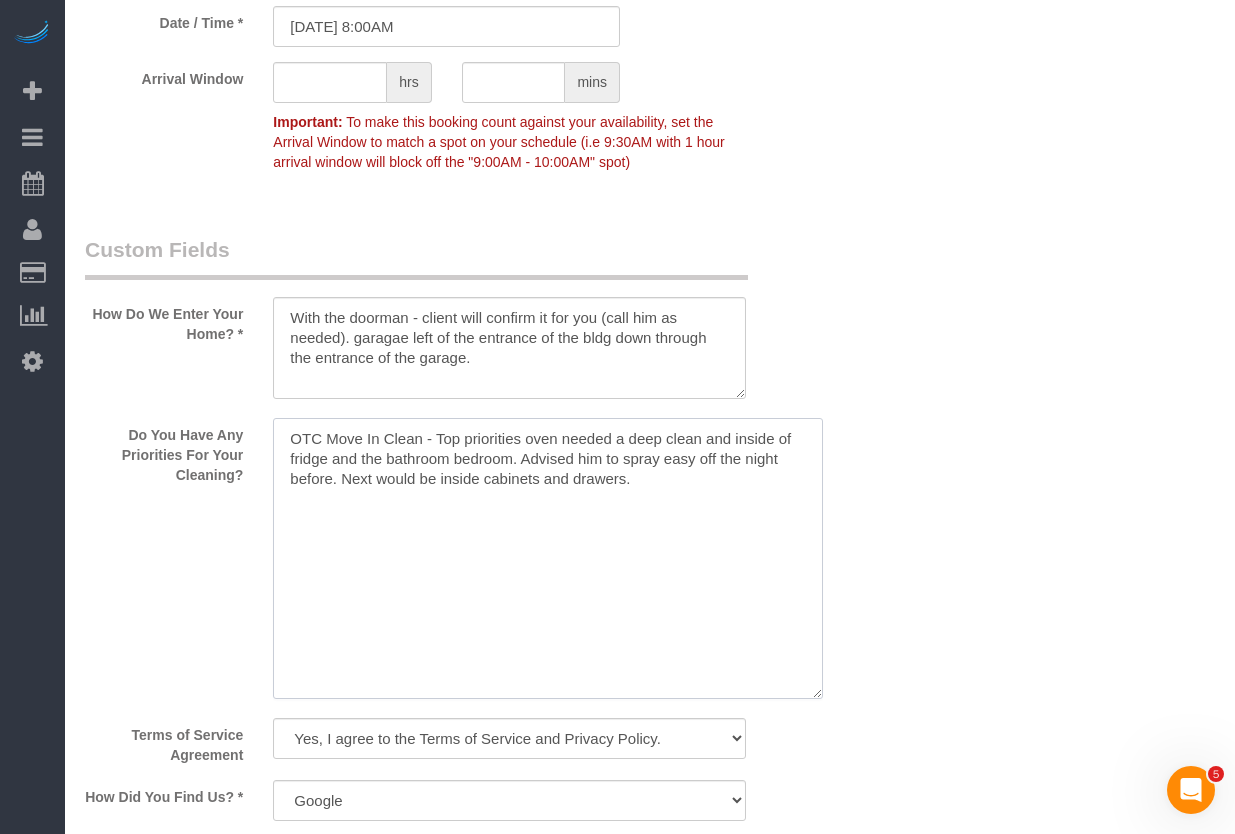 click at bounding box center [548, 558] 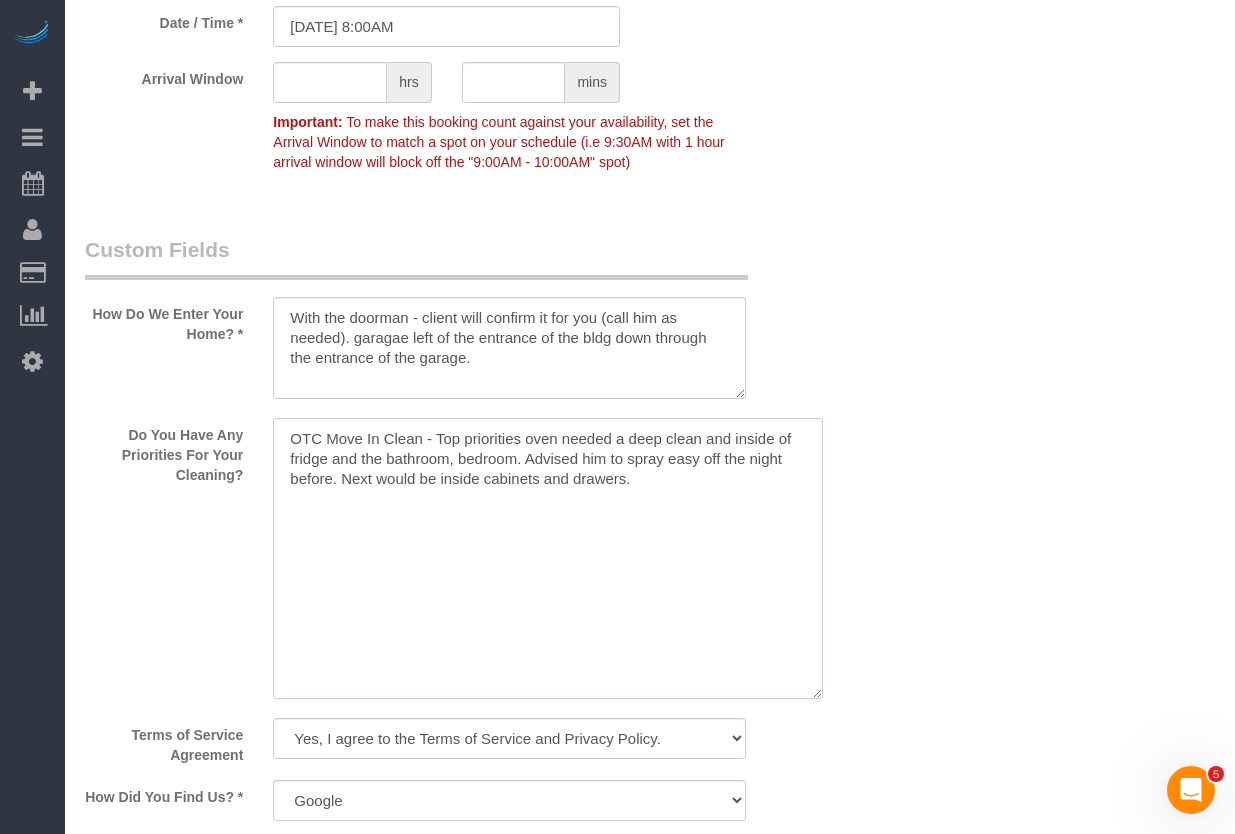 click at bounding box center [548, 558] 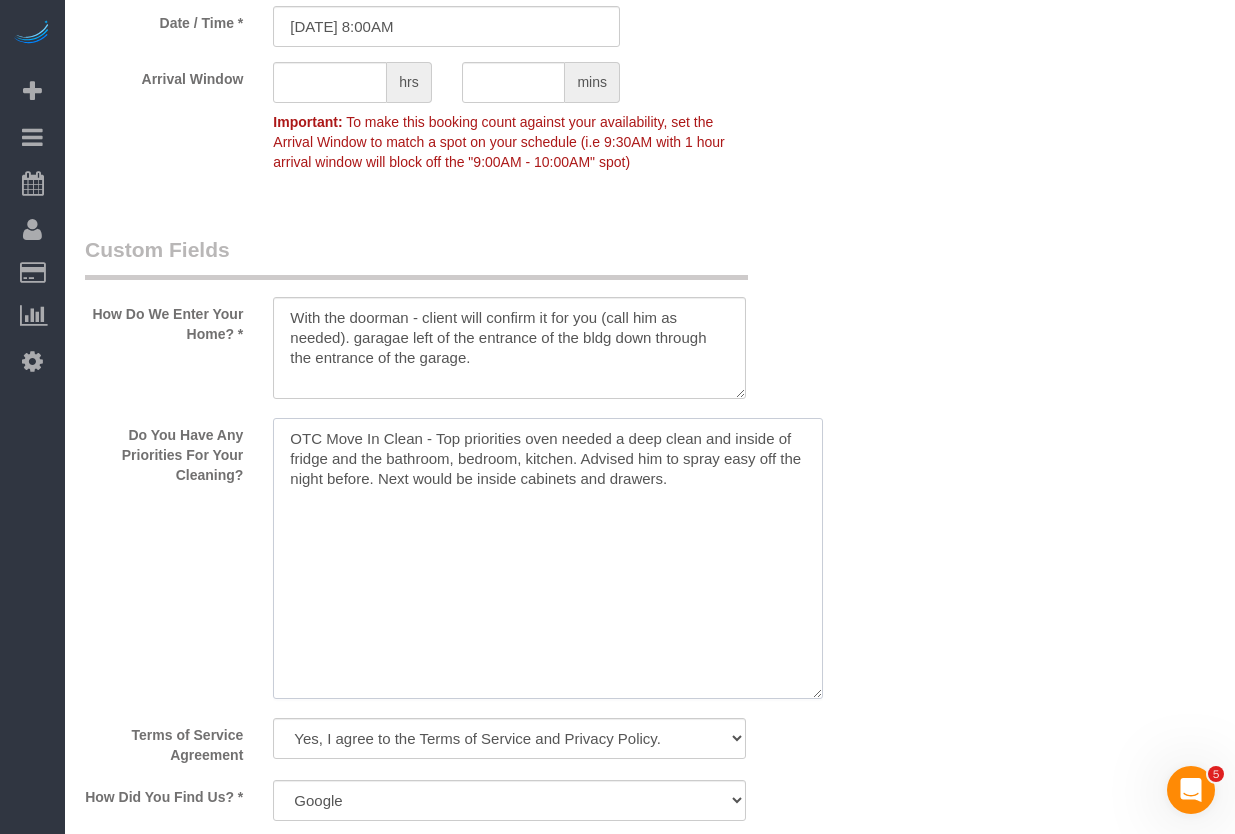 click at bounding box center (548, 558) 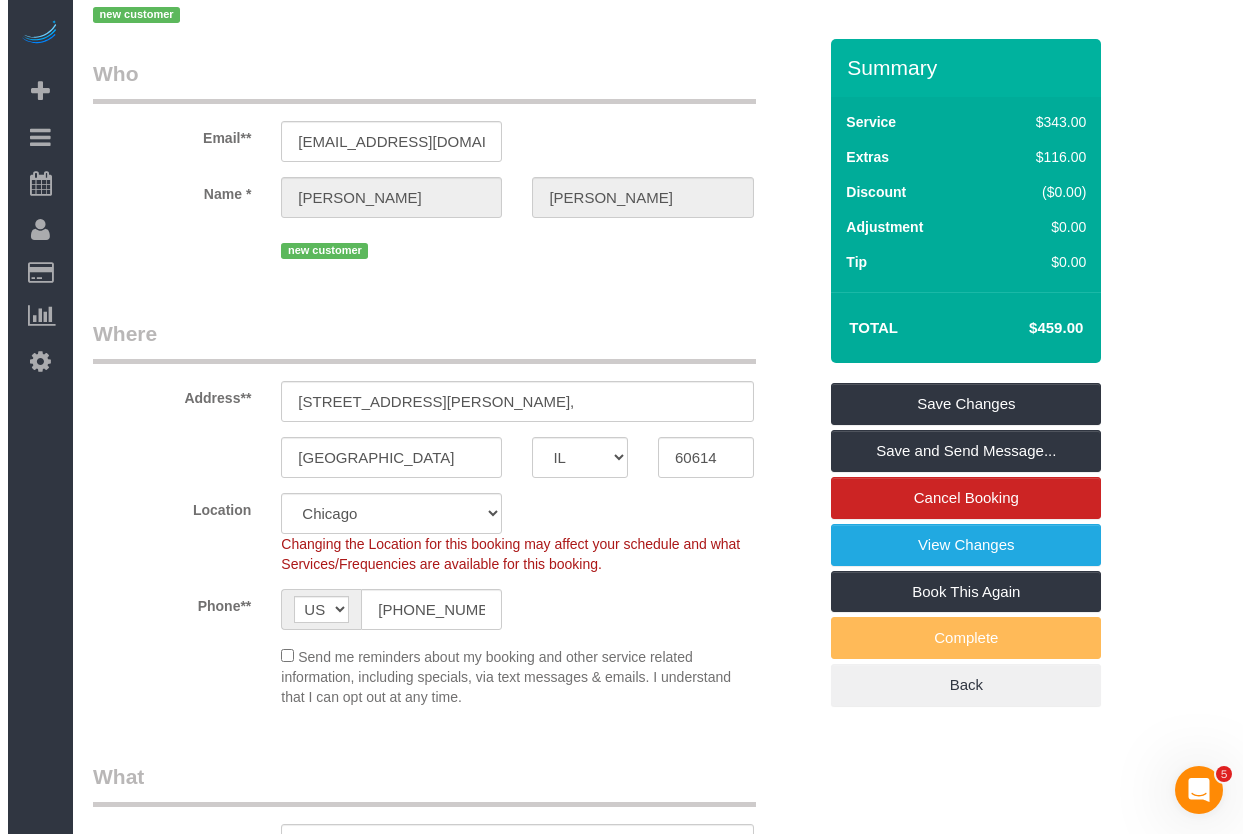 scroll, scrollTop: 0, scrollLeft: 0, axis: both 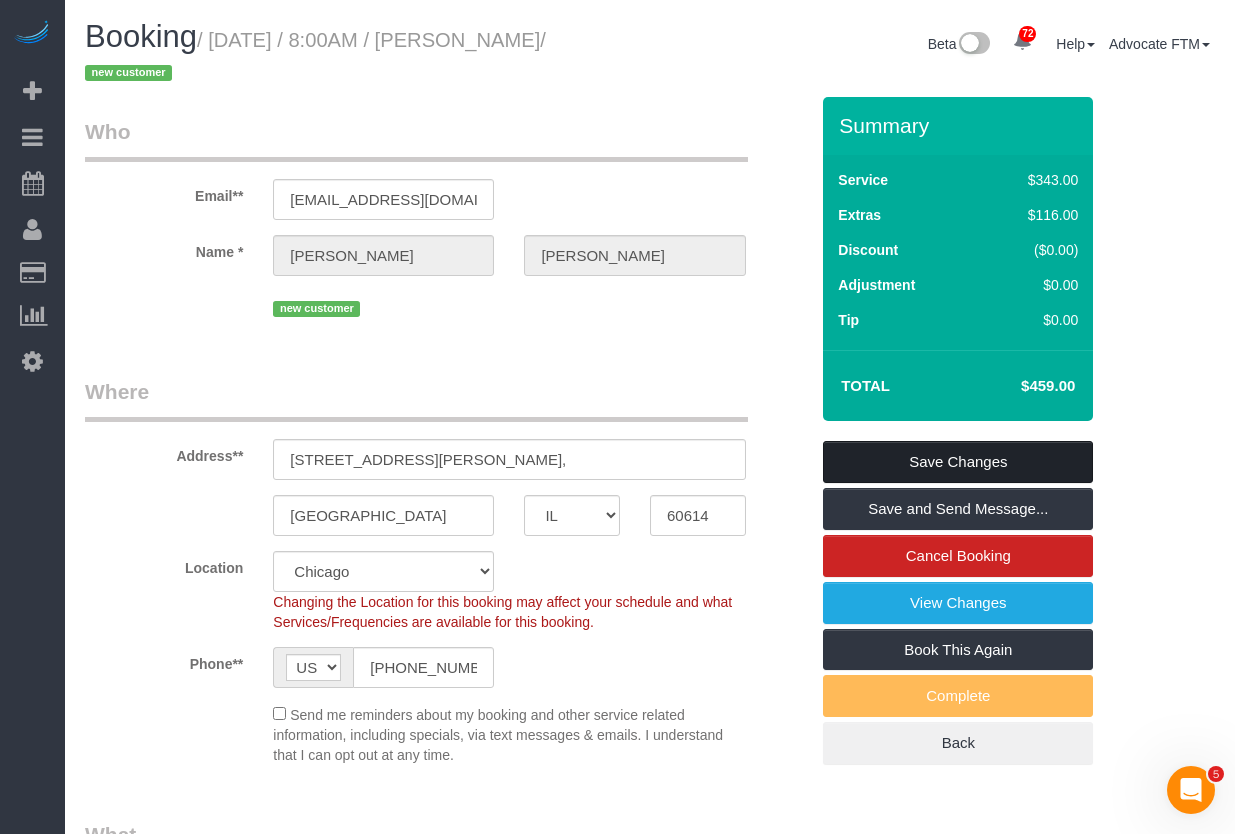 type on "OTC Move In Clean - Top priorities oven needed a deep clean and inside of fridge and the bathroom, bedroom, kitchen. Advised him to spray easy off the night before. Next would be inside cabinets and drawers." 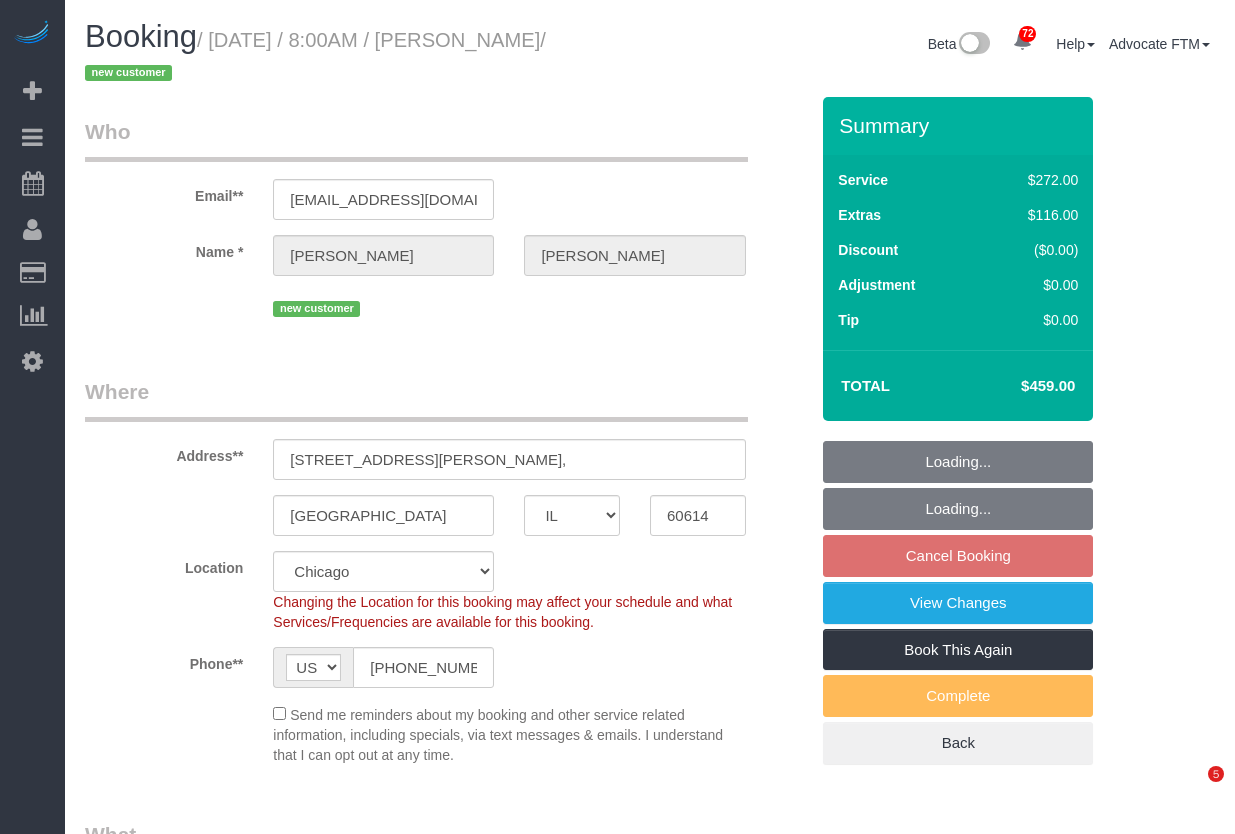 select on "IL" 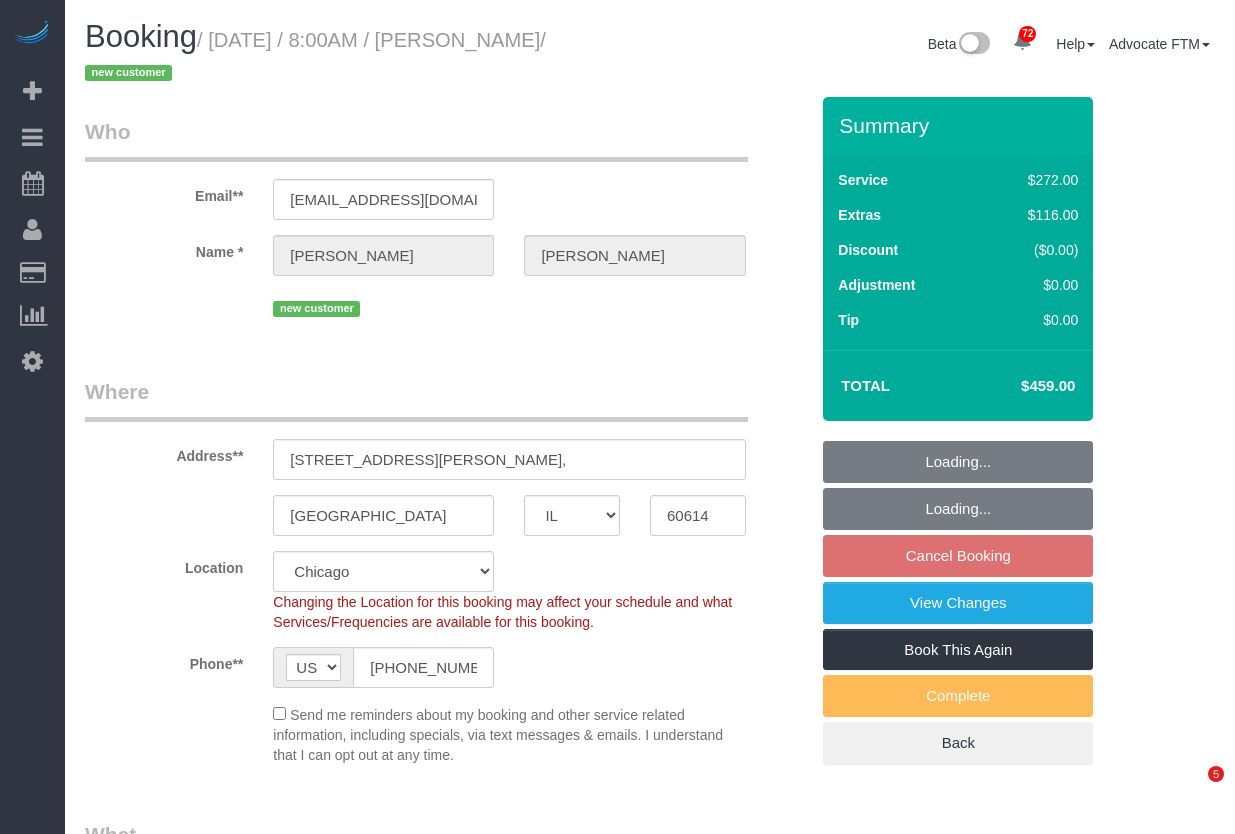 scroll, scrollTop: 0, scrollLeft: 0, axis: both 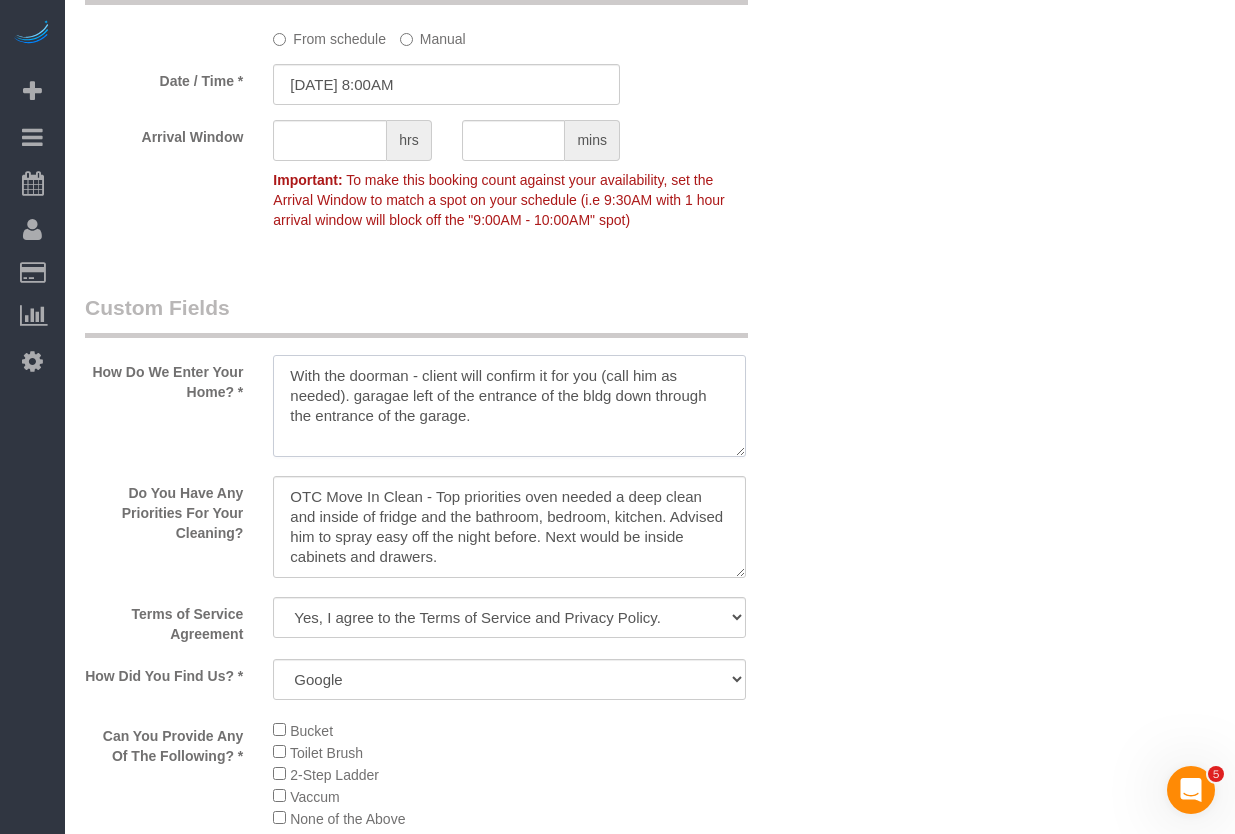 click at bounding box center (509, 406) 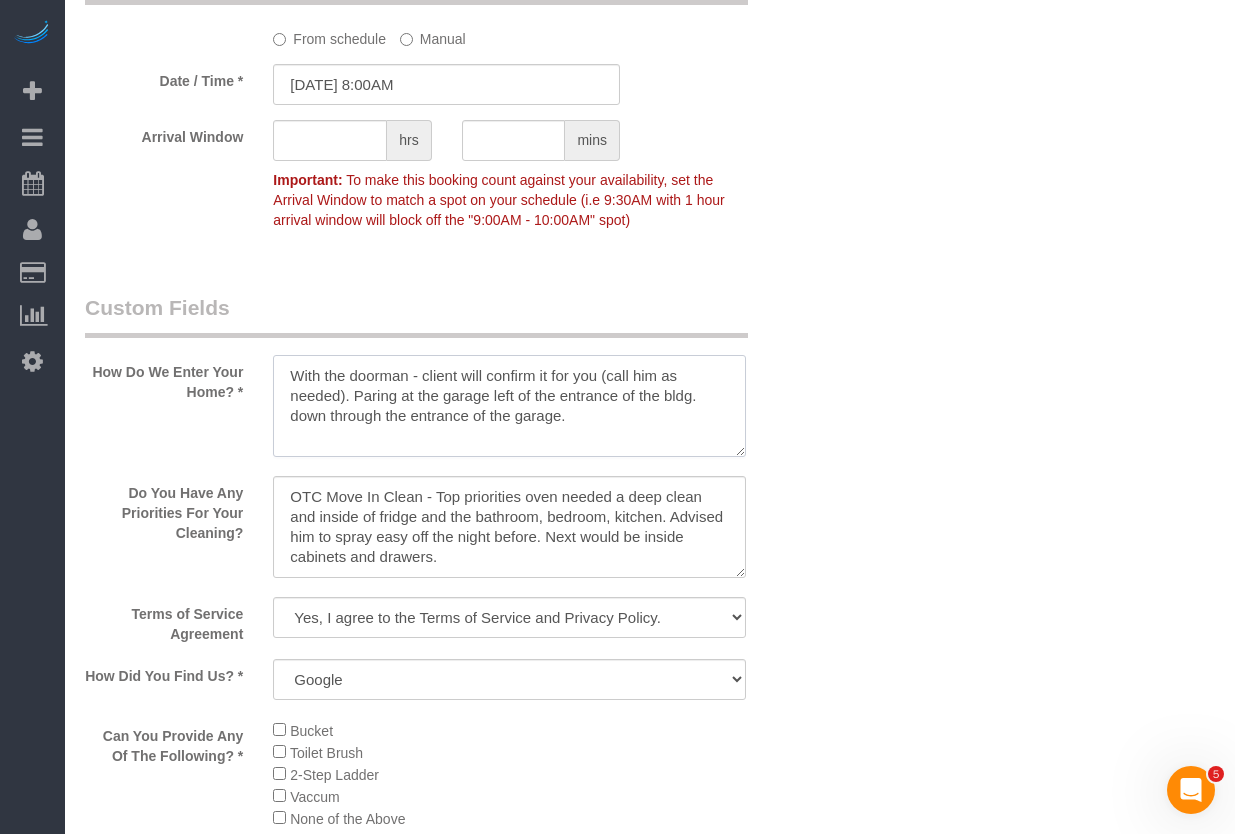 click at bounding box center (509, 406) 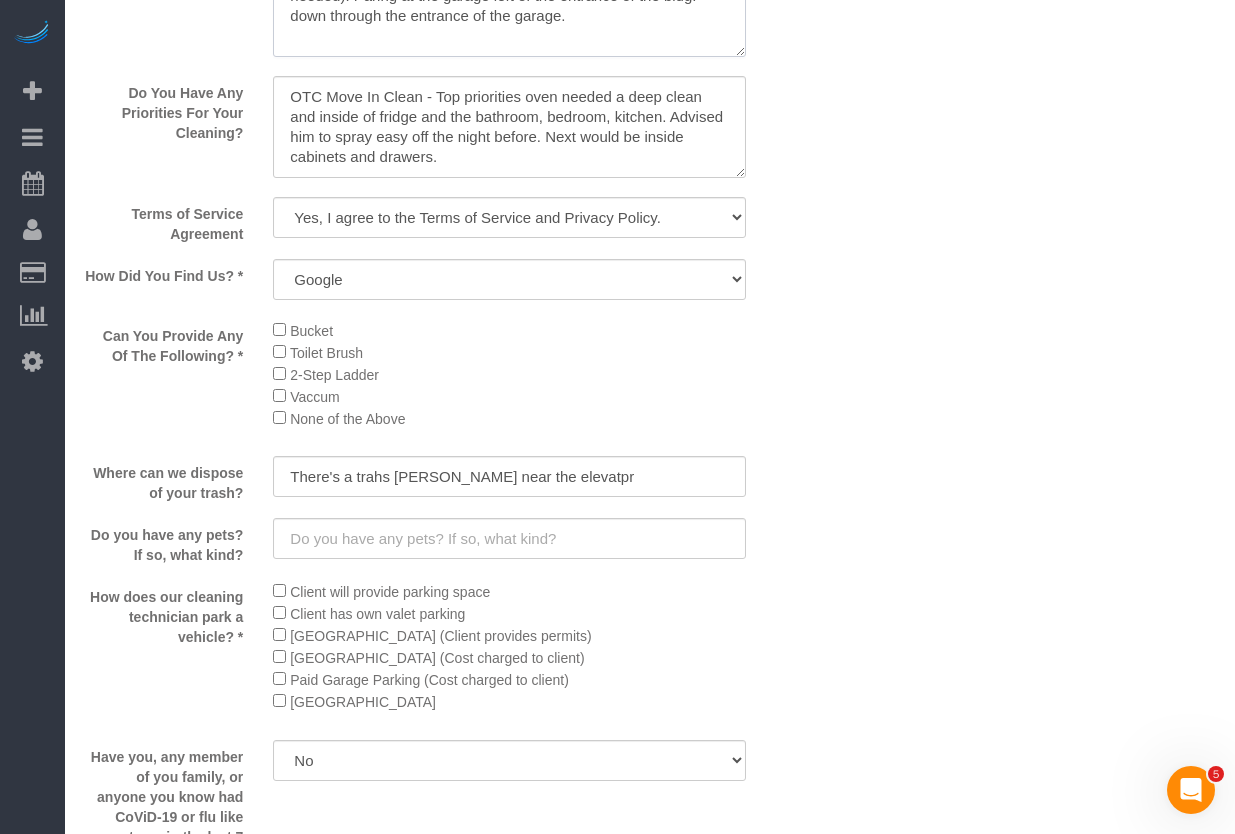 scroll, scrollTop: 2600, scrollLeft: 0, axis: vertical 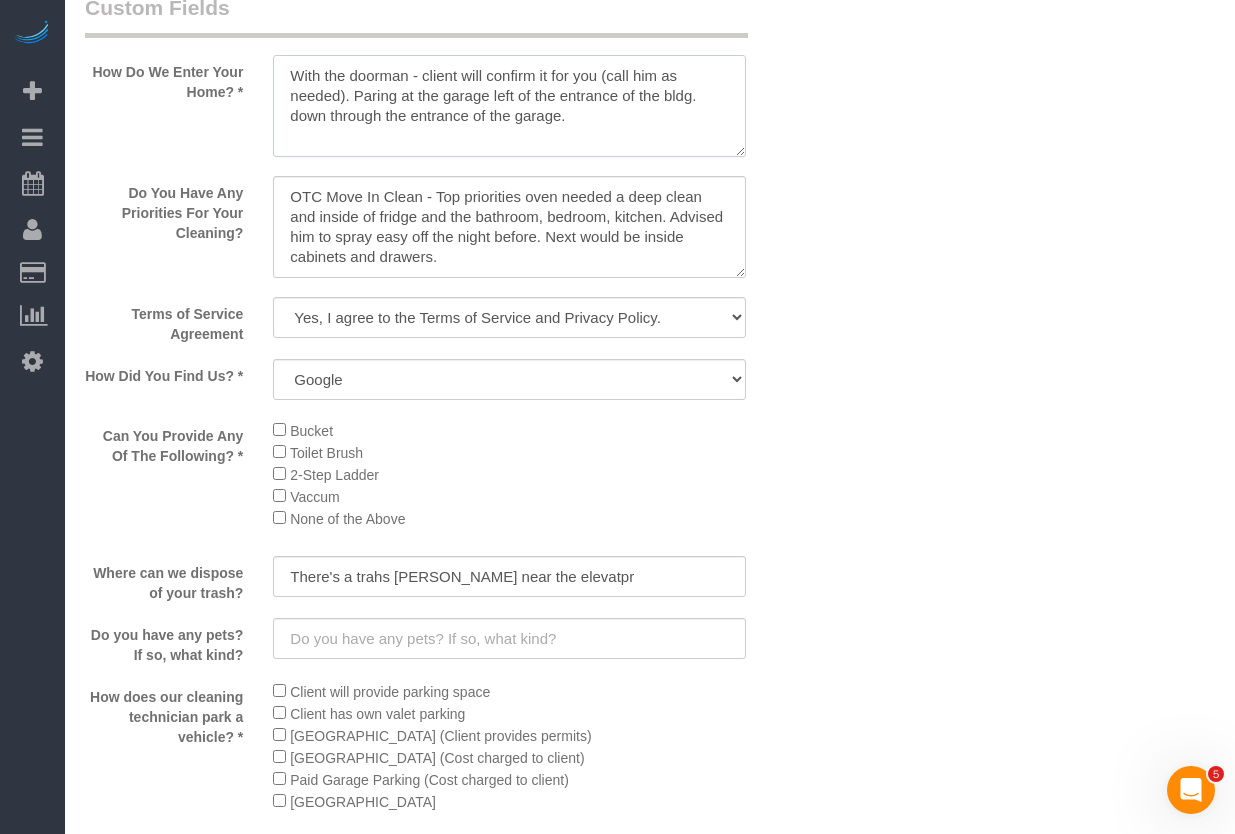 type on "With the doorman - client will confirm it for you (call him as needed). Paring at the garage left of the entrance of the bldg. down through the entrance of the garage." 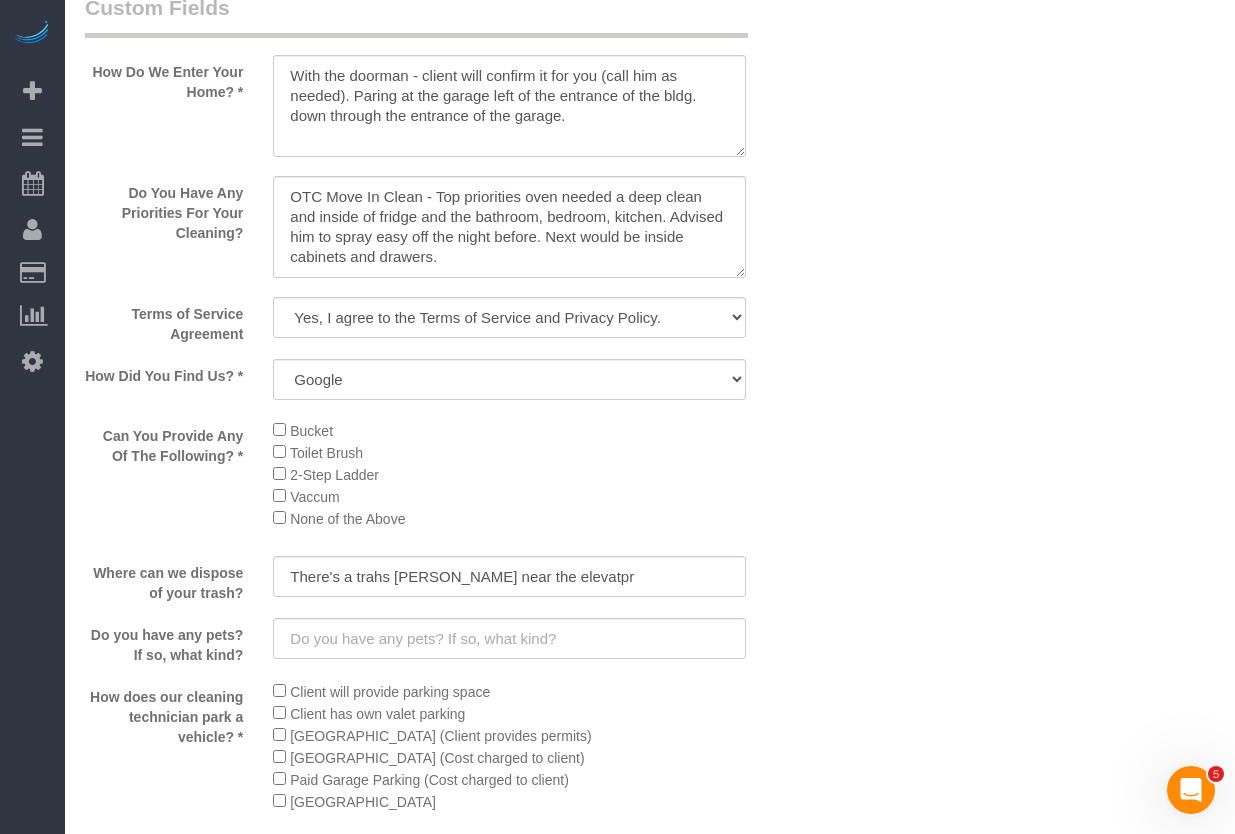 click on "Bucket" at bounding box center [509, 430] 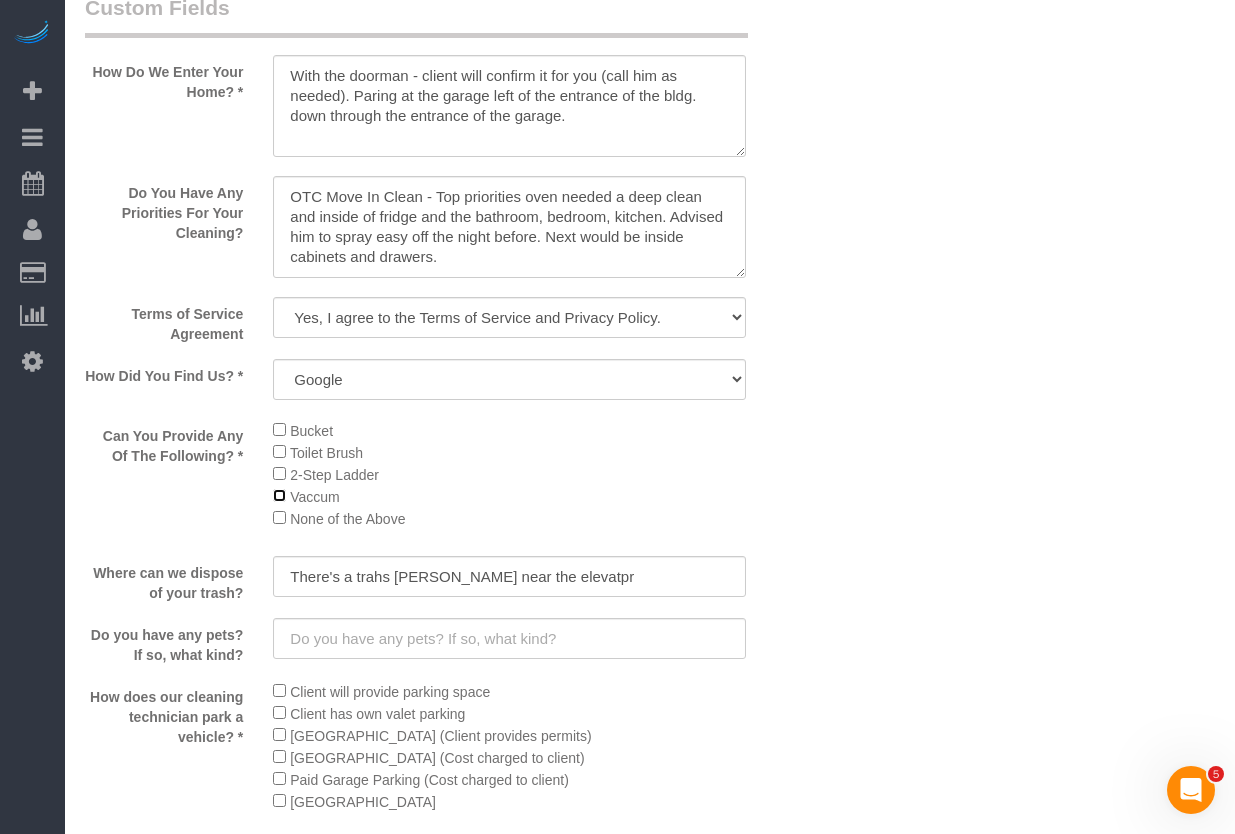 scroll, scrollTop: 2700, scrollLeft: 0, axis: vertical 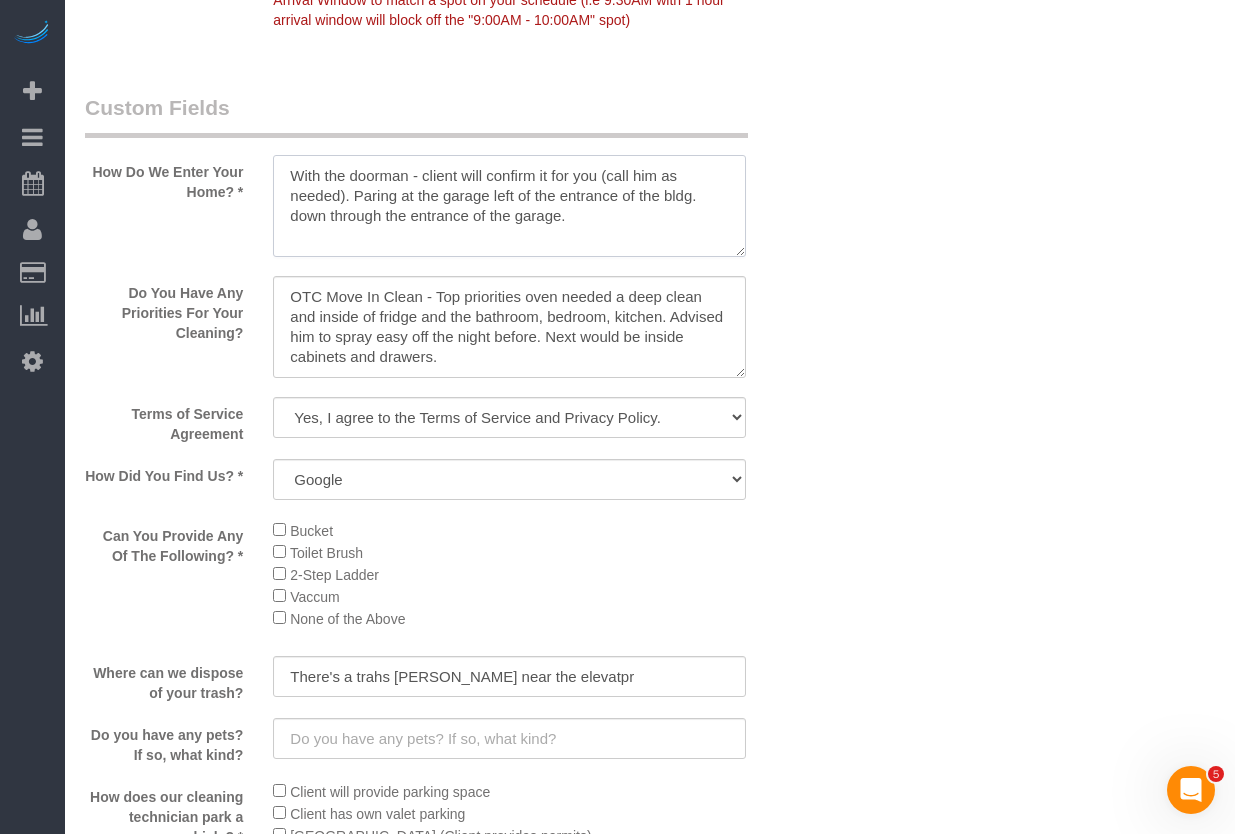 click at bounding box center (509, 206) 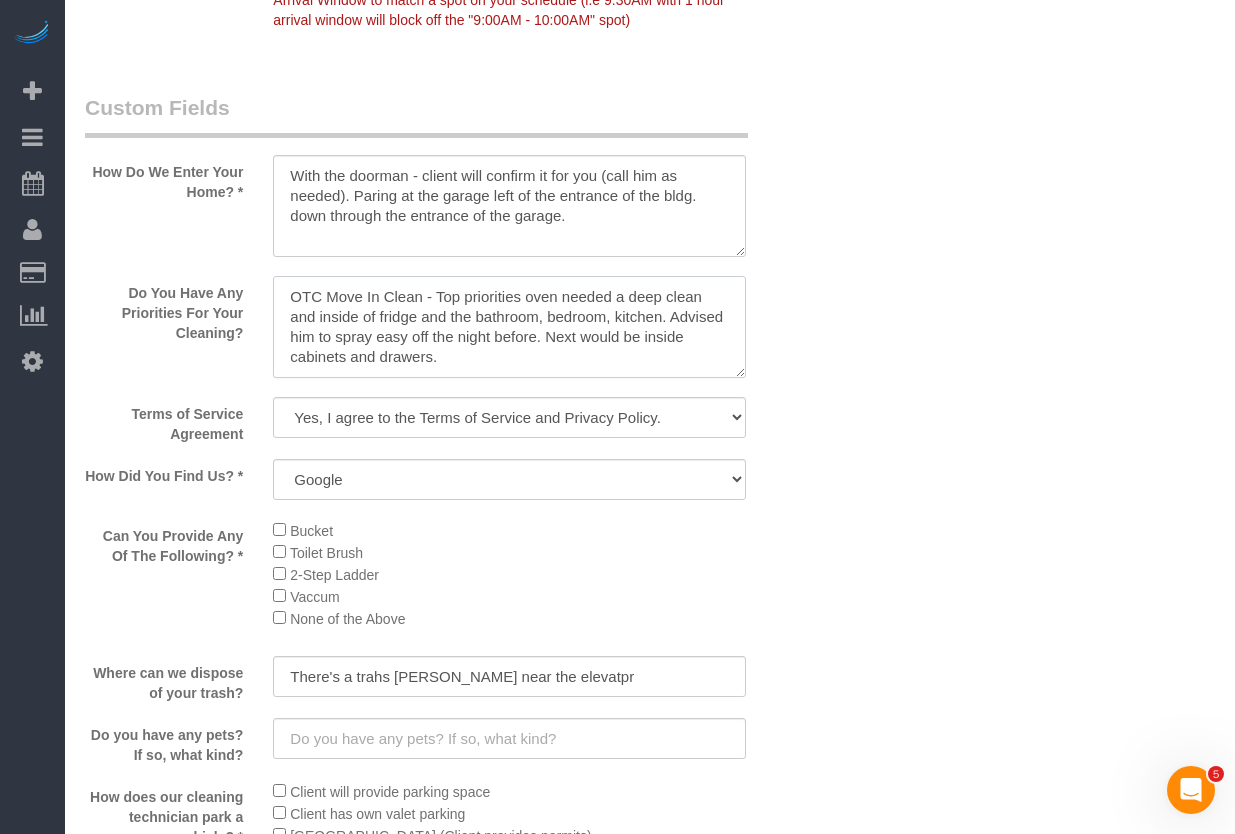 click at bounding box center [509, 327] 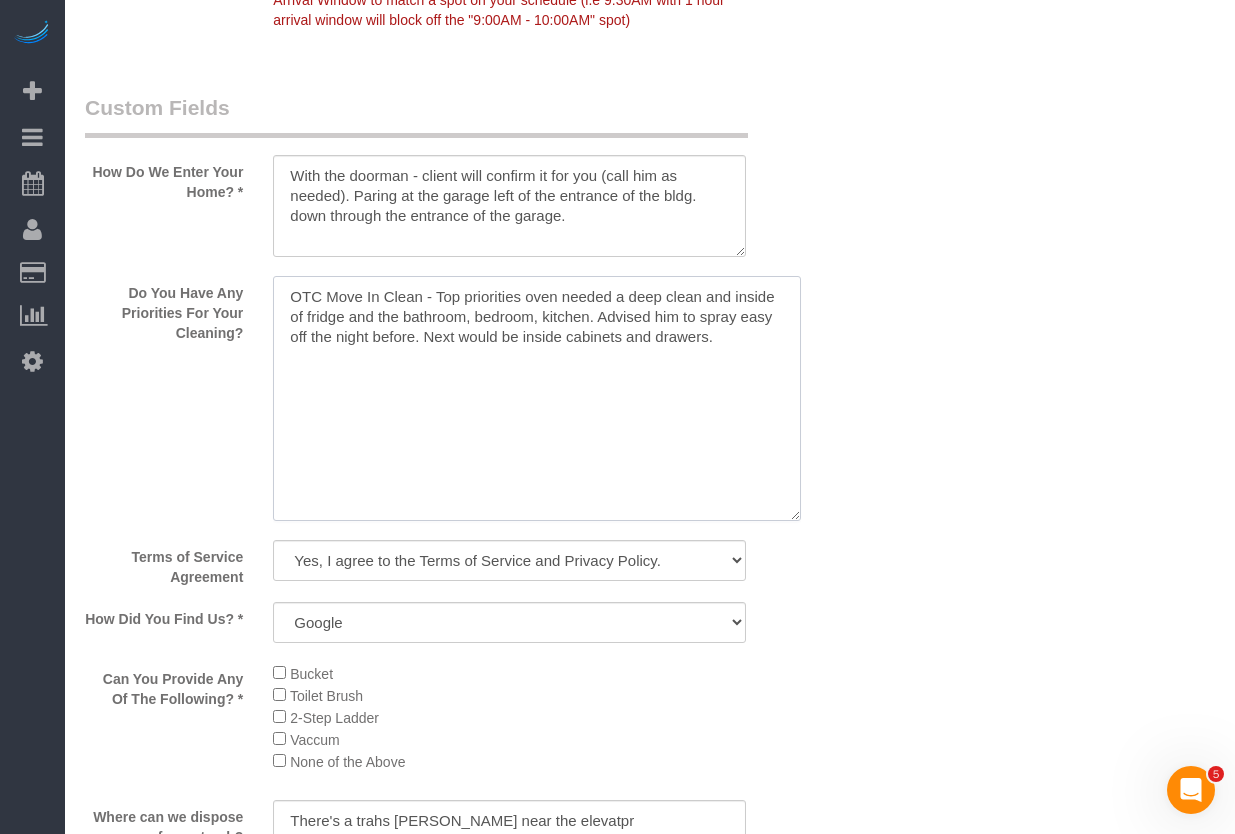 drag, startPoint x: 743, startPoint y: 374, endPoint x: 731, endPoint y: 469, distance: 95.7549 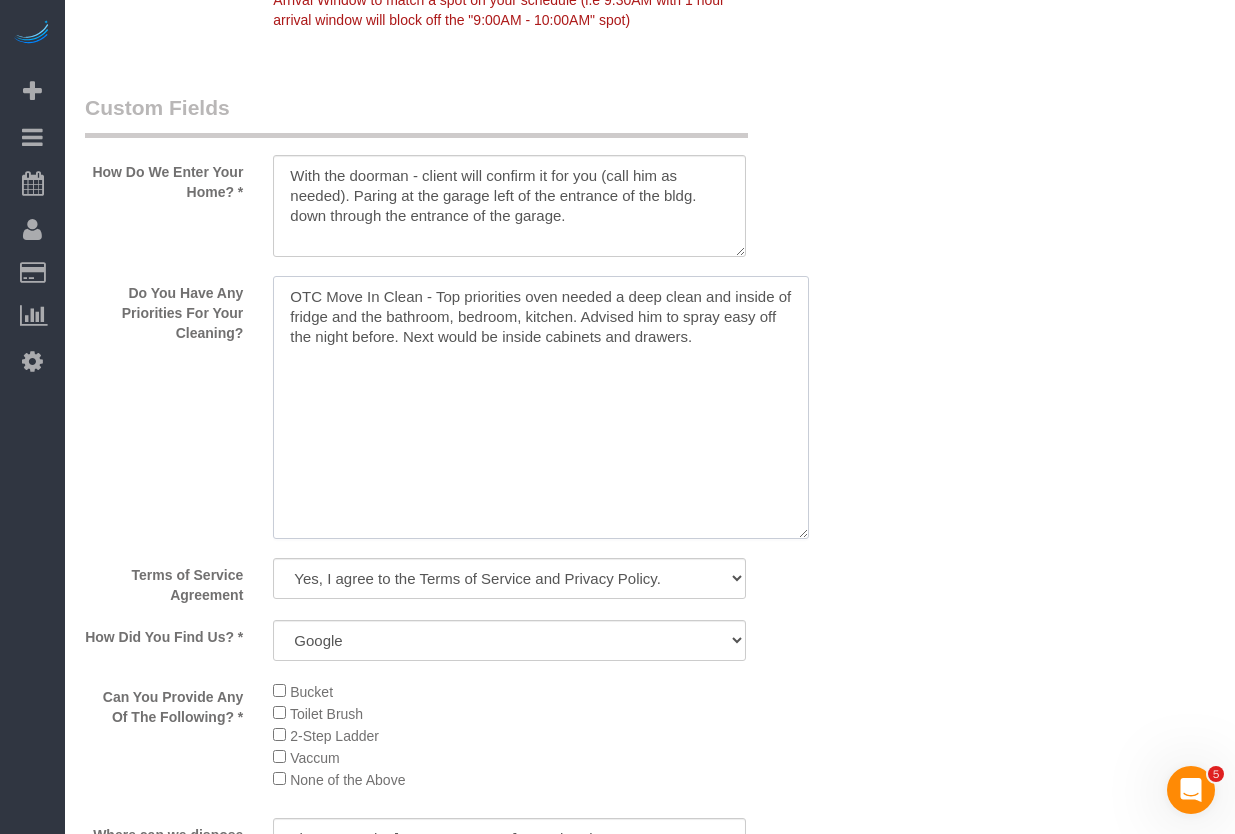click at bounding box center (541, 407) 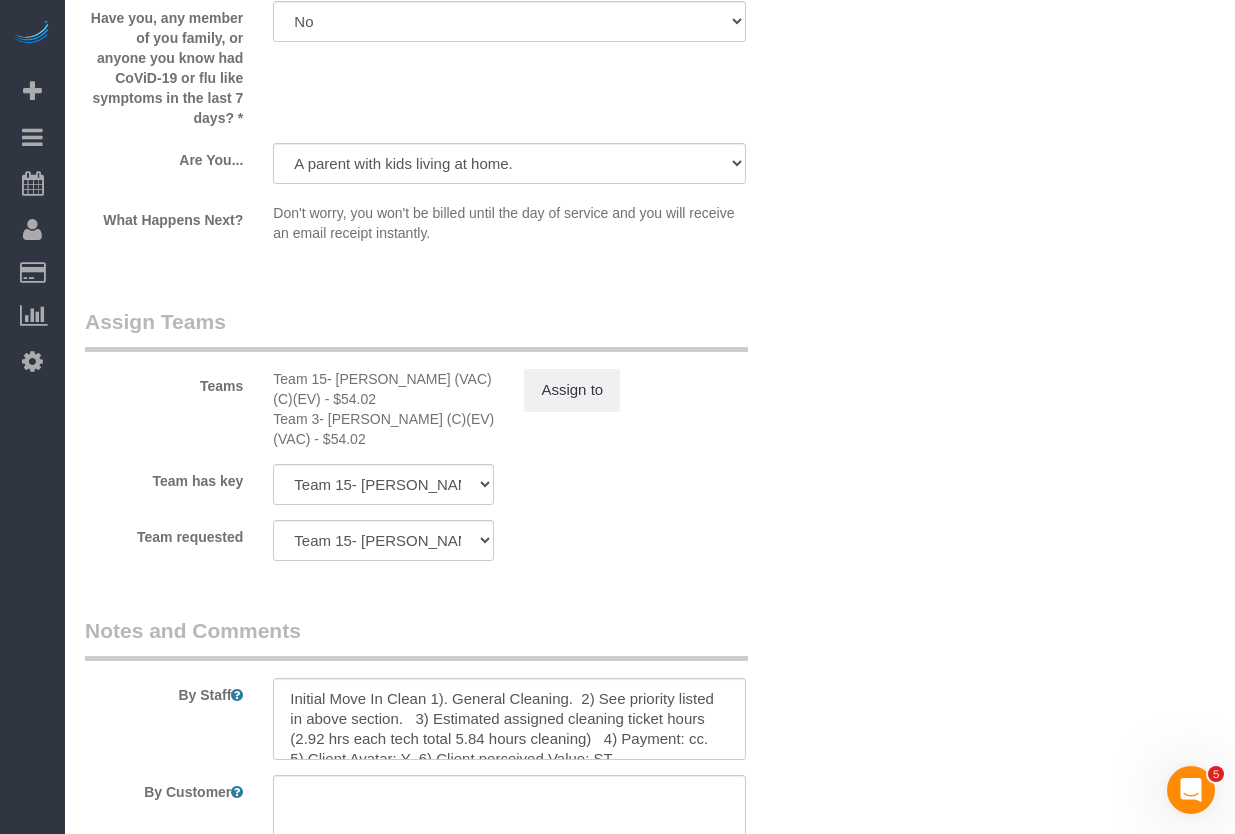 scroll, scrollTop: 3200, scrollLeft: 0, axis: vertical 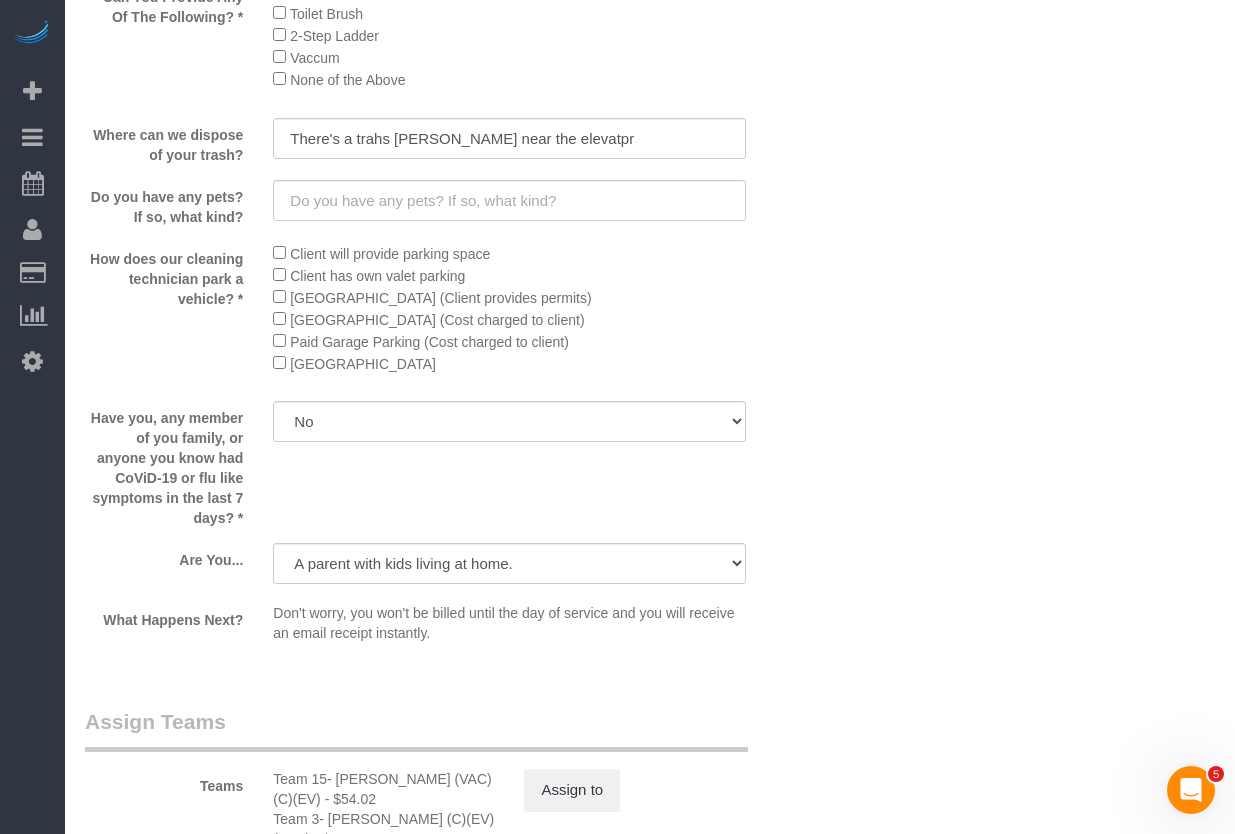 type on "OTC Move In Clean - Top priorities oven needed a deep clean and inside of fridge and the bathroom, bedroom, kitchen. Advised him to spray easy off the night before. Next would be inside cabinets and drawers." 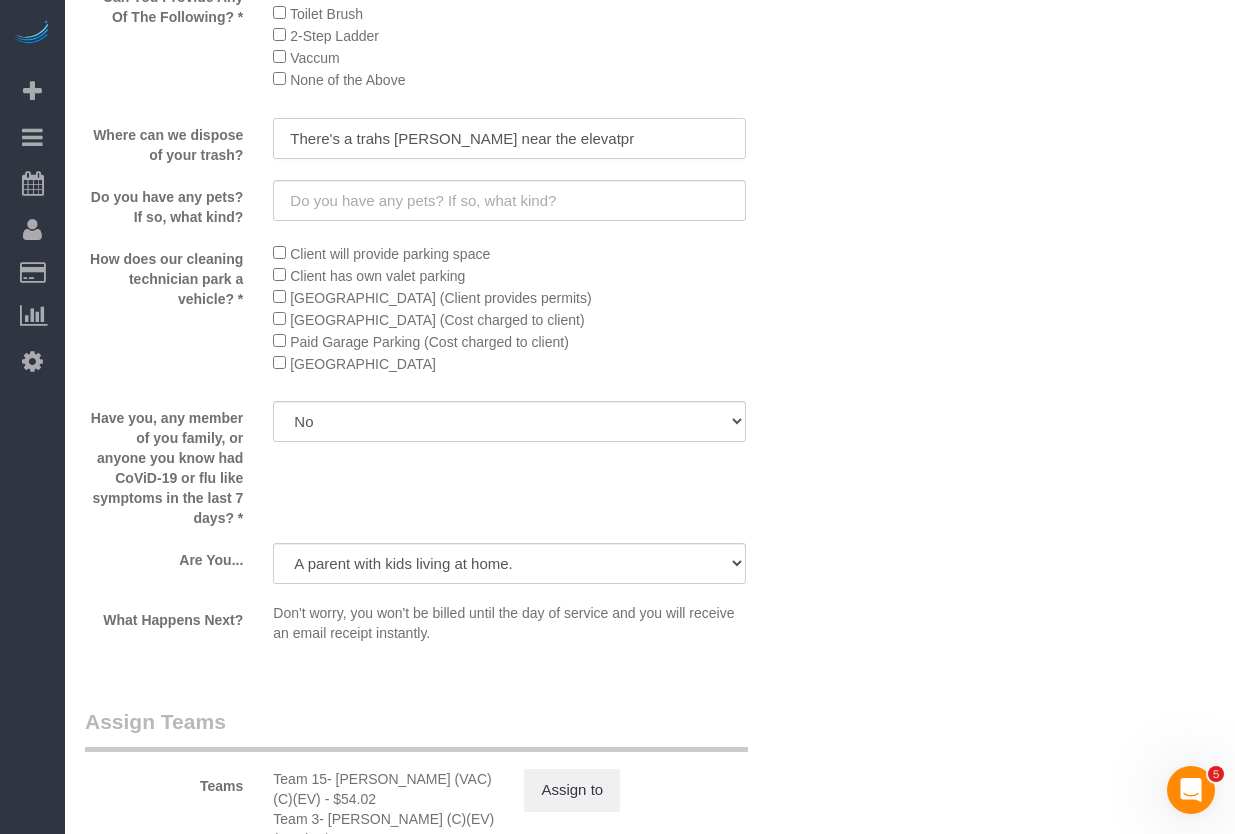 drag, startPoint x: 545, startPoint y: 140, endPoint x: 357, endPoint y: 140, distance: 188 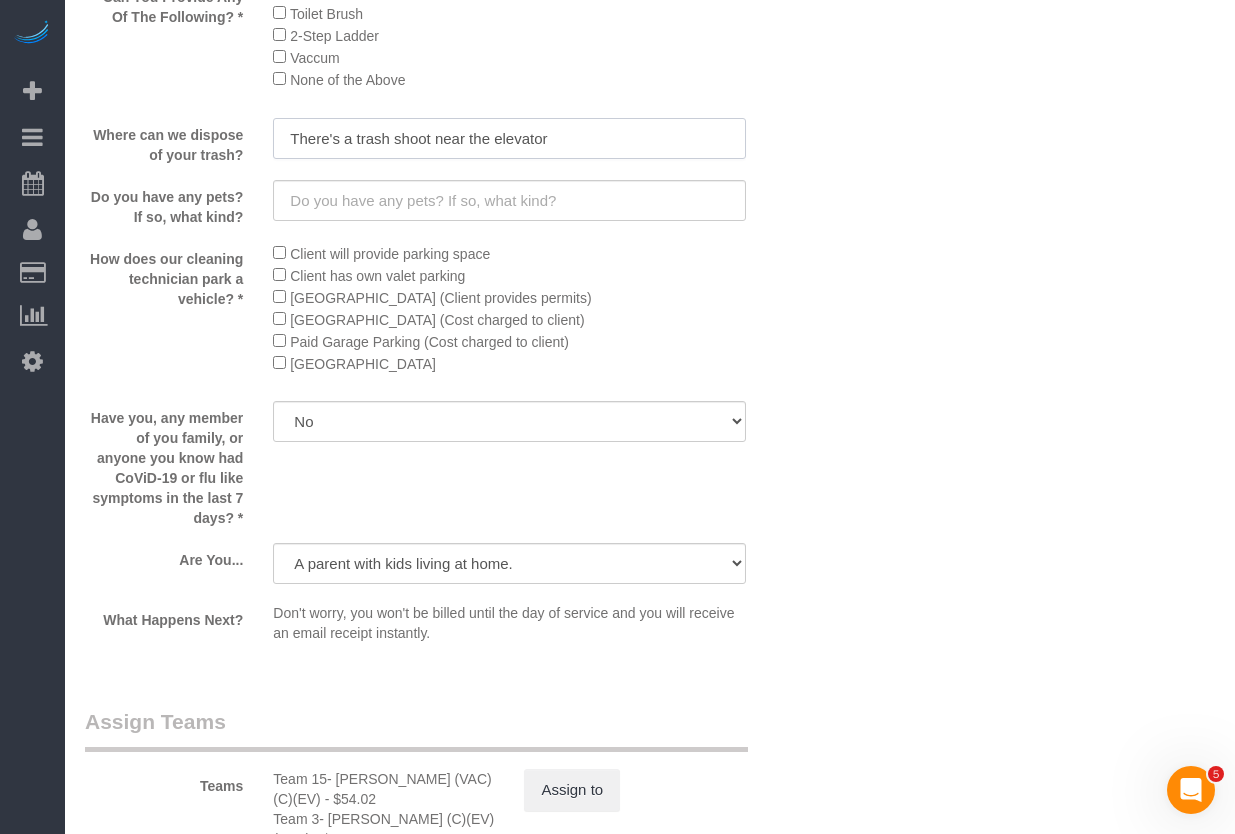 type on "There's a trash shoot near the elevator" 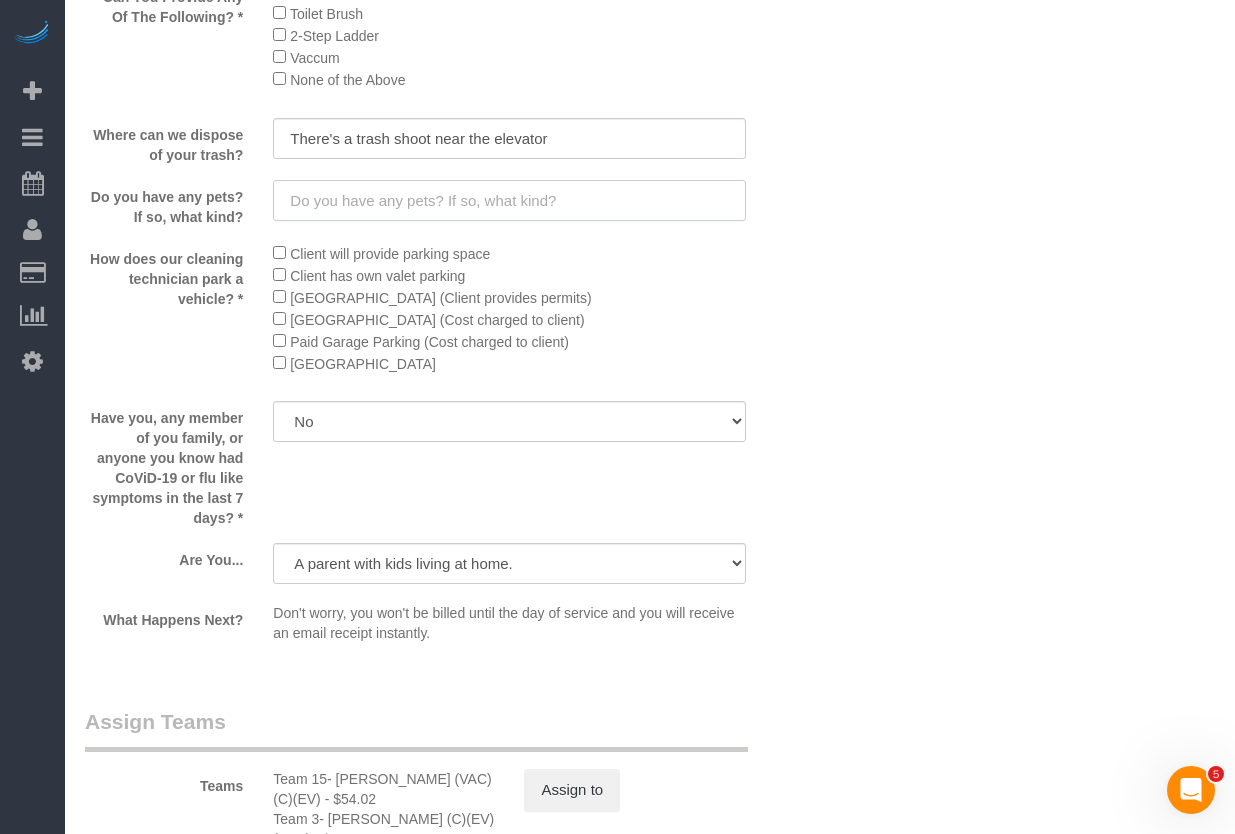 click at bounding box center [509, 200] 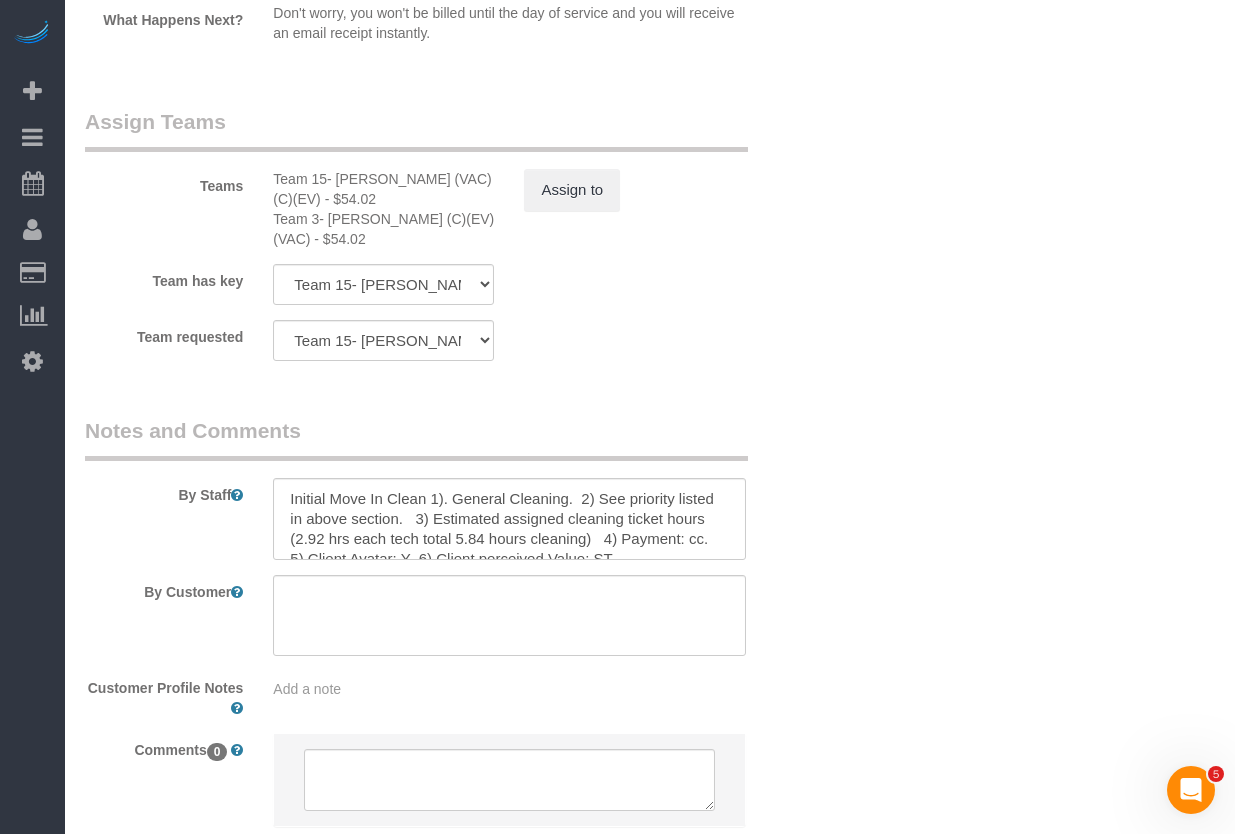 scroll, scrollTop: 3900, scrollLeft: 0, axis: vertical 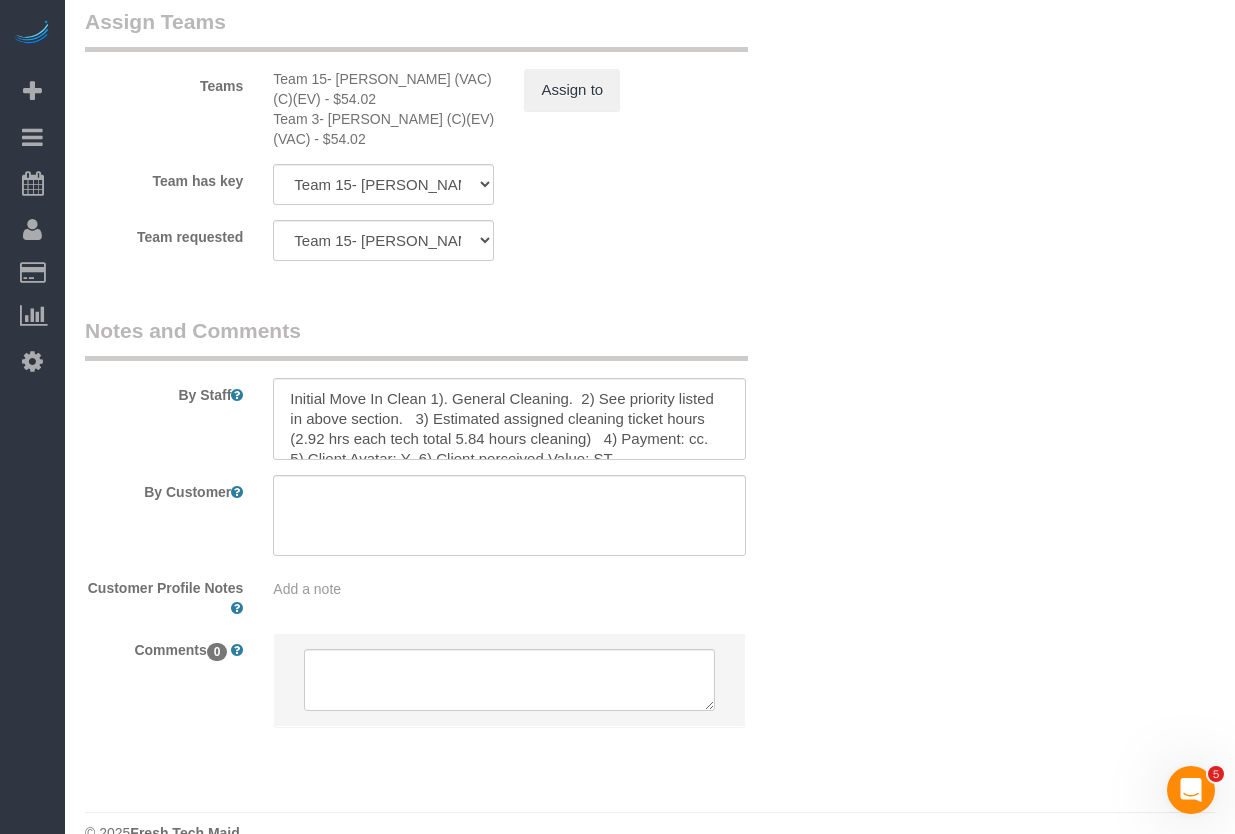 type on "No" 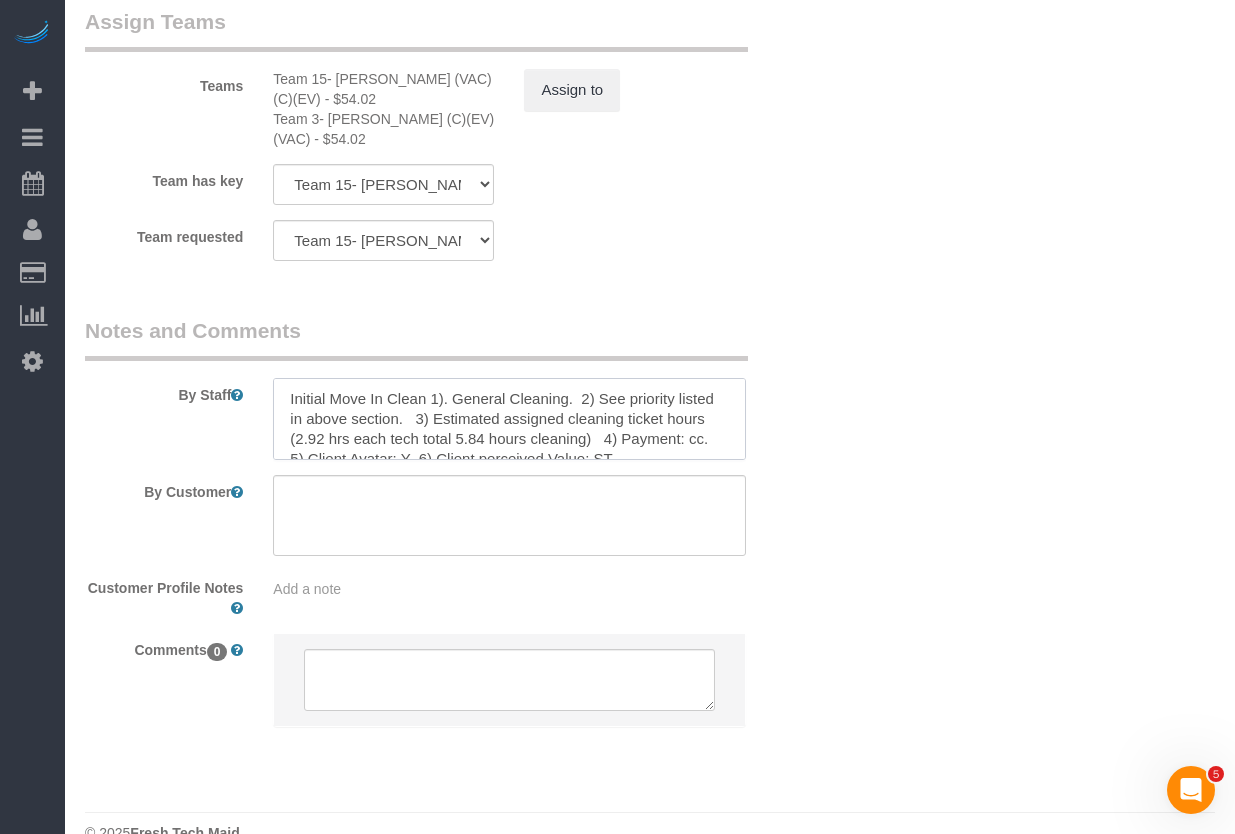 scroll, scrollTop: 19, scrollLeft: 0, axis: vertical 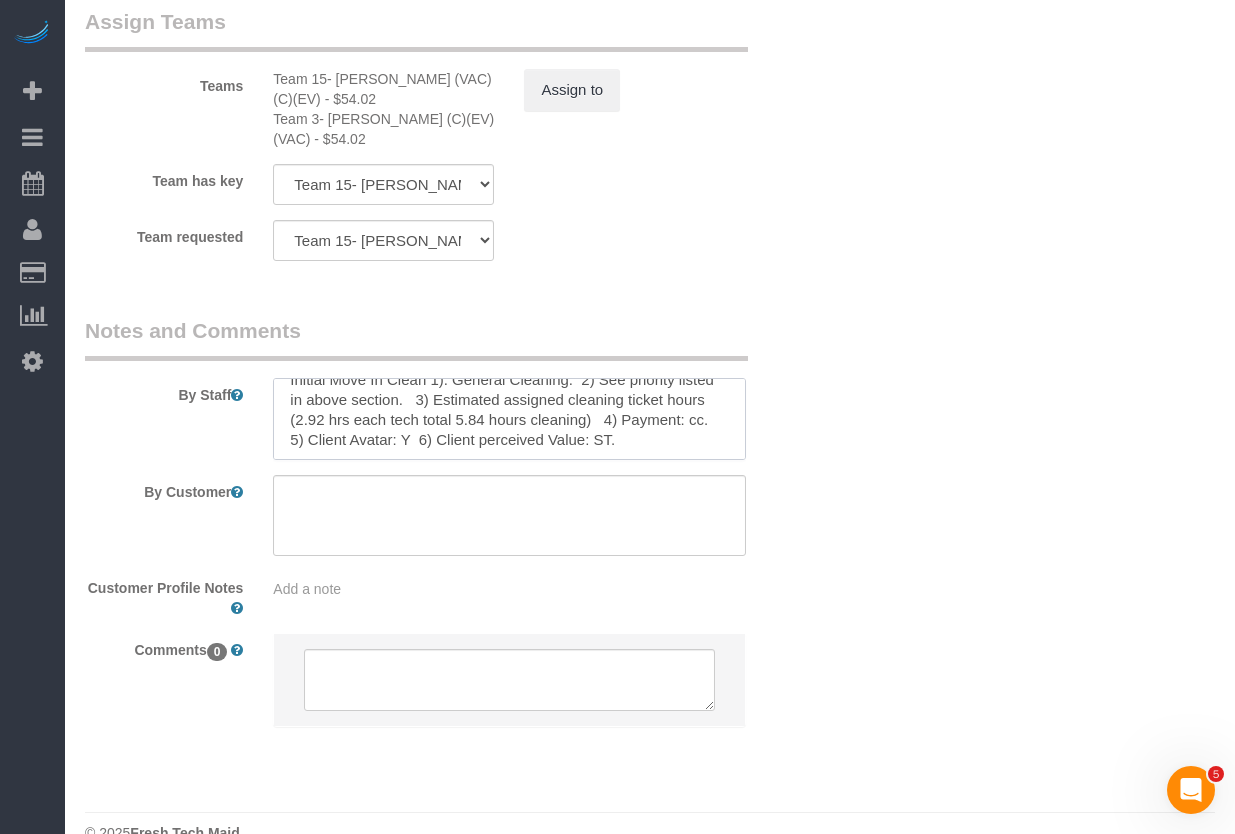 click at bounding box center [509, 419] 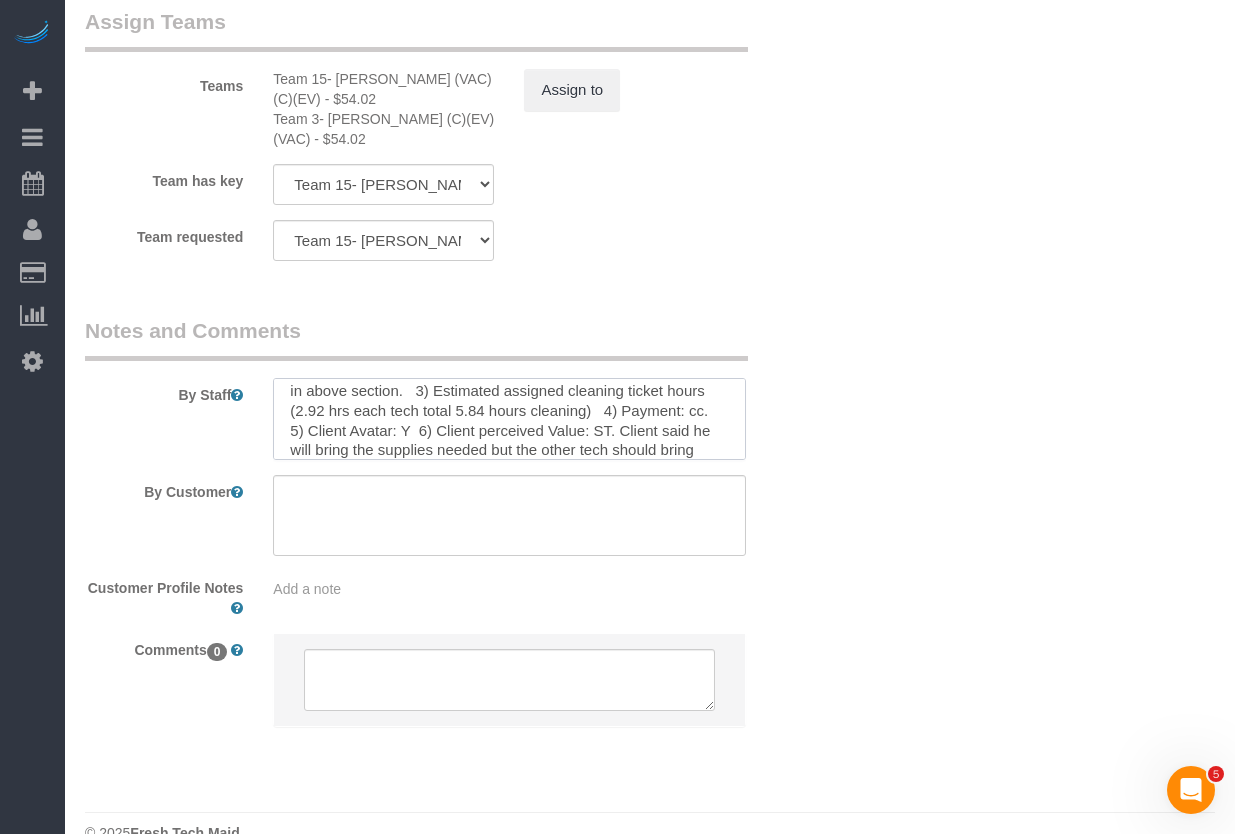 scroll, scrollTop: 48, scrollLeft: 0, axis: vertical 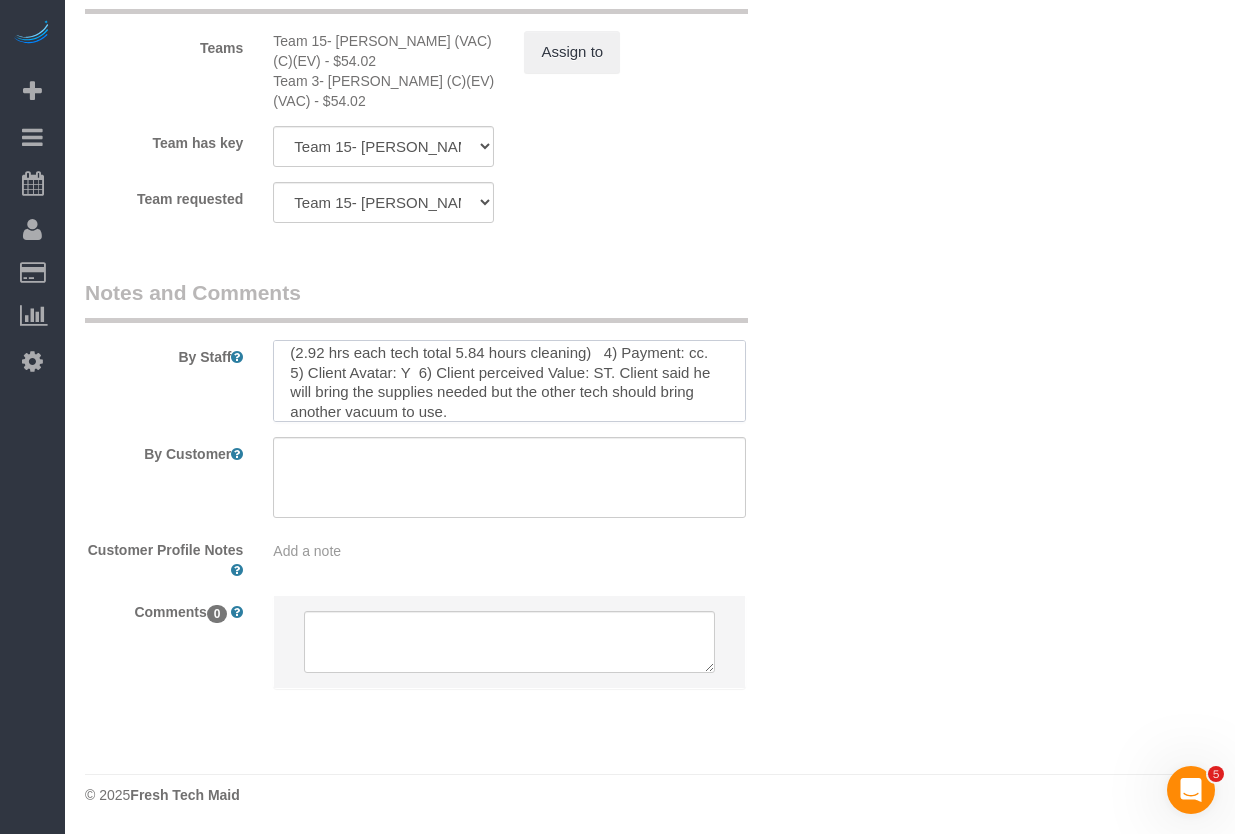 click at bounding box center [509, 381] 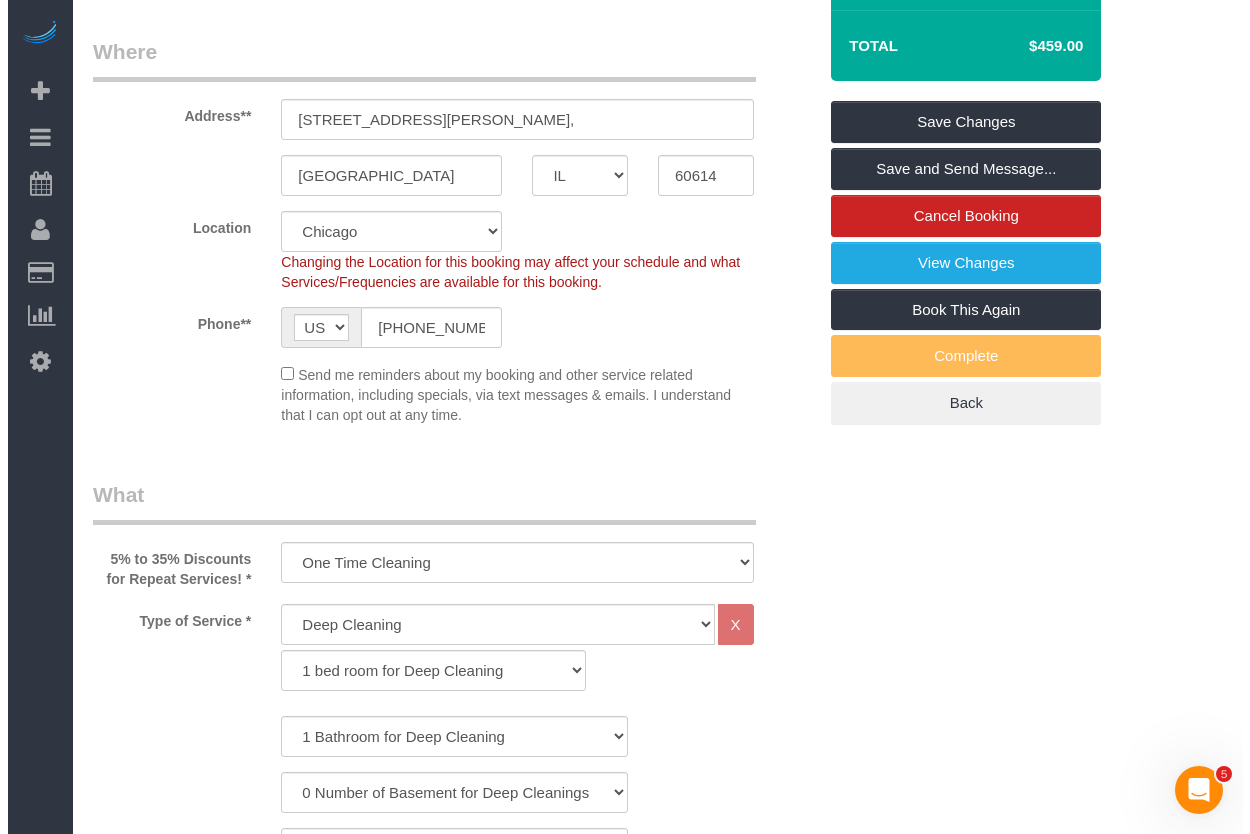 scroll, scrollTop: 0, scrollLeft: 0, axis: both 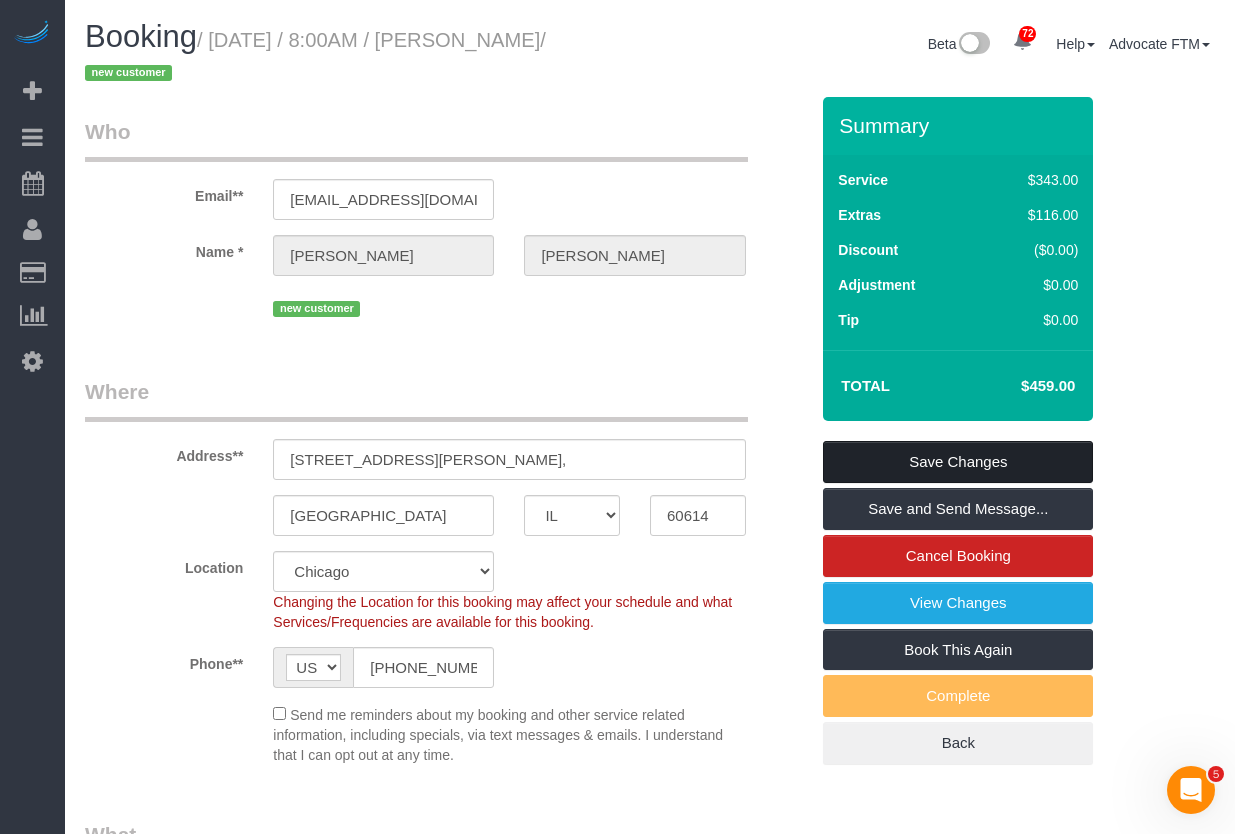 type on "Initial Move In Clean 1). General Cleaning.  2) See priority listed in above section.   3) Estimated assigned cleaning ticket hours (2.92 hrs each tech total 5.84 hours cleaning)   4) Payment: cc.  5) Client Avatar: Y  6) Client perceived Value: ST. Client said he will bring the supplies needed but the other tech should please bring another vacuum to use." 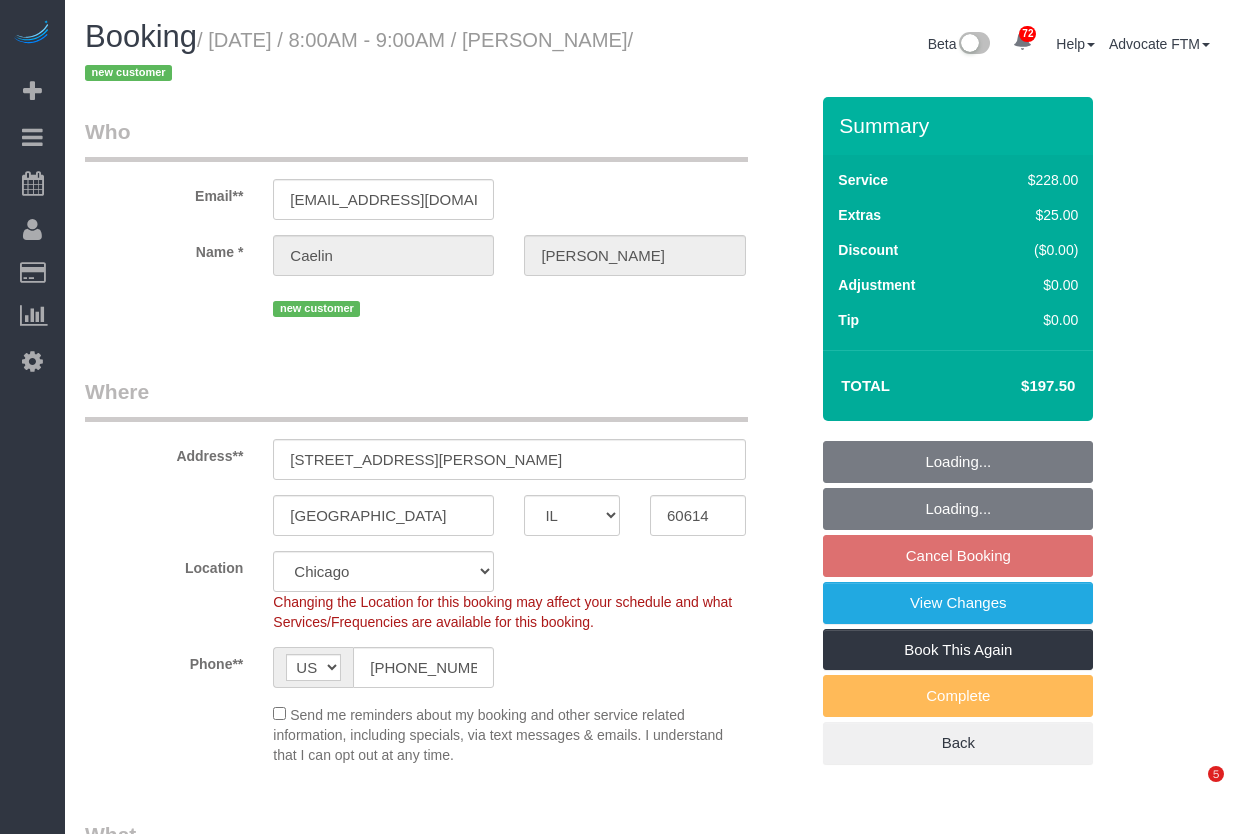 select on "IL" 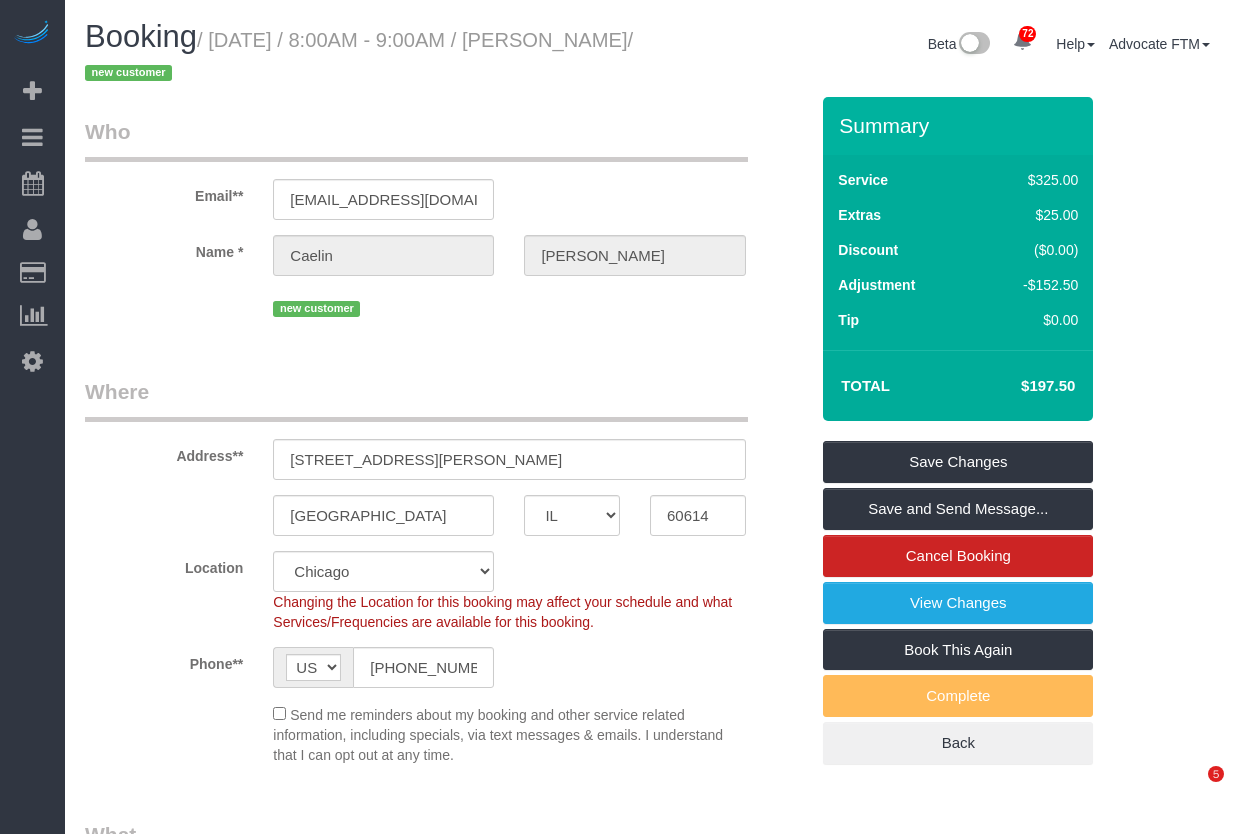 scroll, scrollTop: 0, scrollLeft: 0, axis: both 